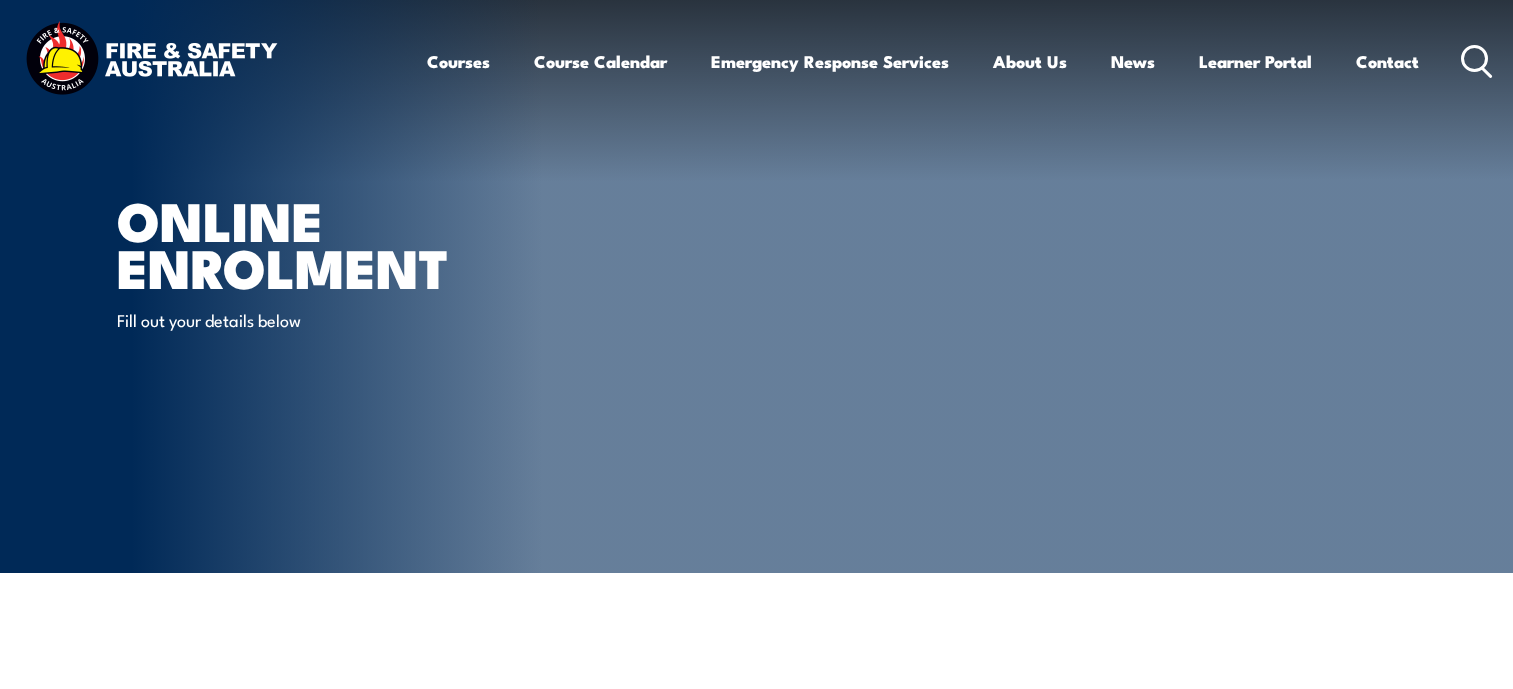 scroll, scrollTop: 0, scrollLeft: 0, axis: both 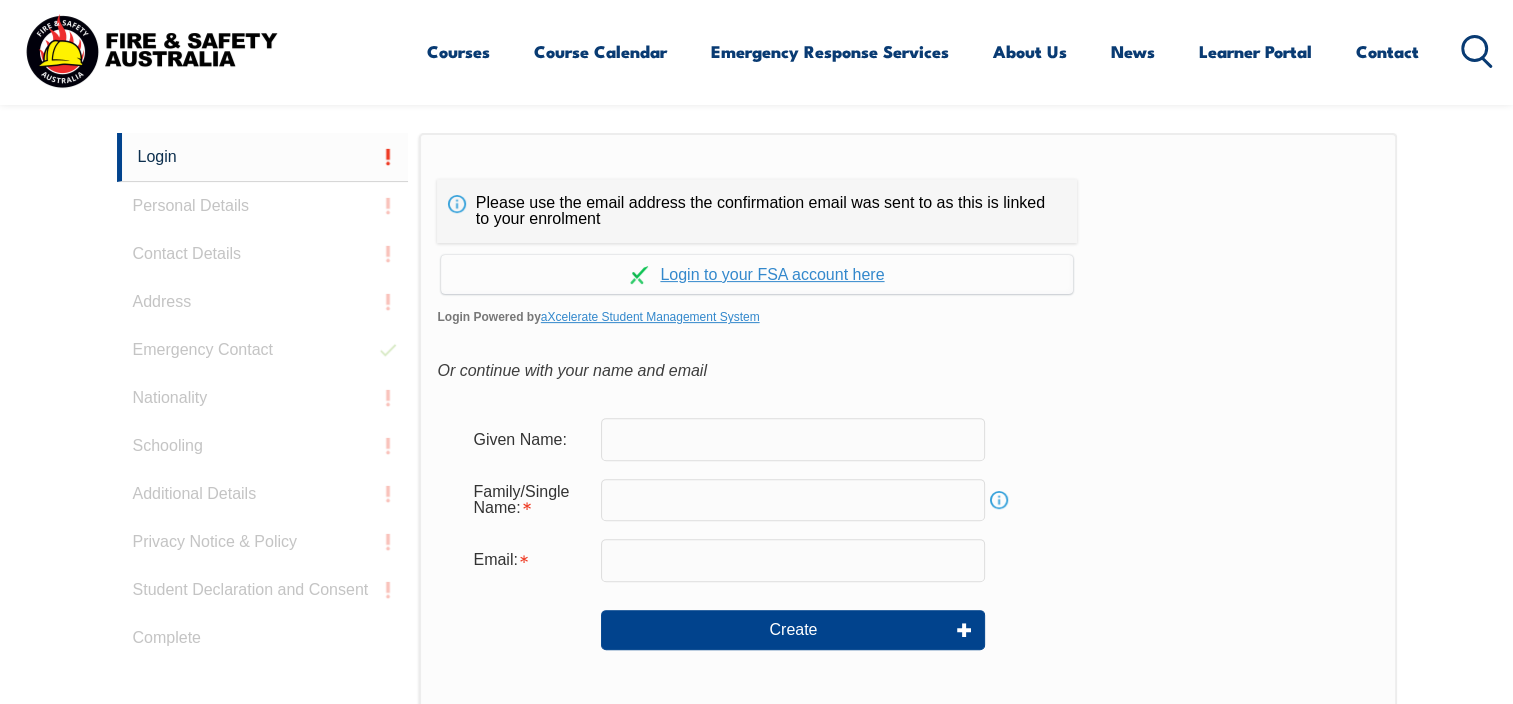 click at bounding box center (793, 439) 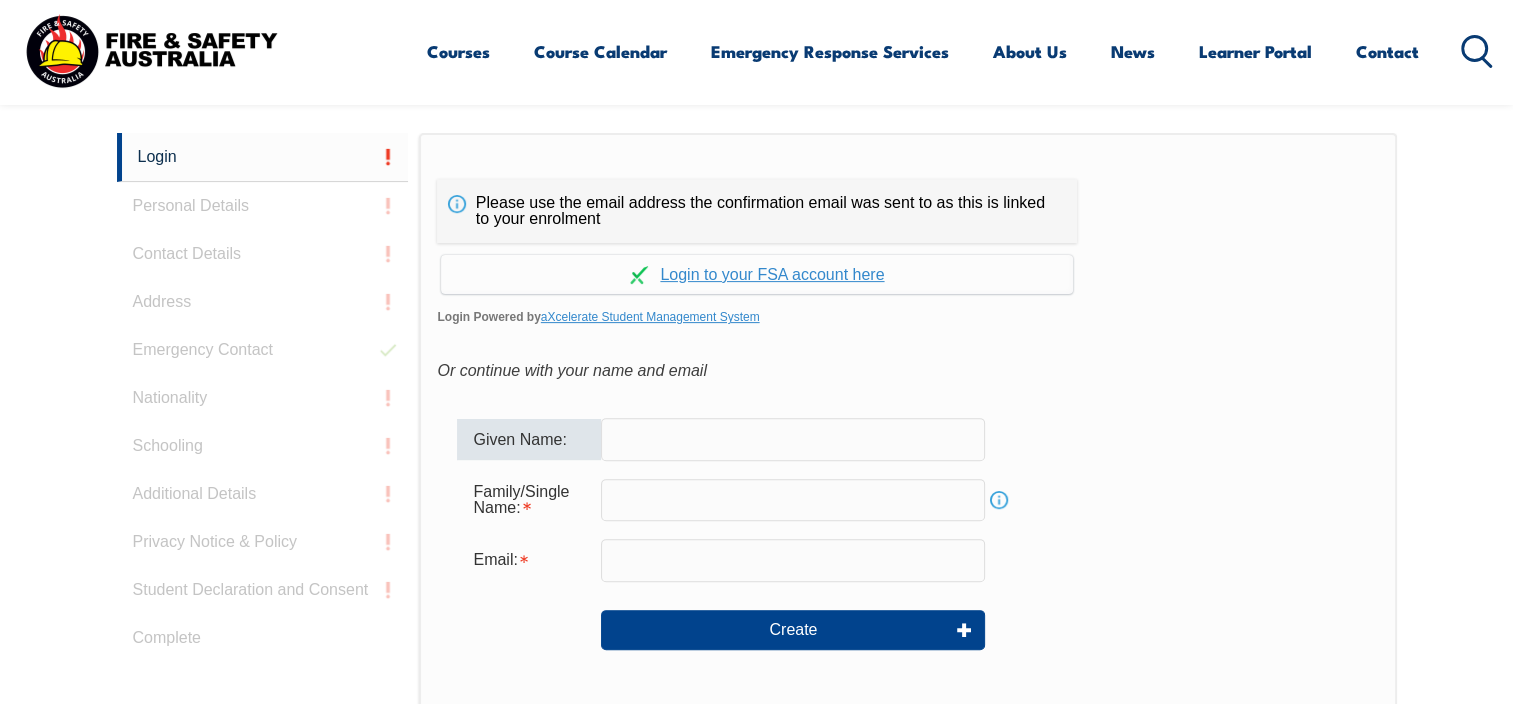 type on "Shayne" 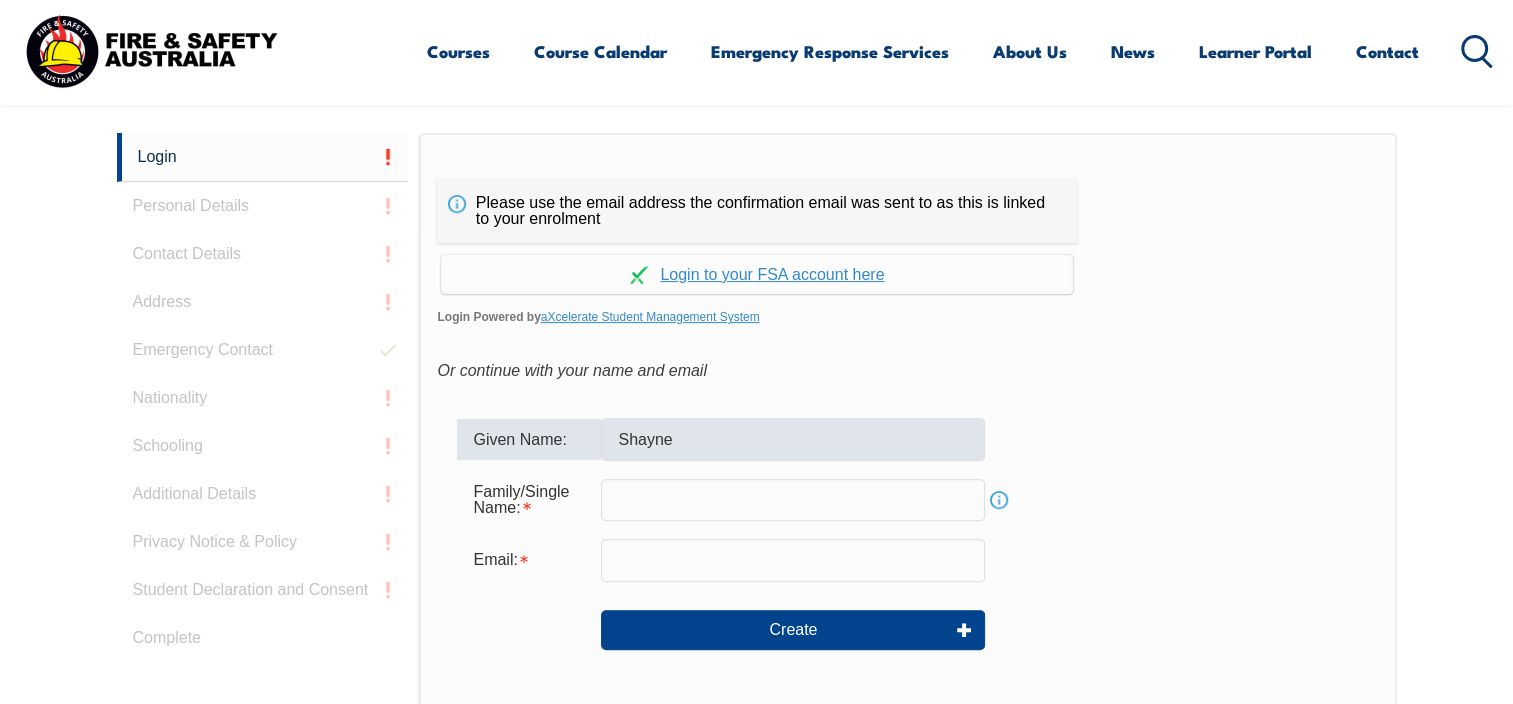 type on "[PERSON_NAME]" 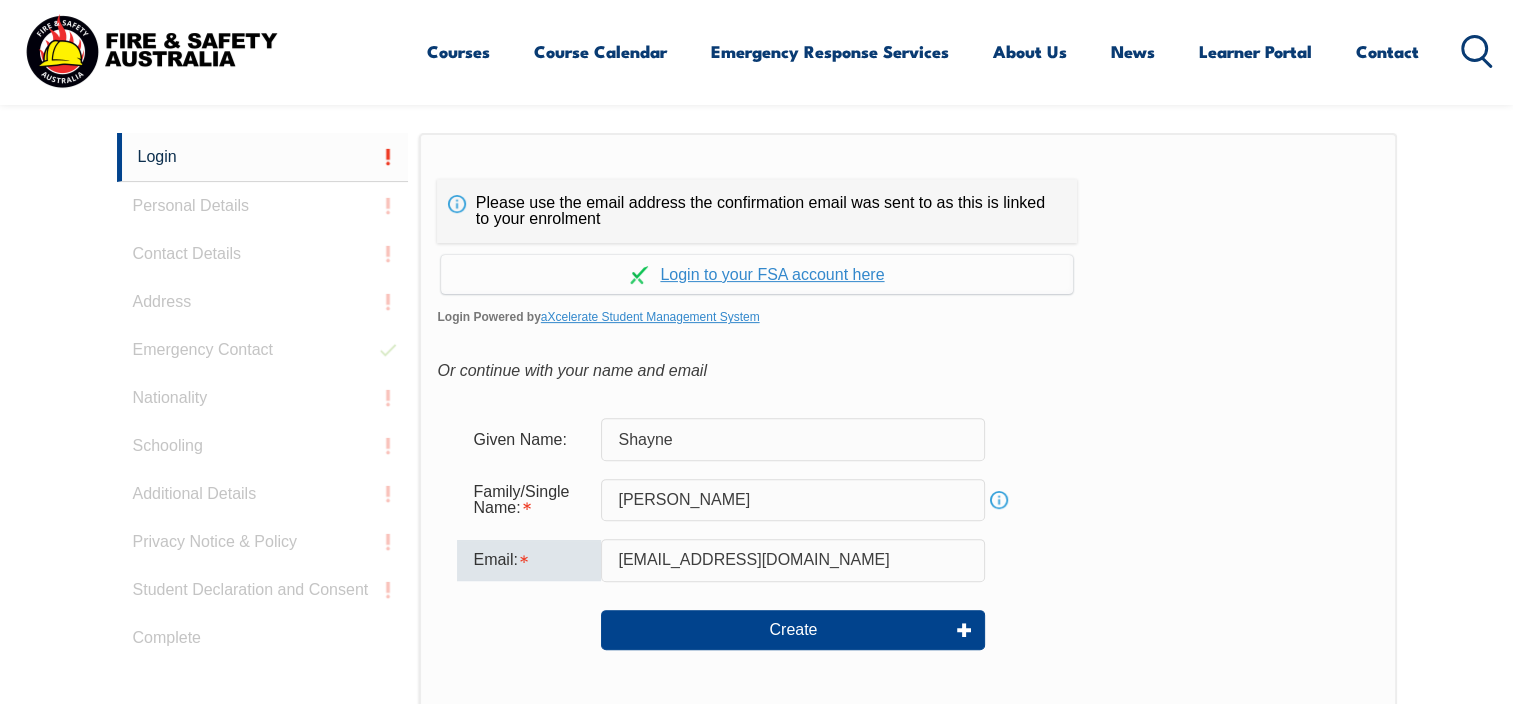 click on "[EMAIL_ADDRESS][DOMAIN_NAME]" at bounding box center [793, 560] 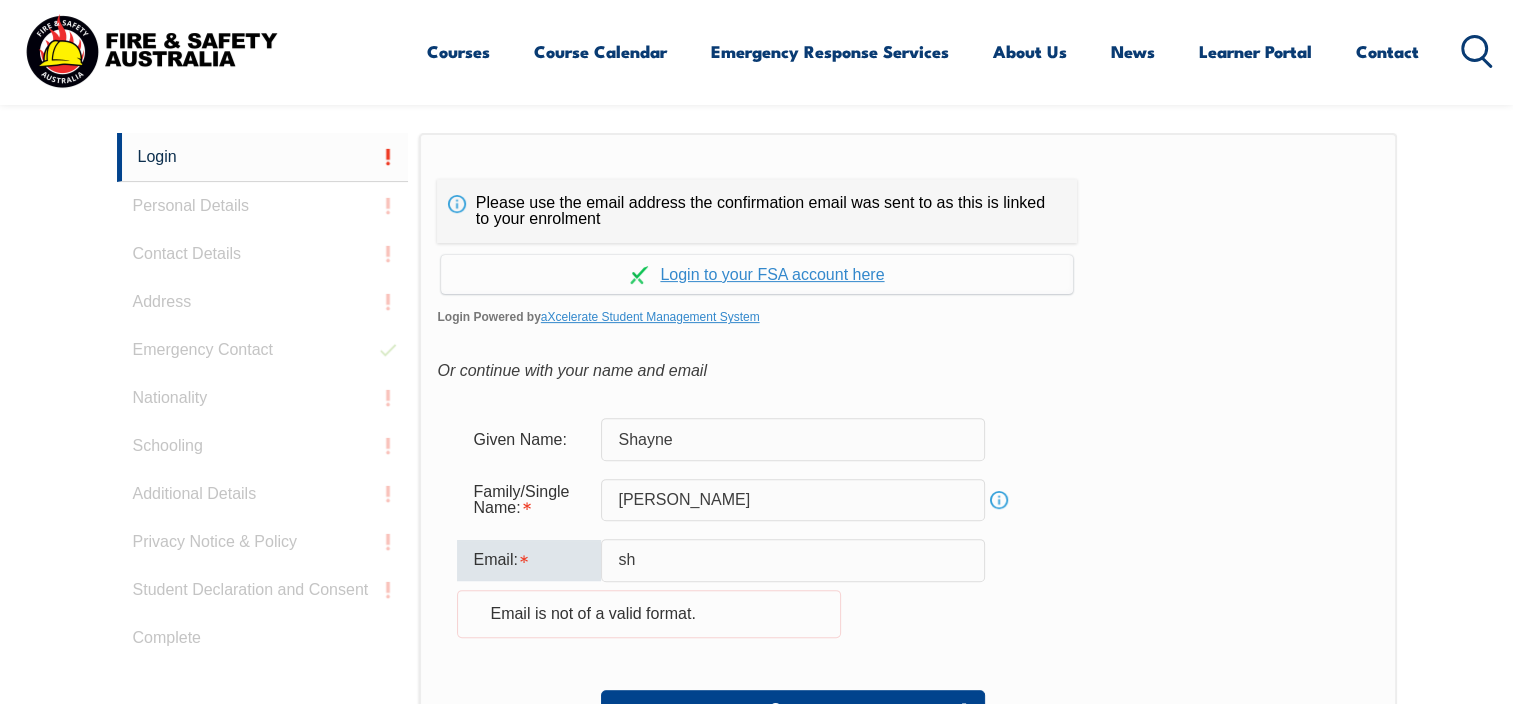 type on "s" 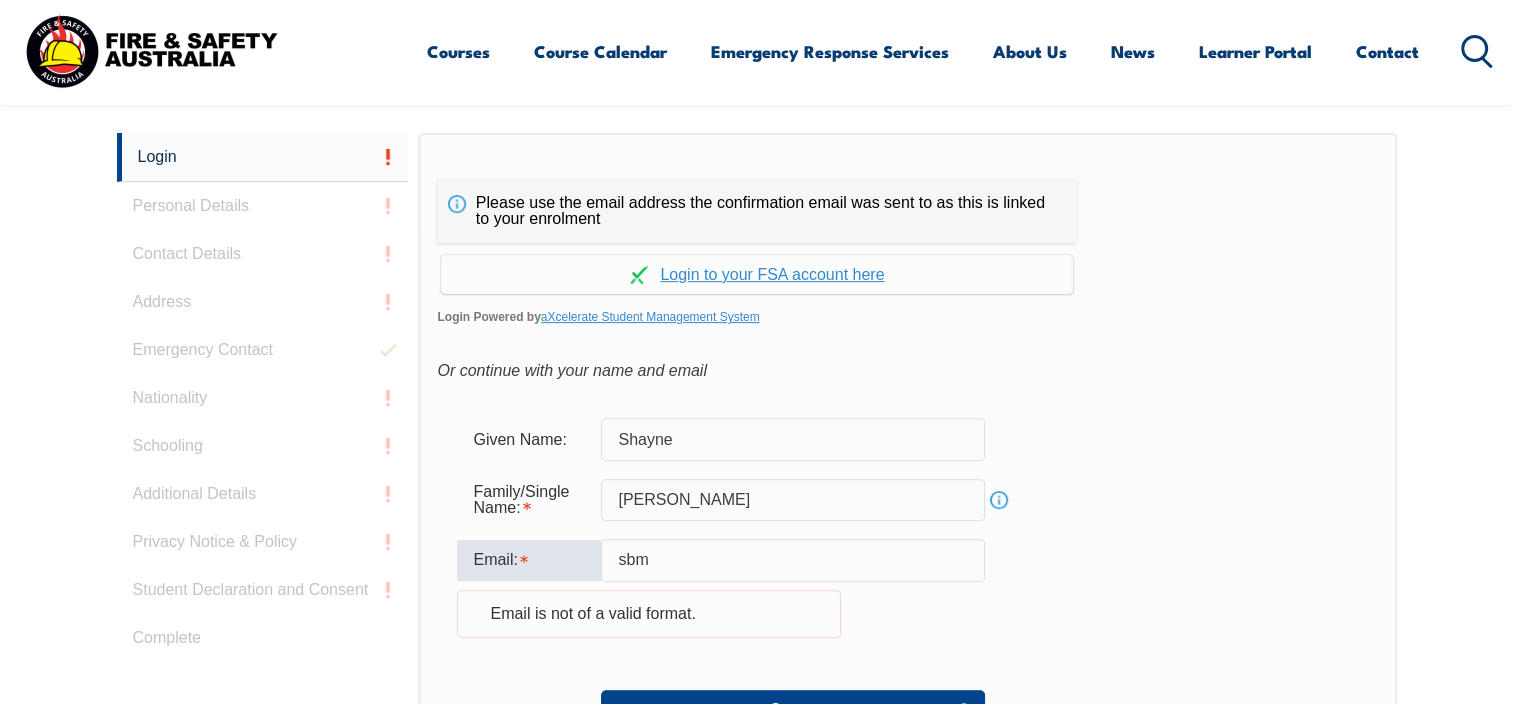 type on "[EMAIL_ADDRESS][DOMAIN_NAME]" 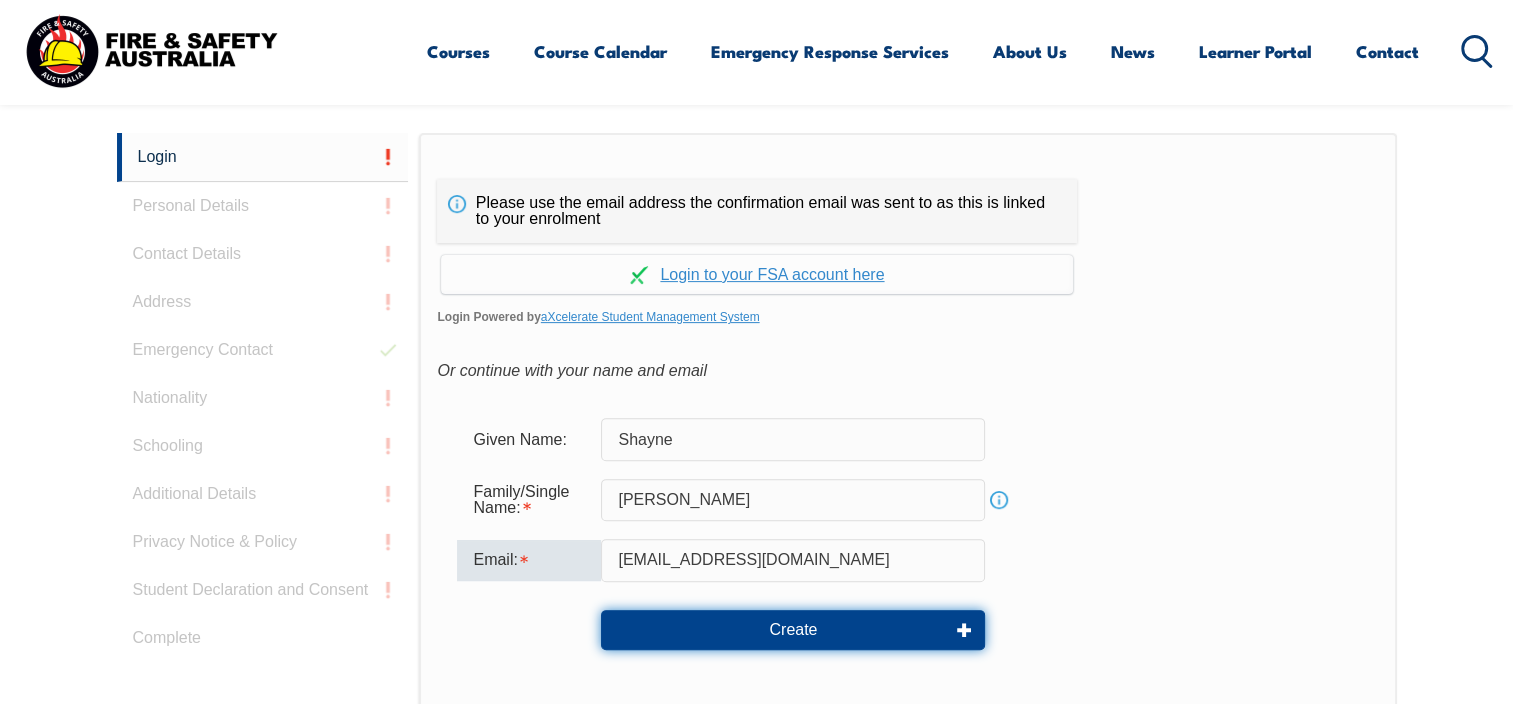 click on "Create" at bounding box center [793, 630] 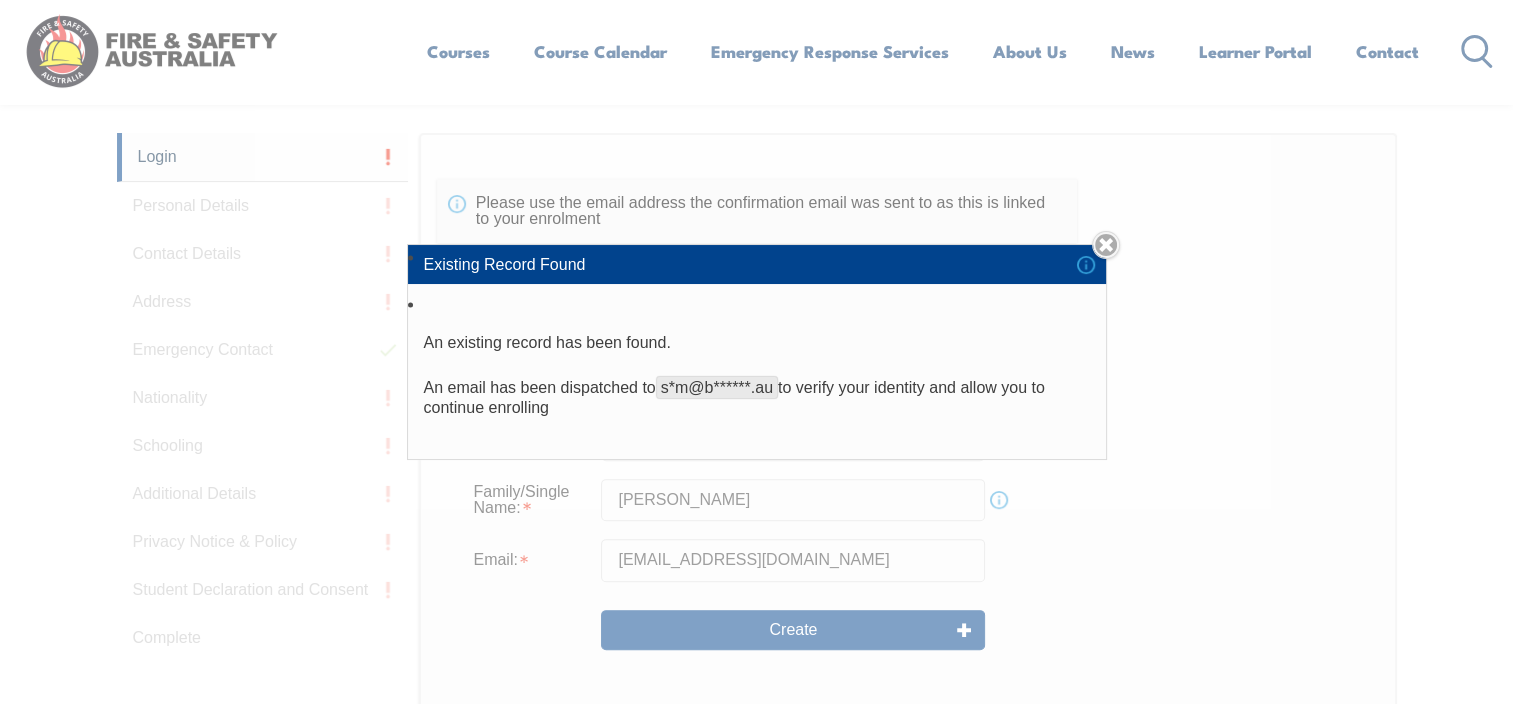 click on "An existing record has been found. An email has been dispatched to  s*m@b******.au  to verify your identity and allow you to continue enrolling" at bounding box center (757, 375) 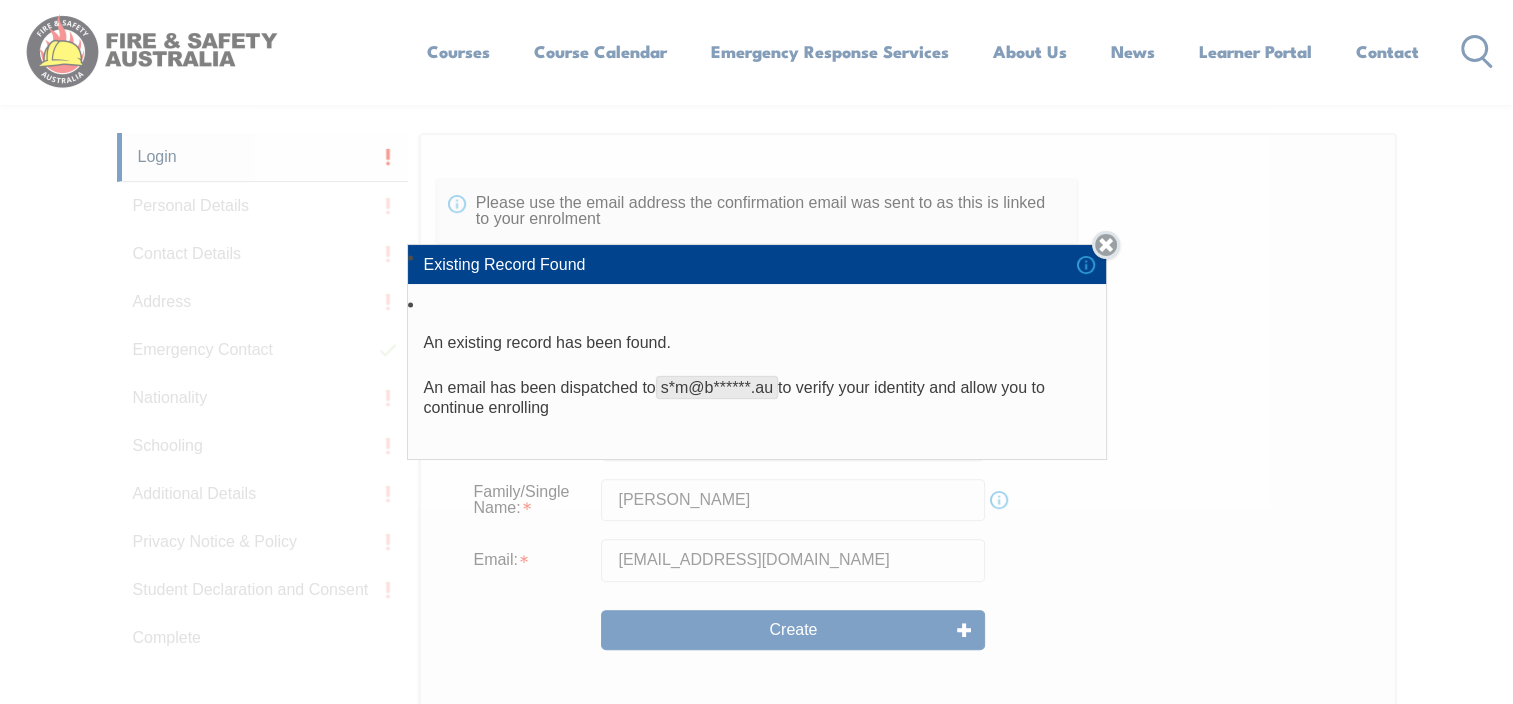 click on "Close" at bounding box center (1106, 245) 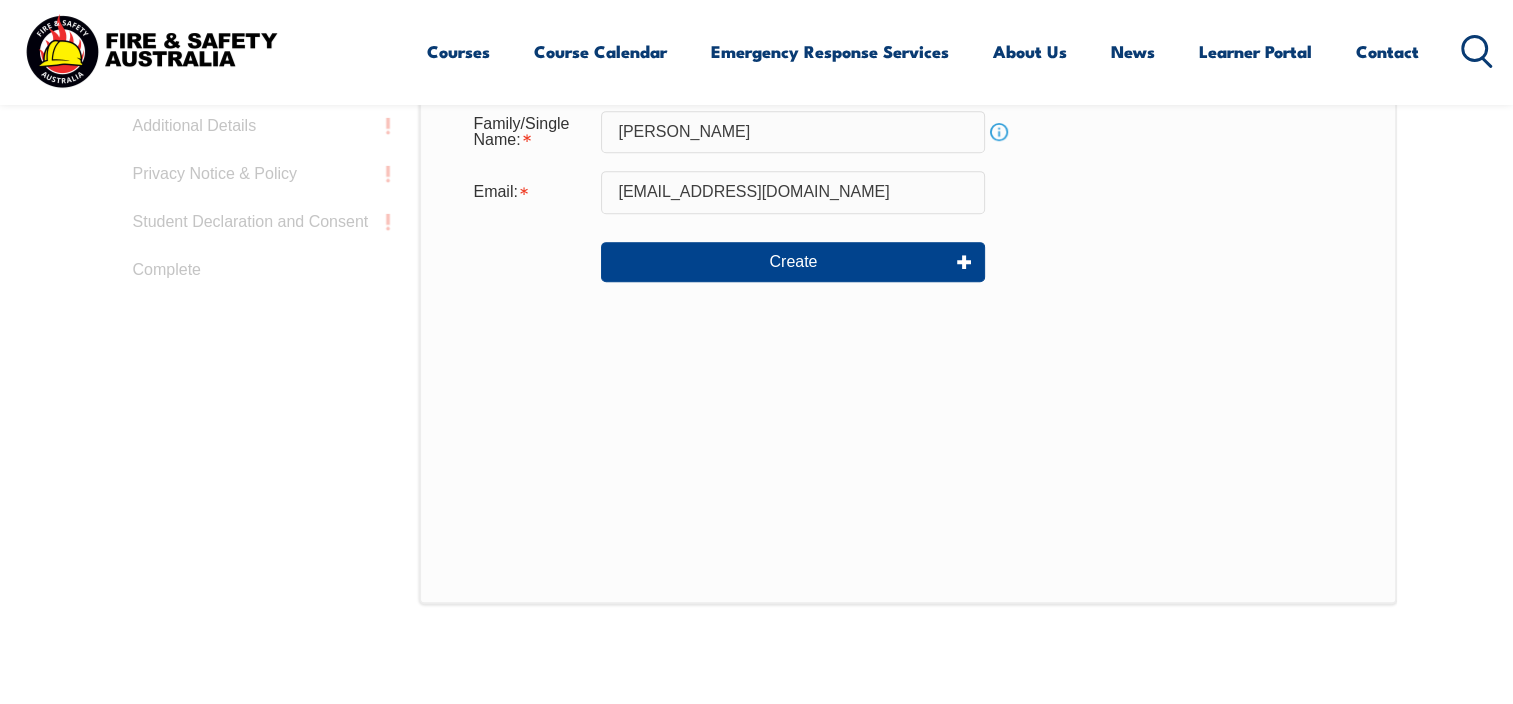 scroll, scrollTop: 600, scrollLeft: 0, axis: vertical 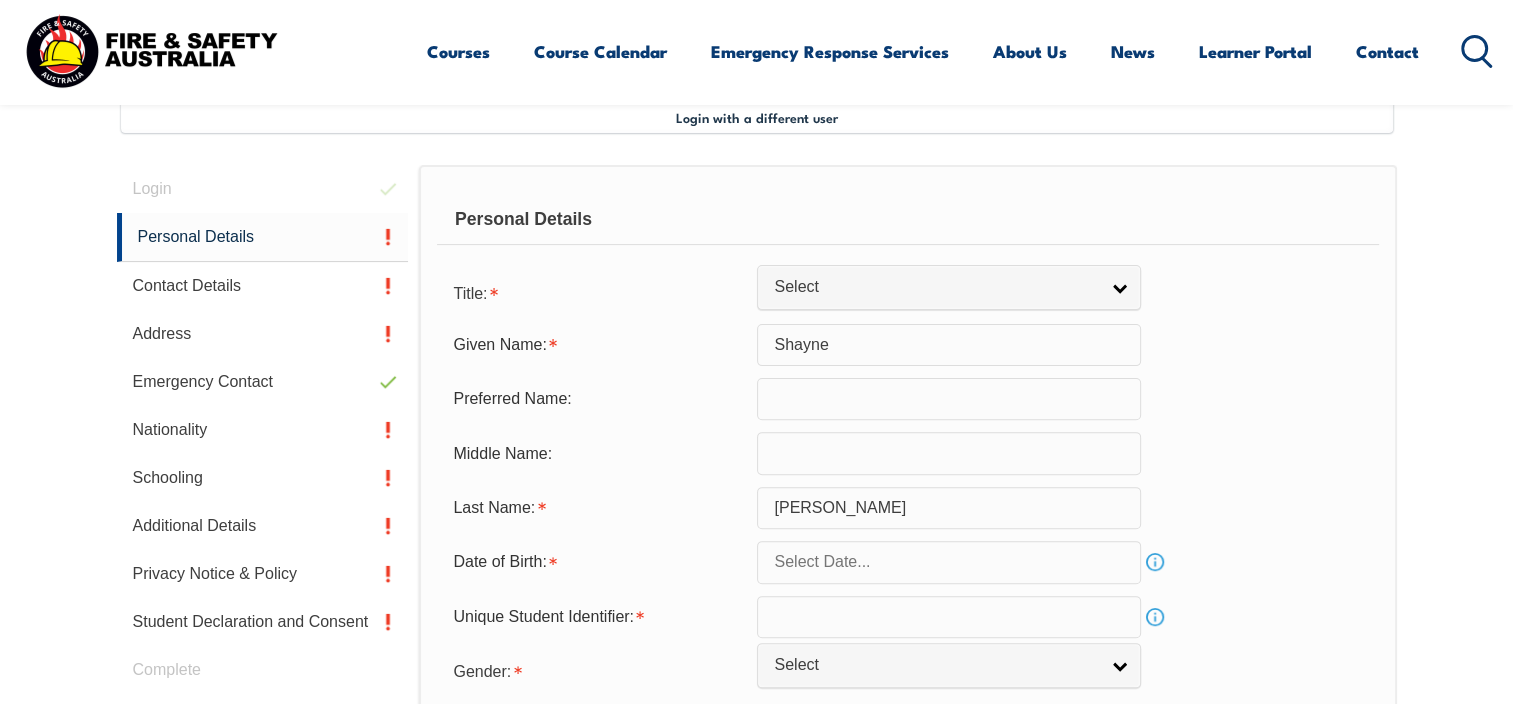 click at bounding box center [949, 562] 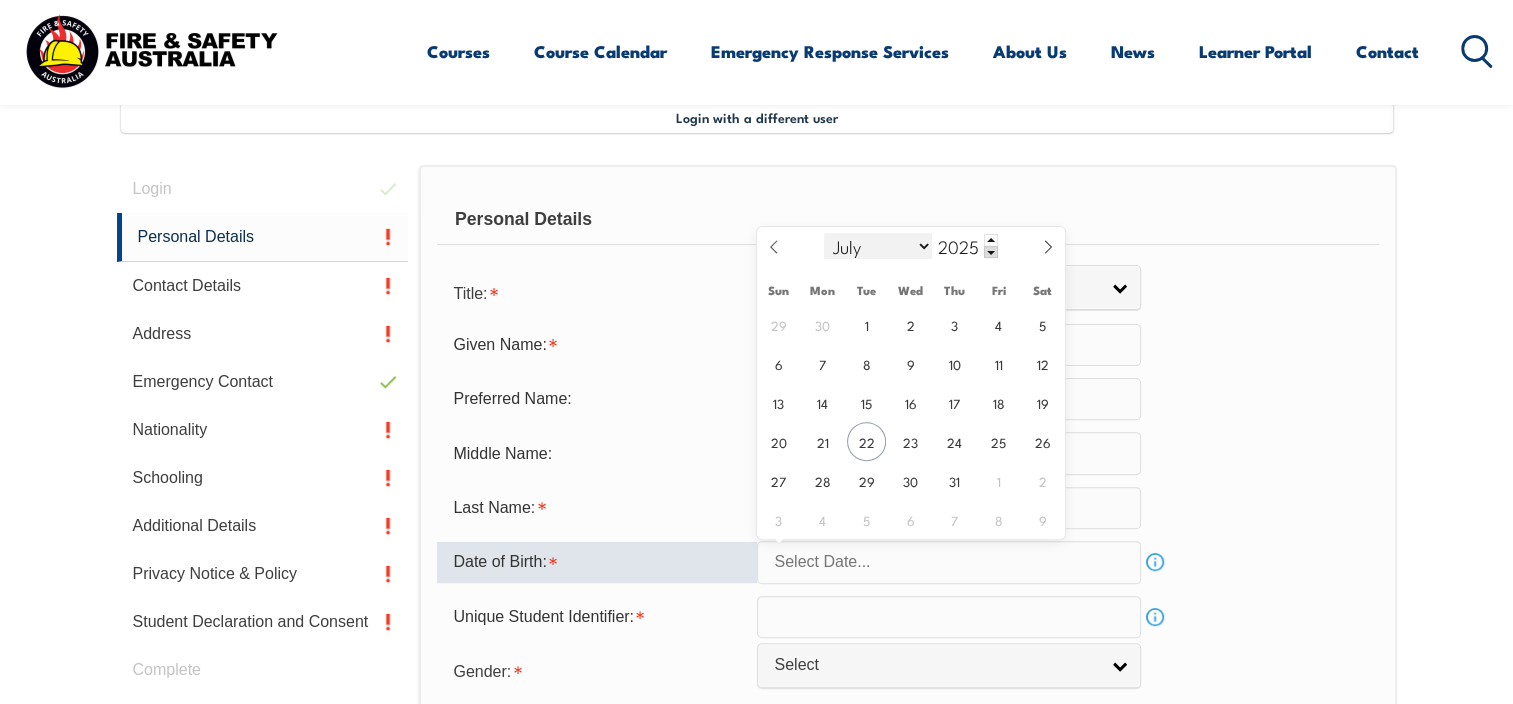 click on "January February March April May June July August September October November December" at bounding box center (878, 246) 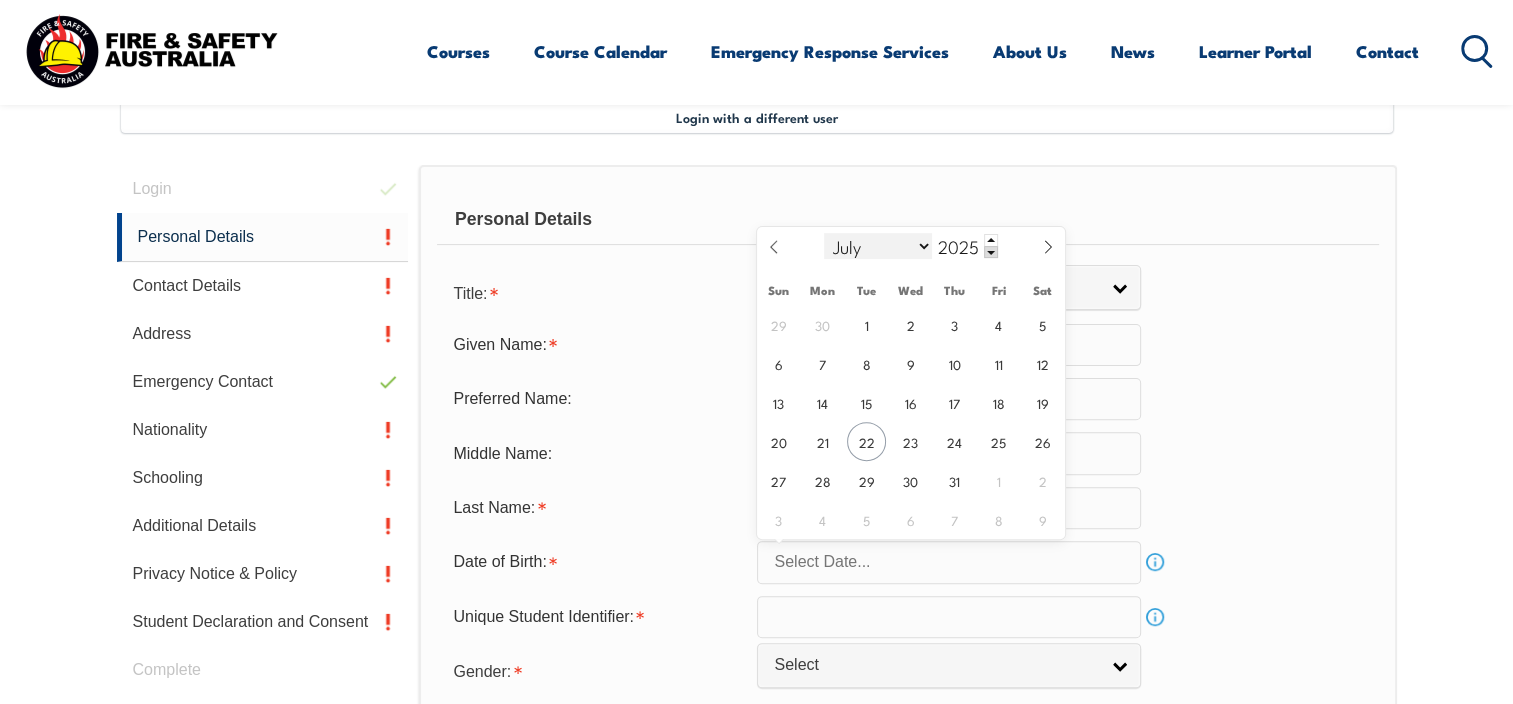 select on "10" 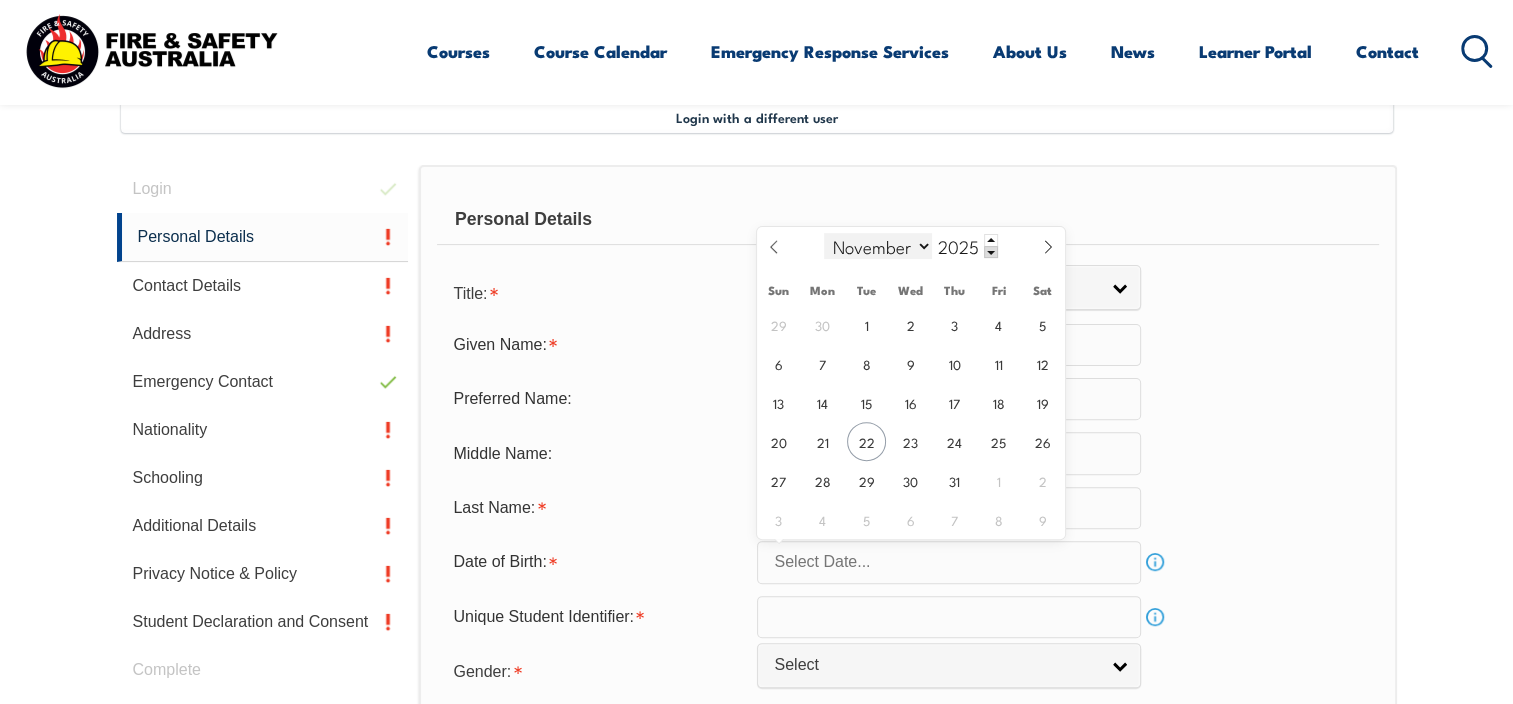 click on "January February March April May June July August September October November December" at bounding box center [878, 246] 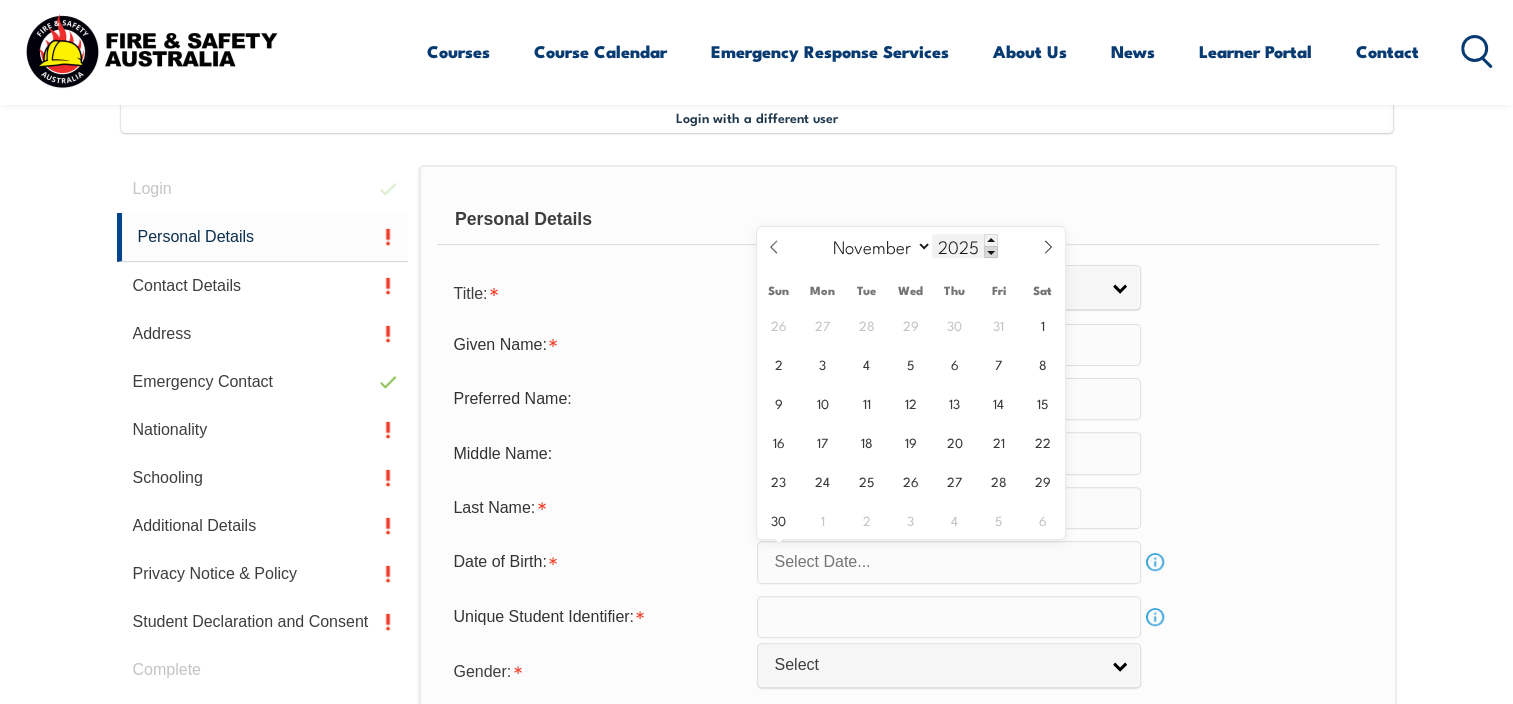click at bounding box center (991, 252) 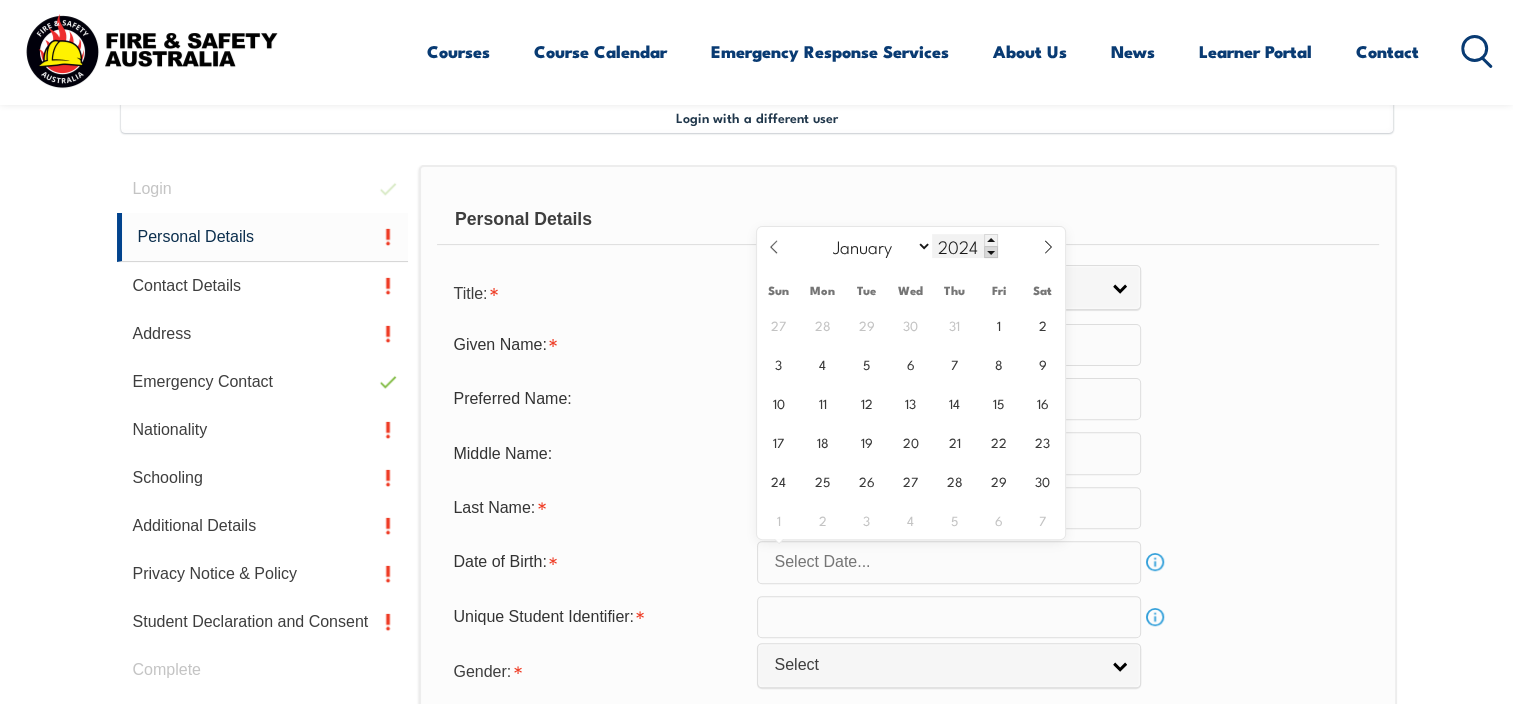 click at bounding box center [991, 252] 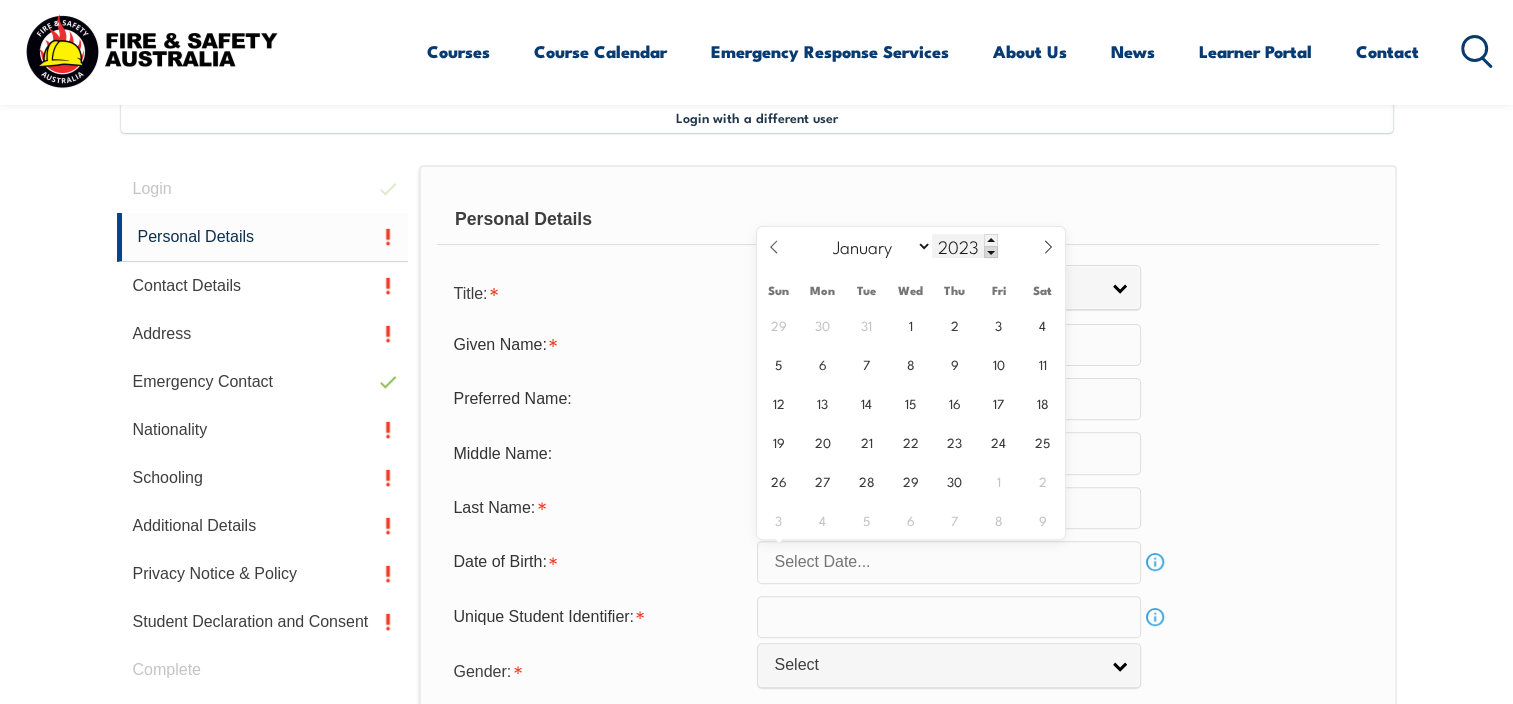 click at bounding box center [991, 252] 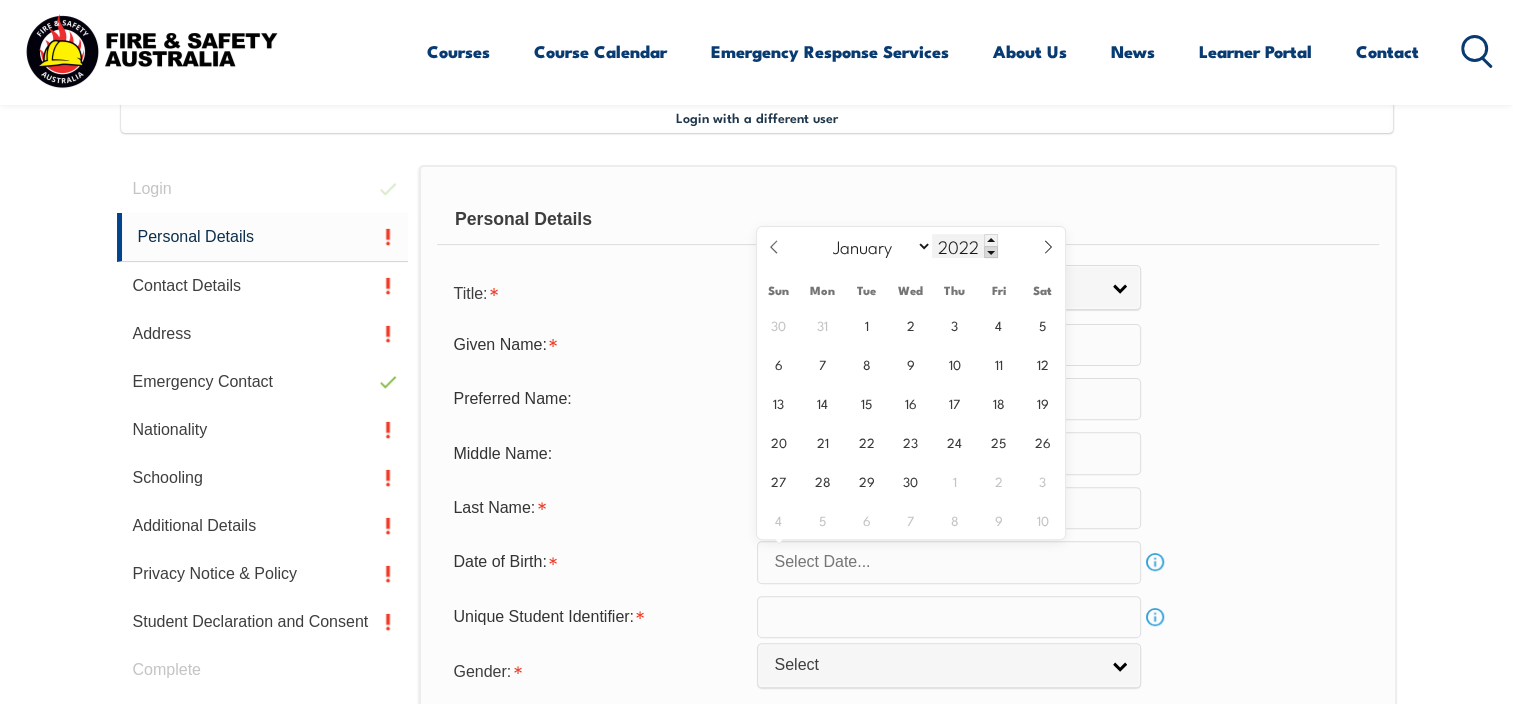 click at bounding box center (991, 252) 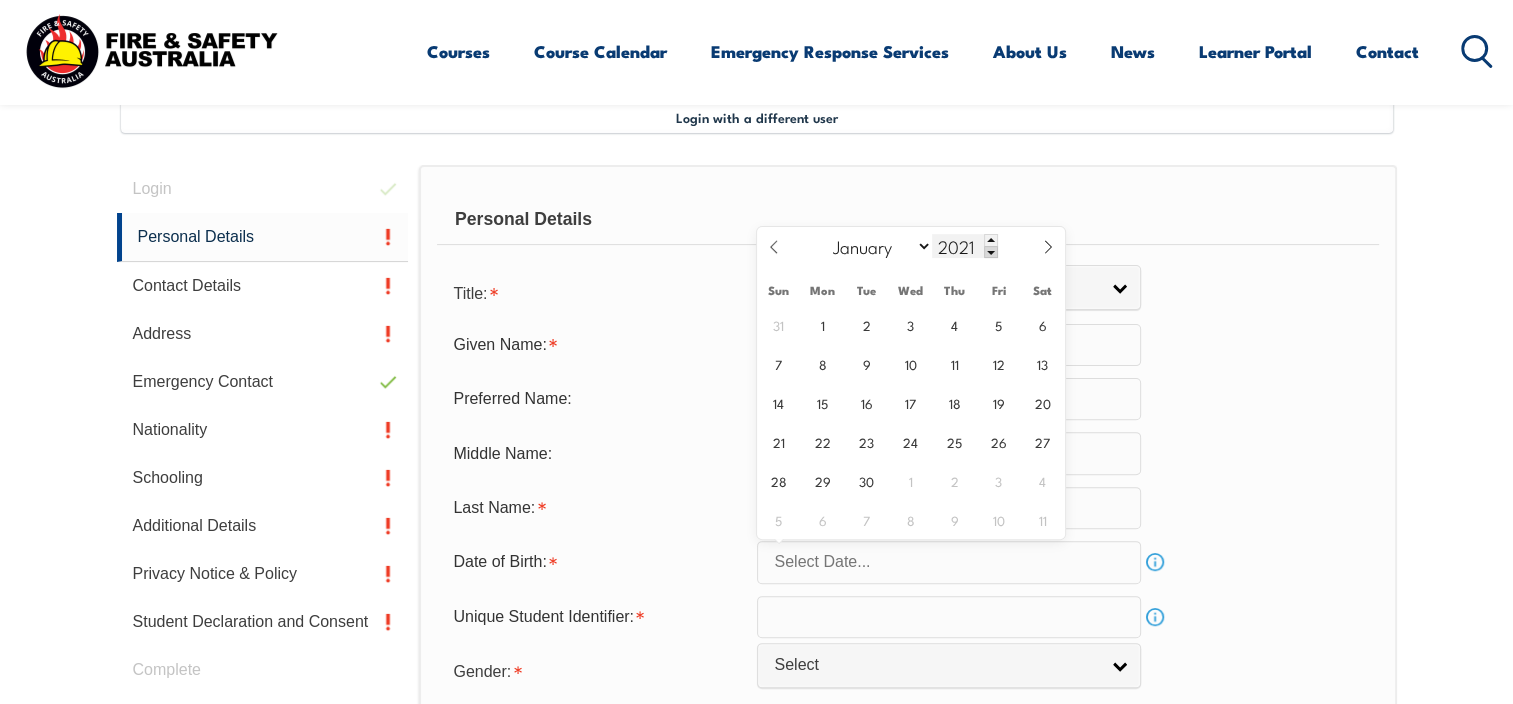 click at bounding box center (991, 252) 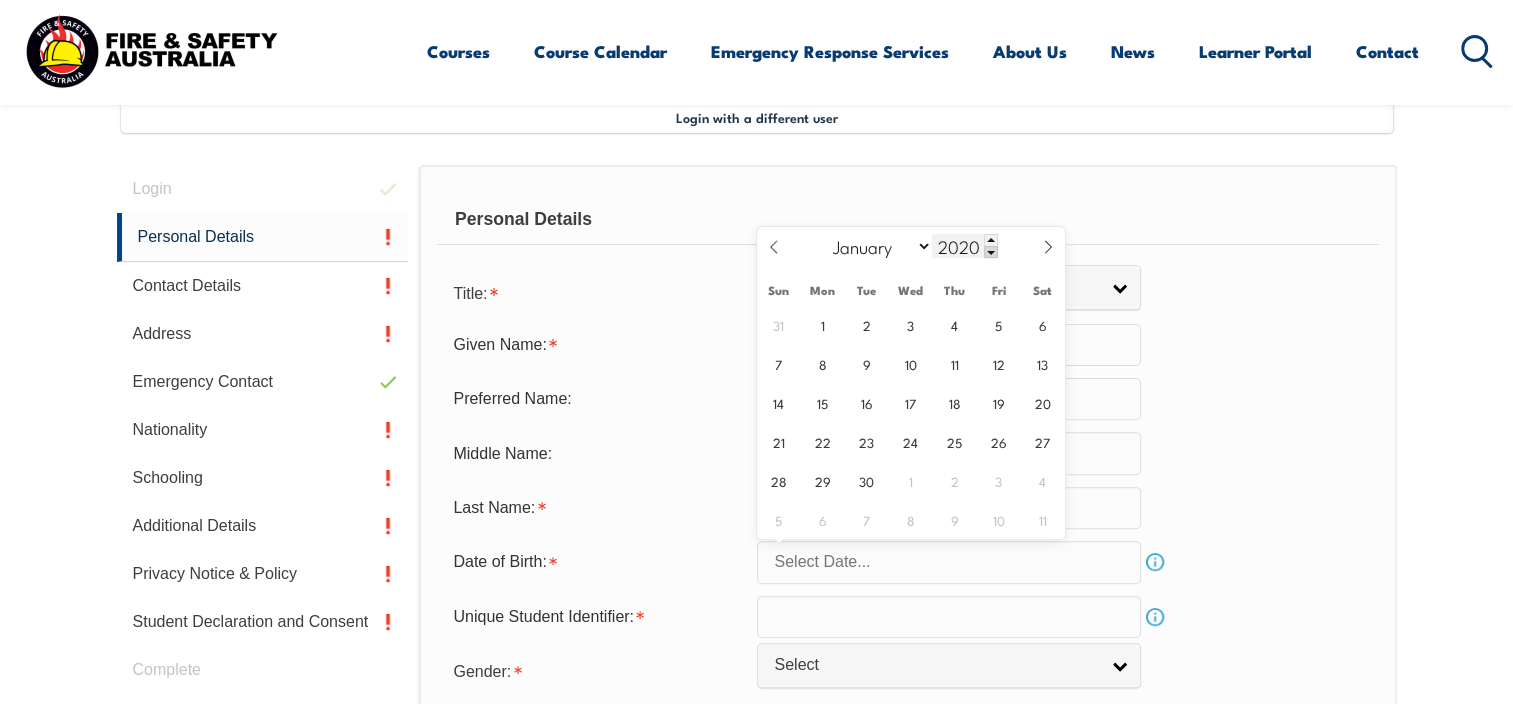 click at bounding box center [991, 252] 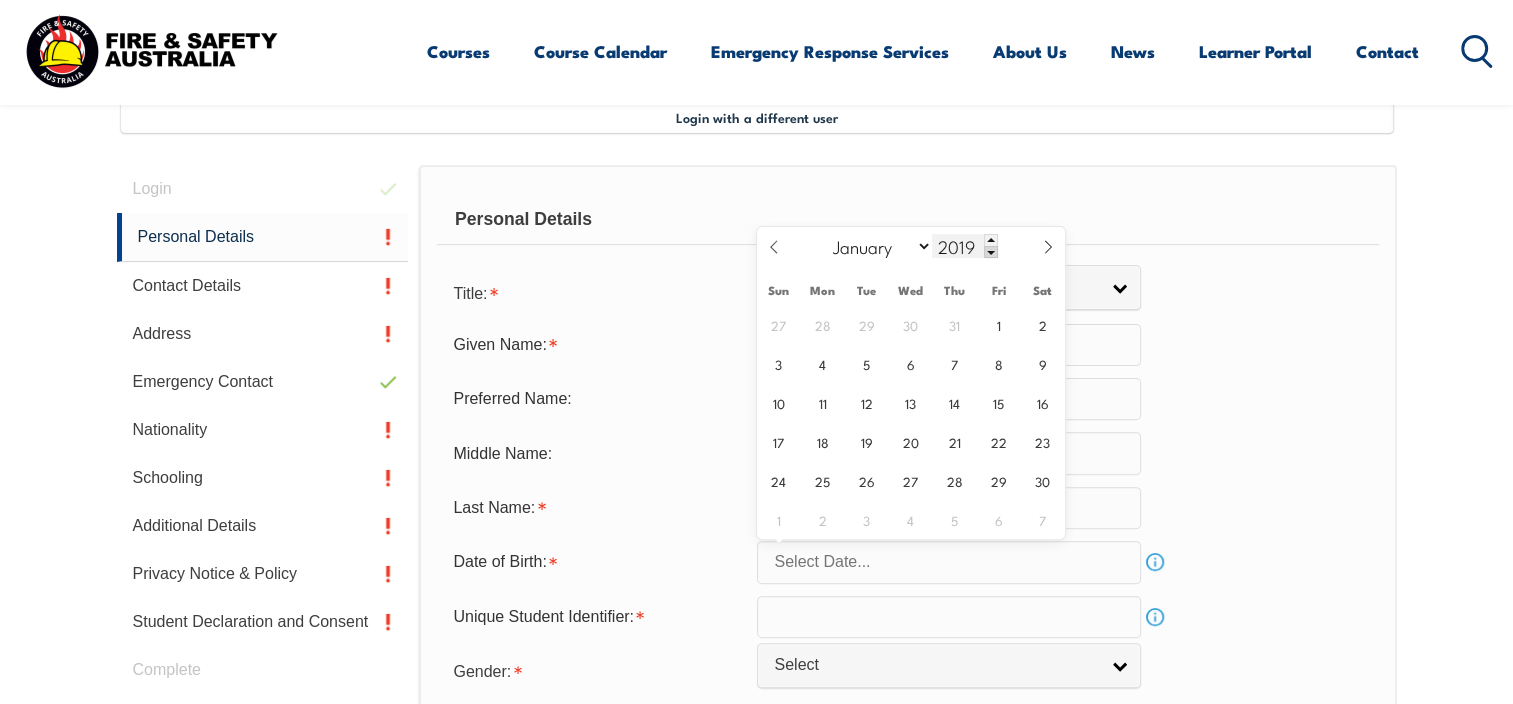 click at bounding box center [991, 252] 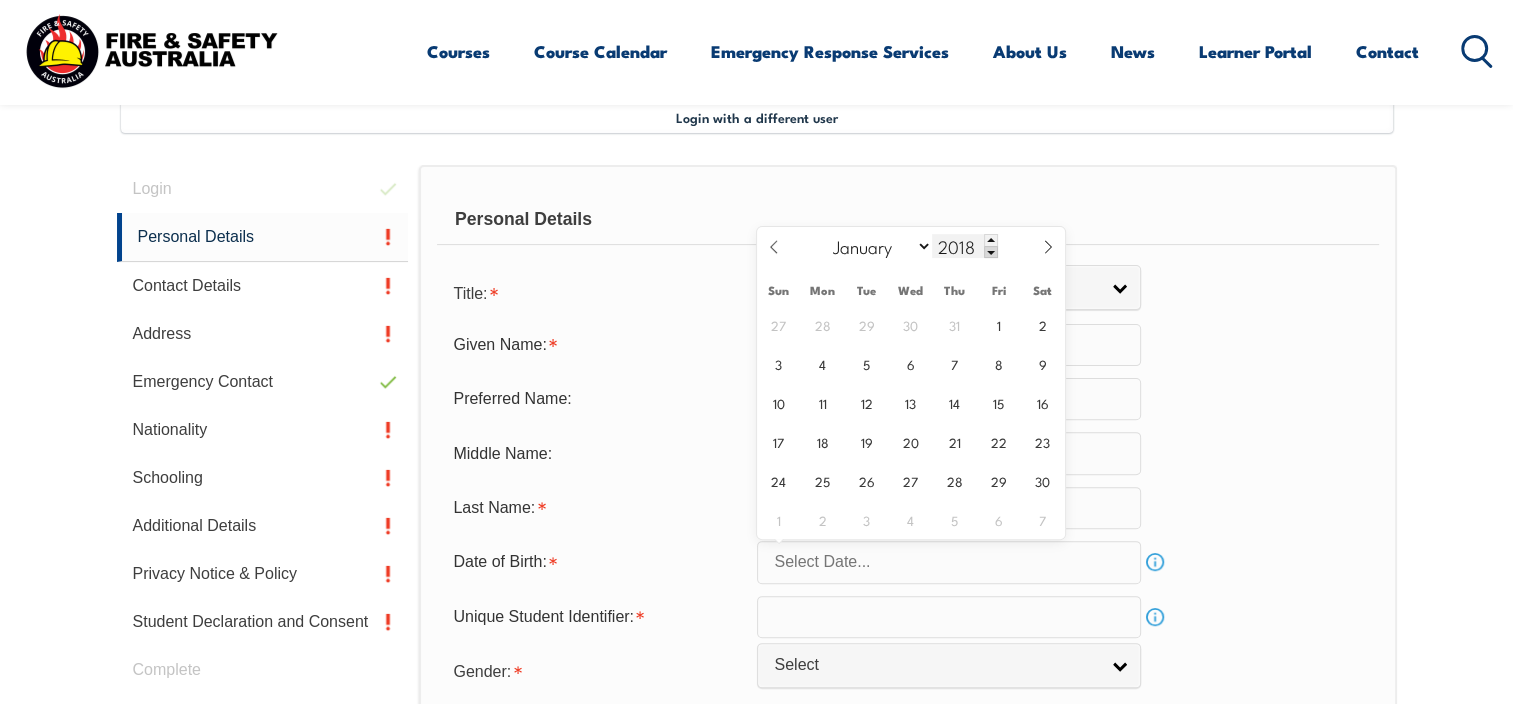 click at bounding box center [991, 252] 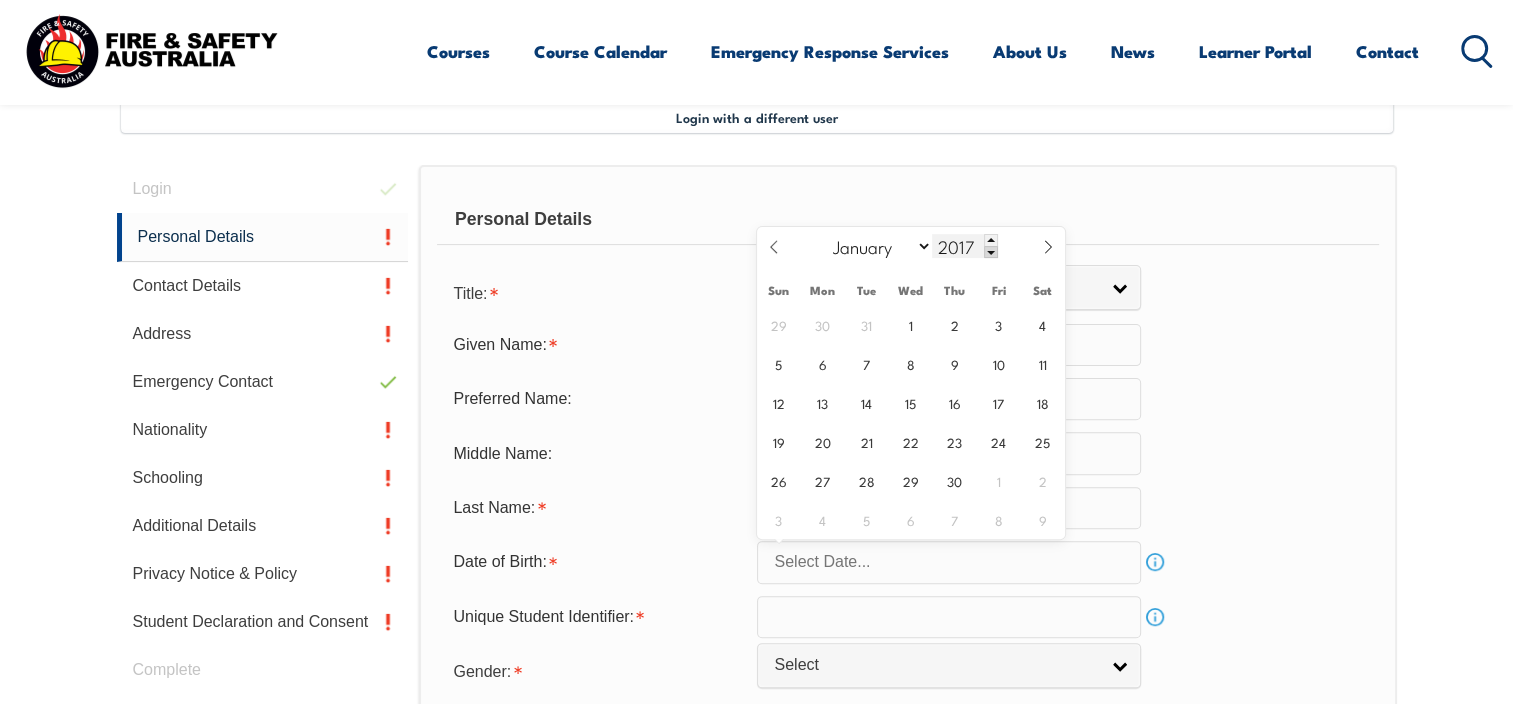 click at bounding box center (991, 252) 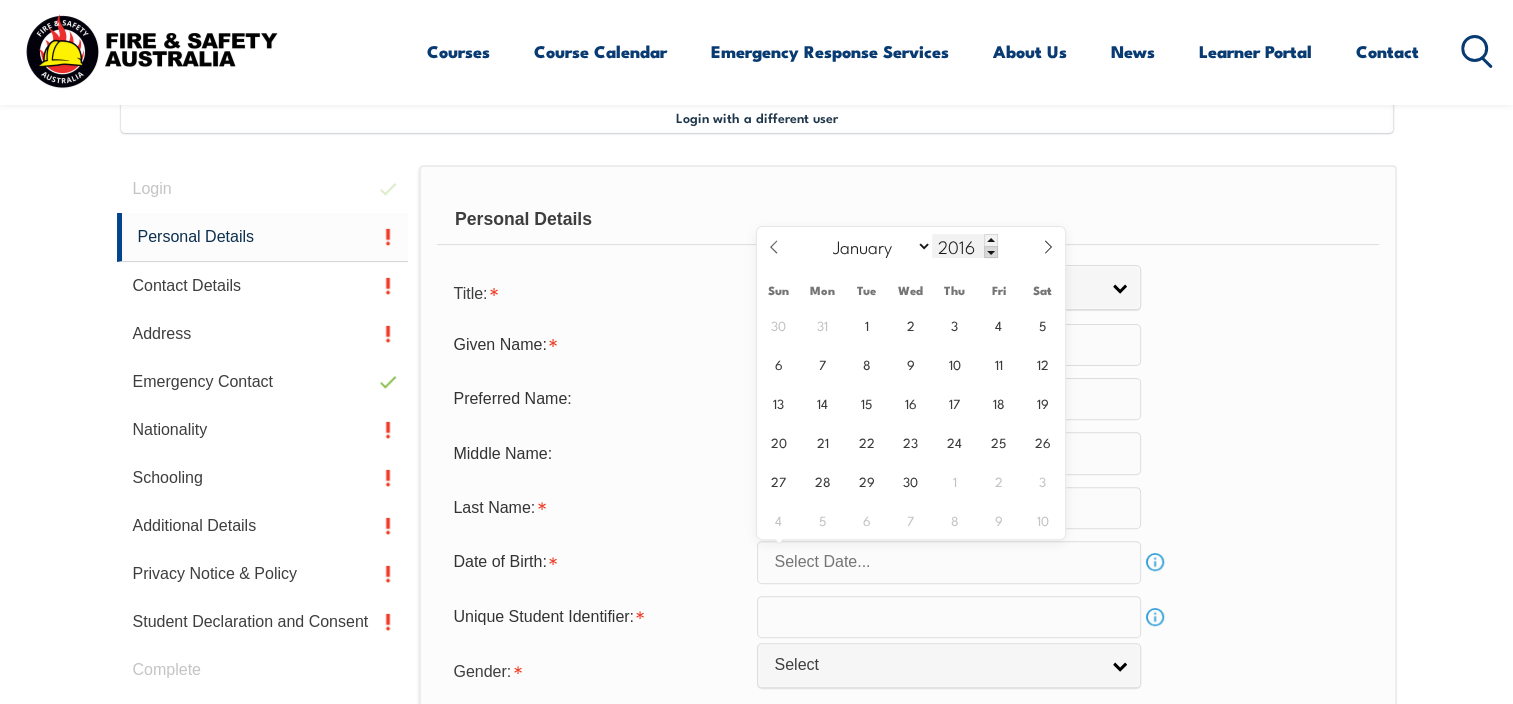click at bounding box center [991, 252] 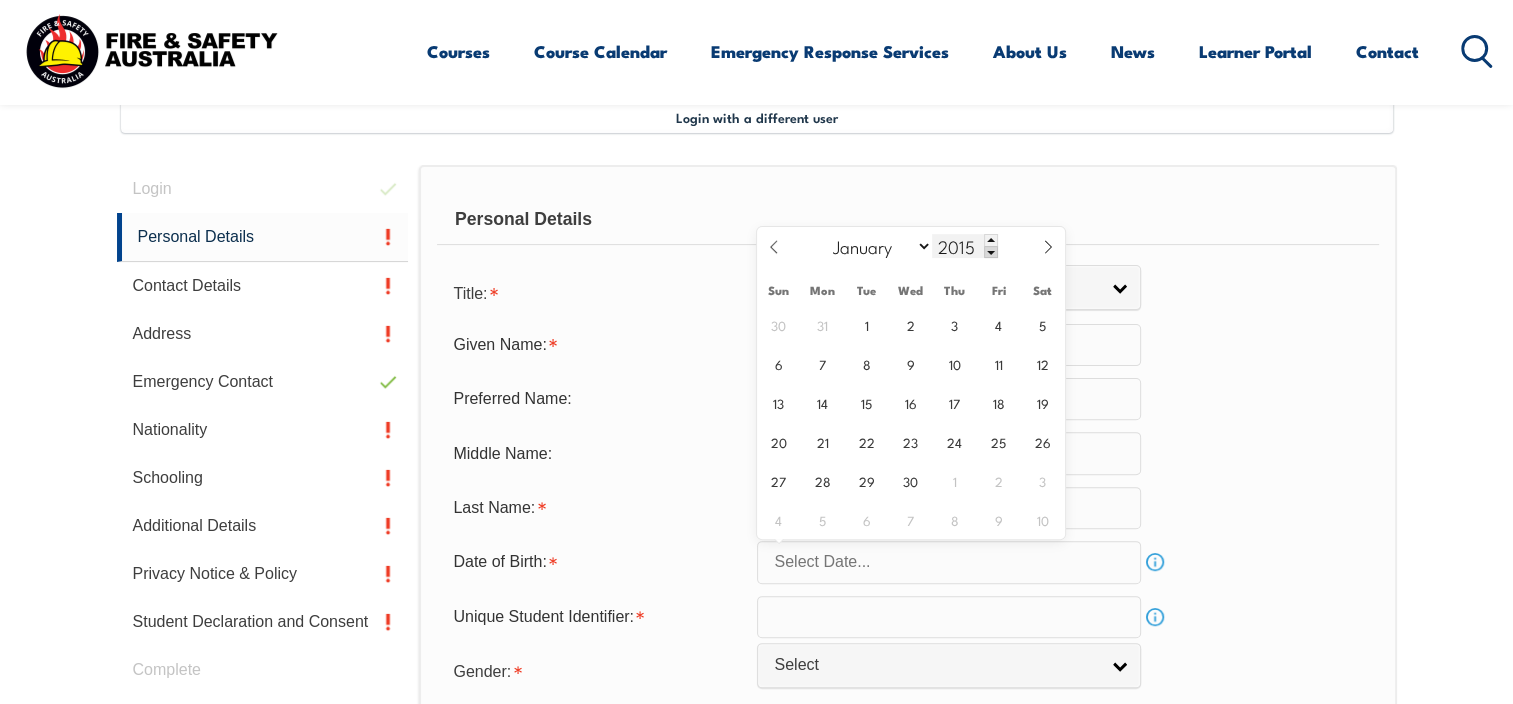 click at bounding box center (991, 252) 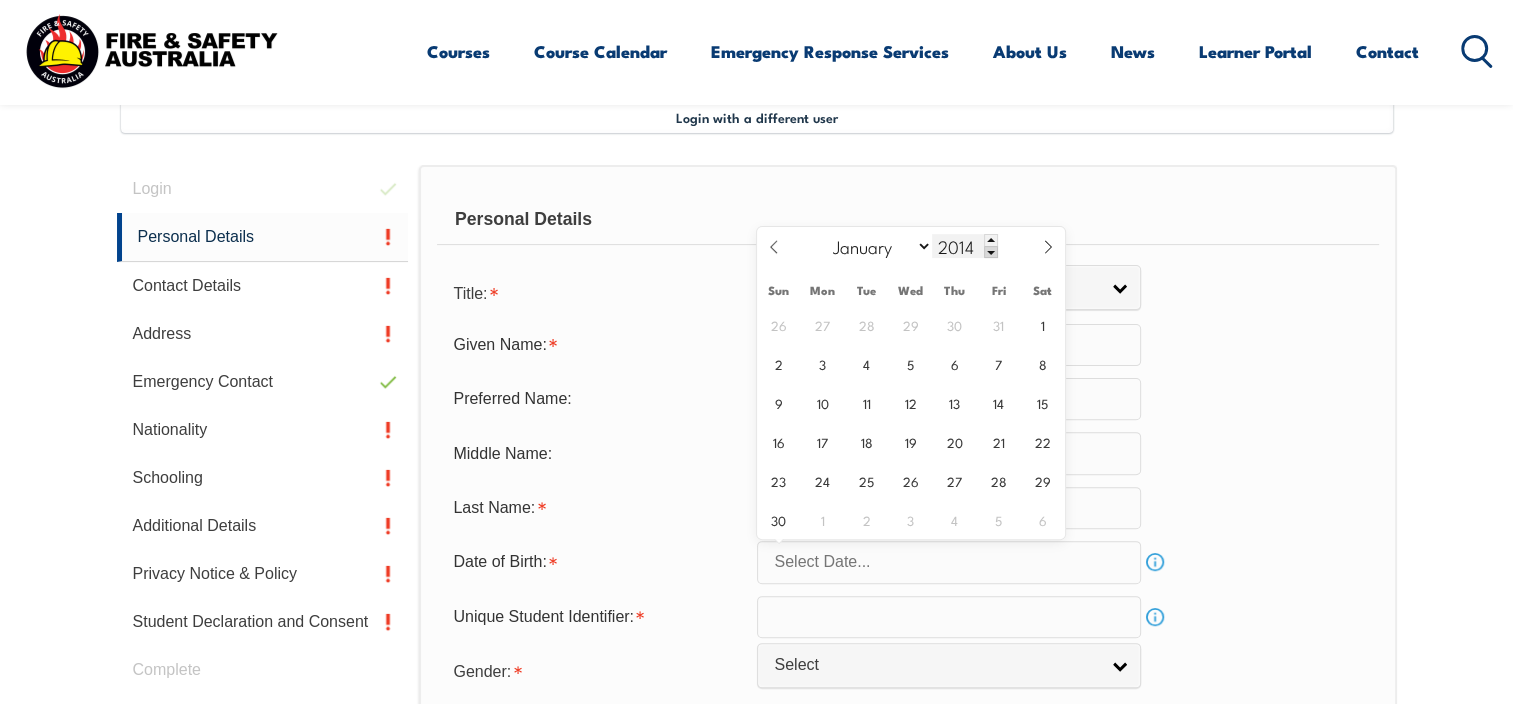 click at bounding box center [991, 252] 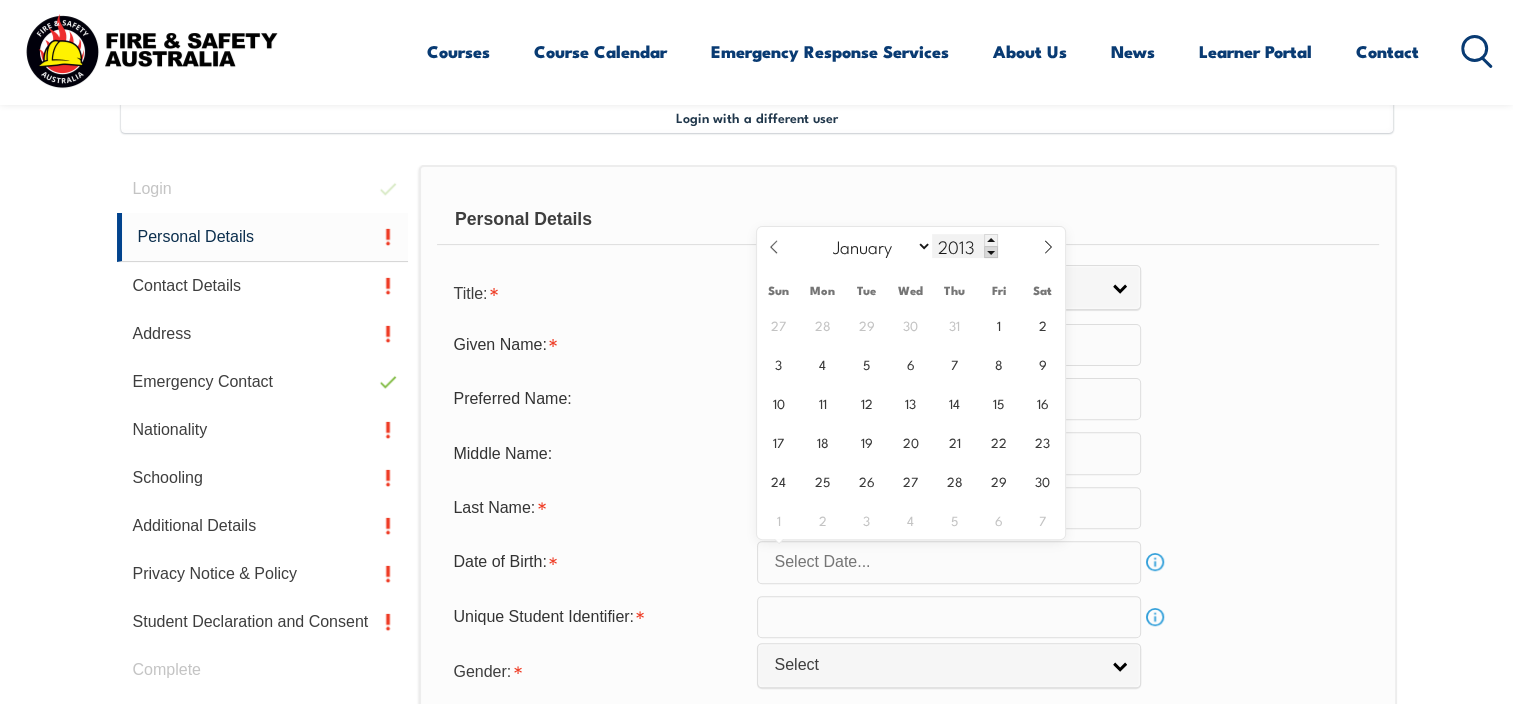 click at bounding box center [991, 252] 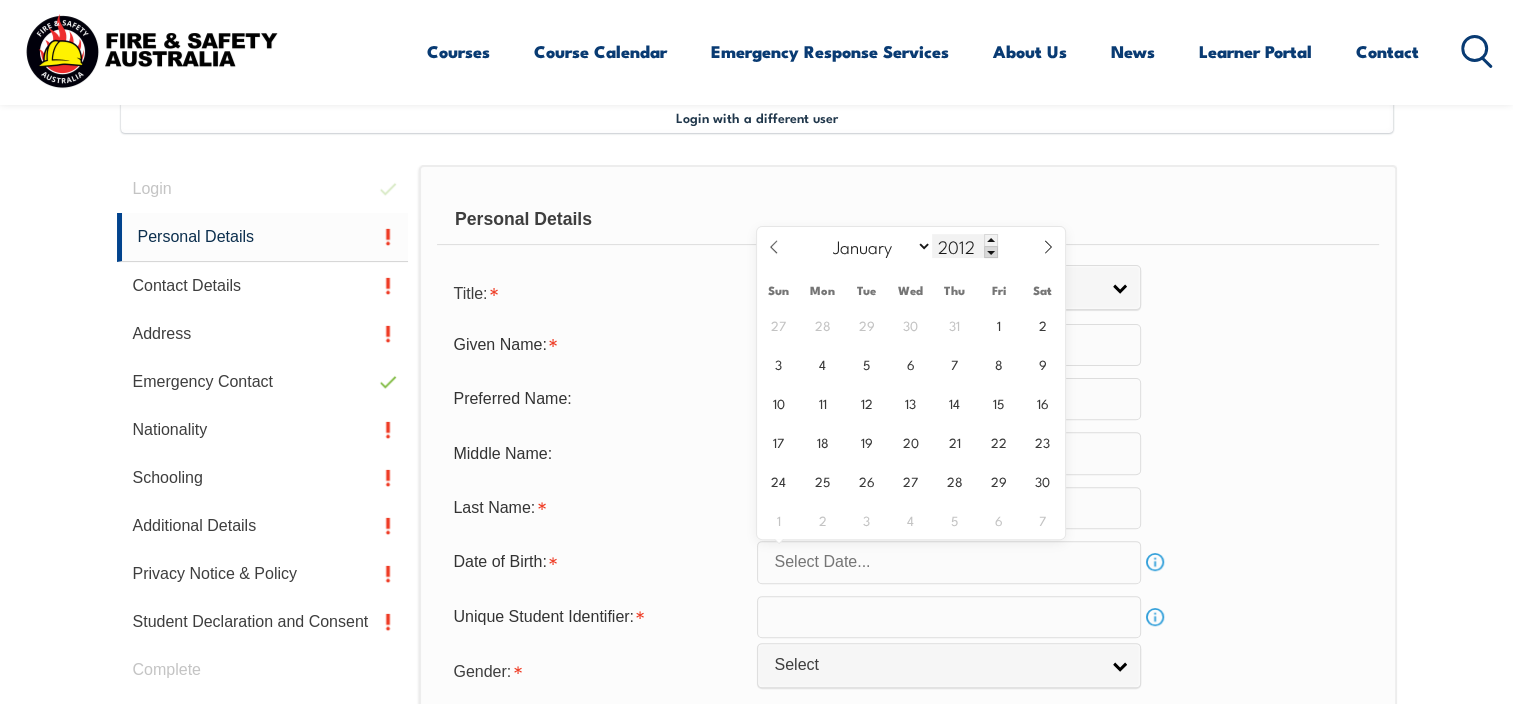 click at bounding box center (991, 252) 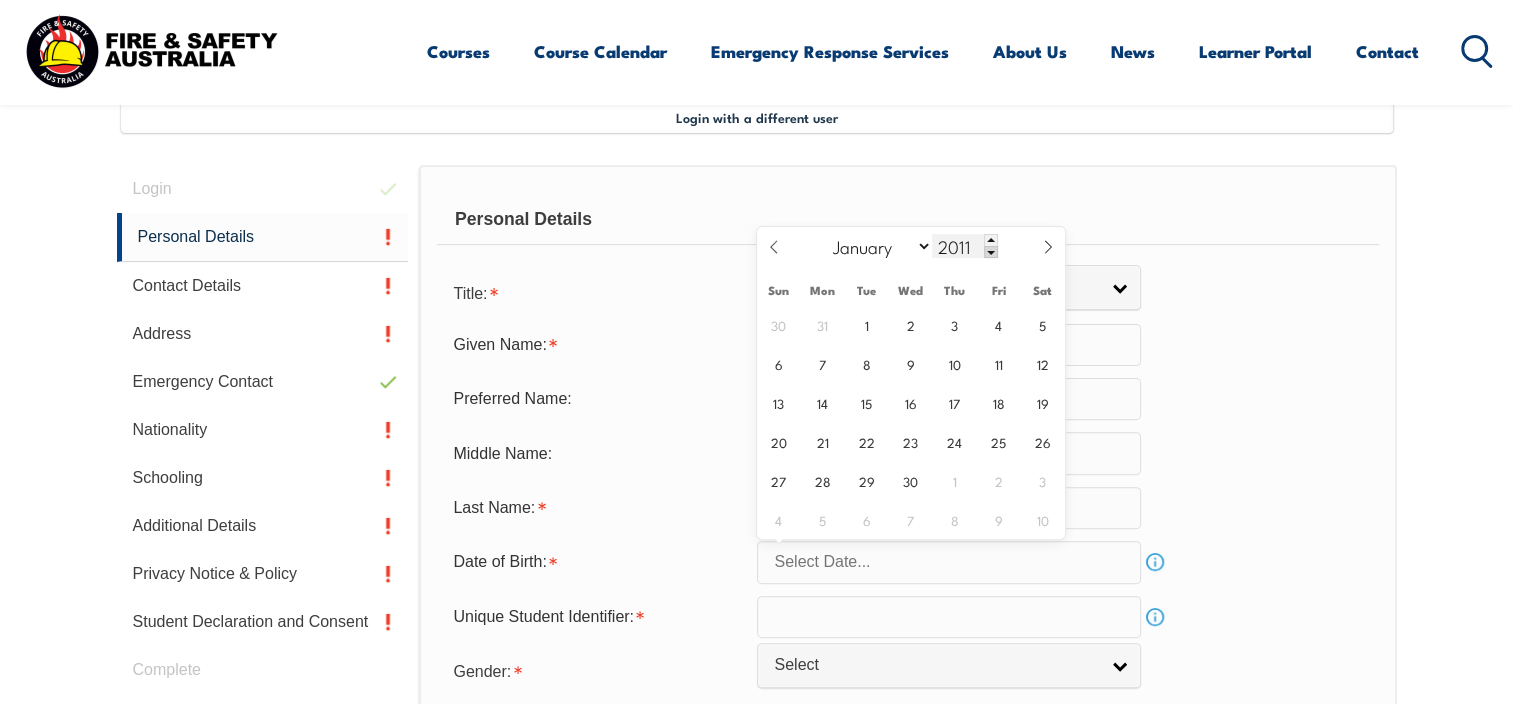 click at bounding box center [991, 252] 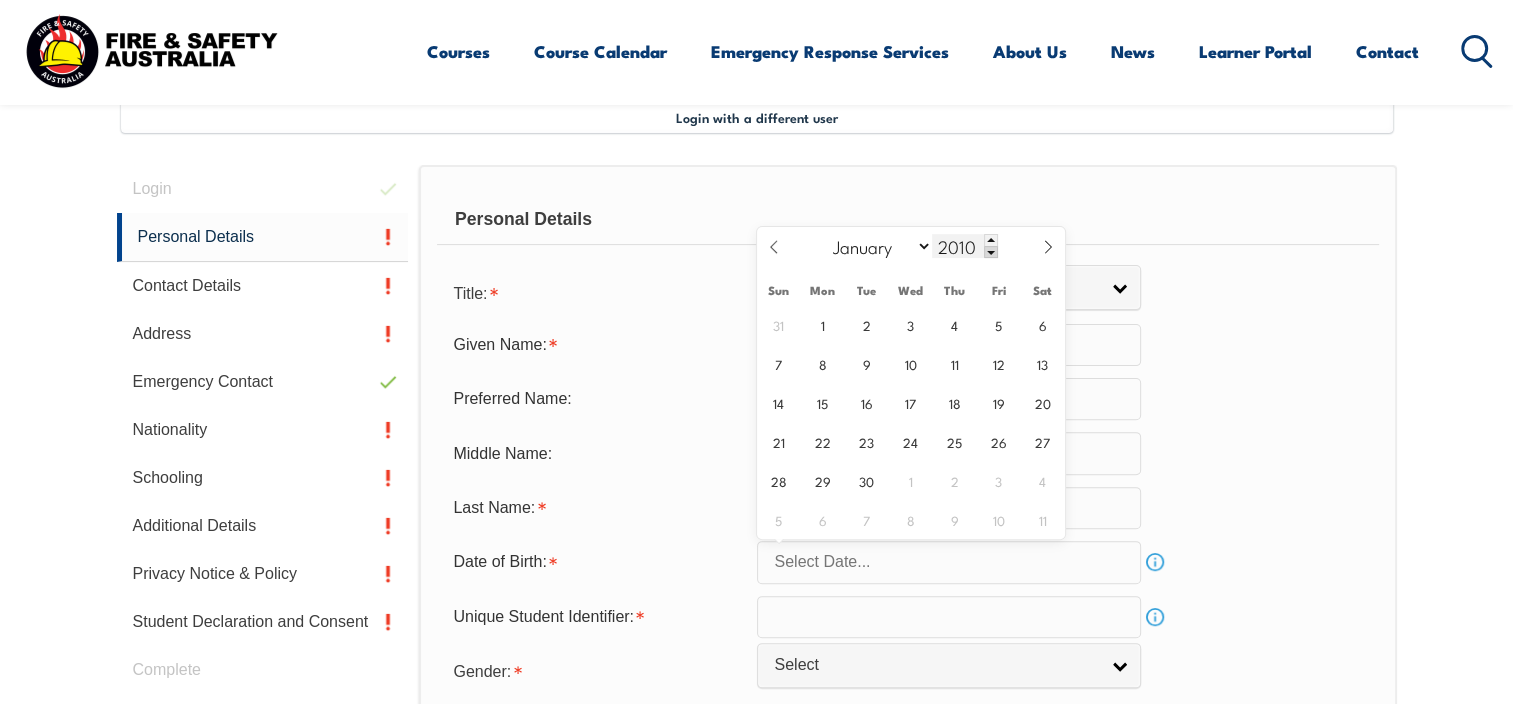 click at bounding box center (991, 252) 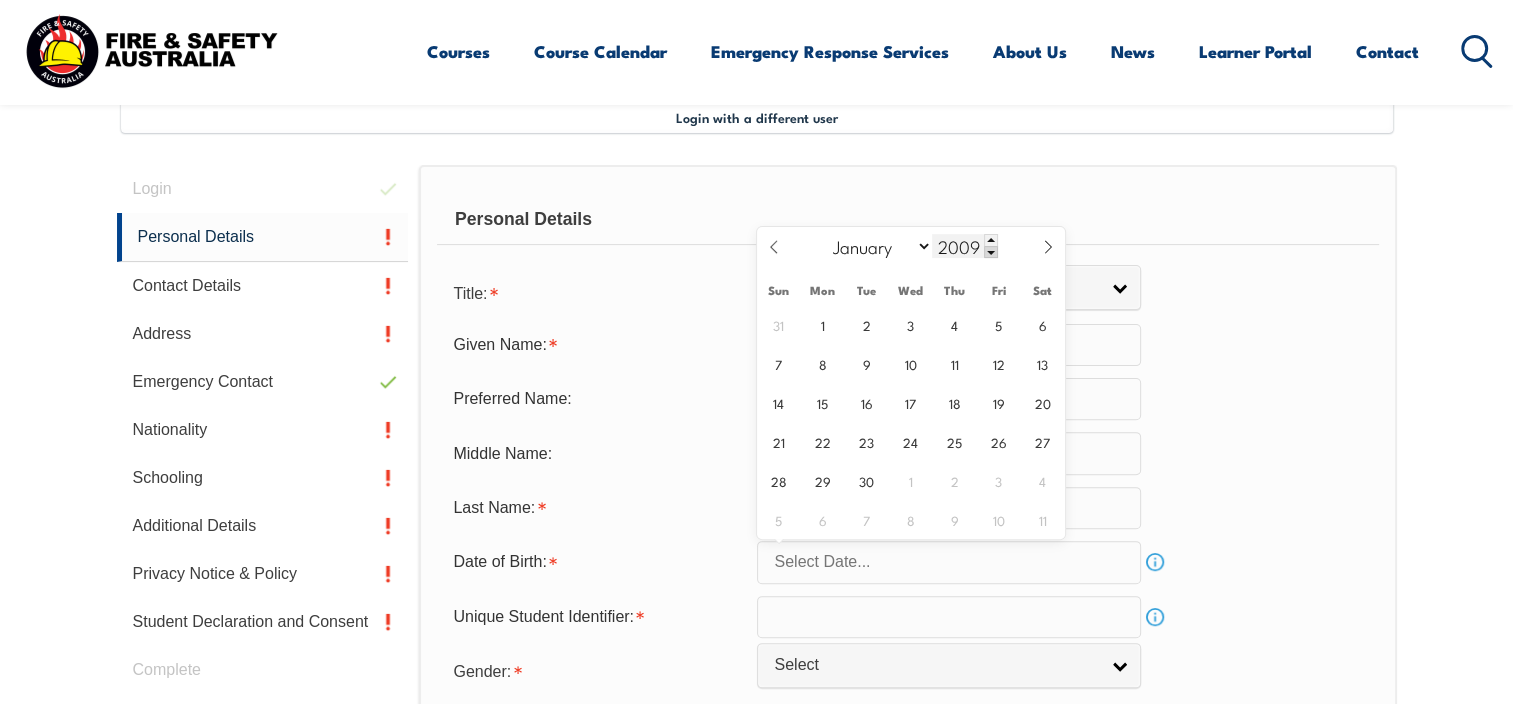 click at bounding box center (991, 252) 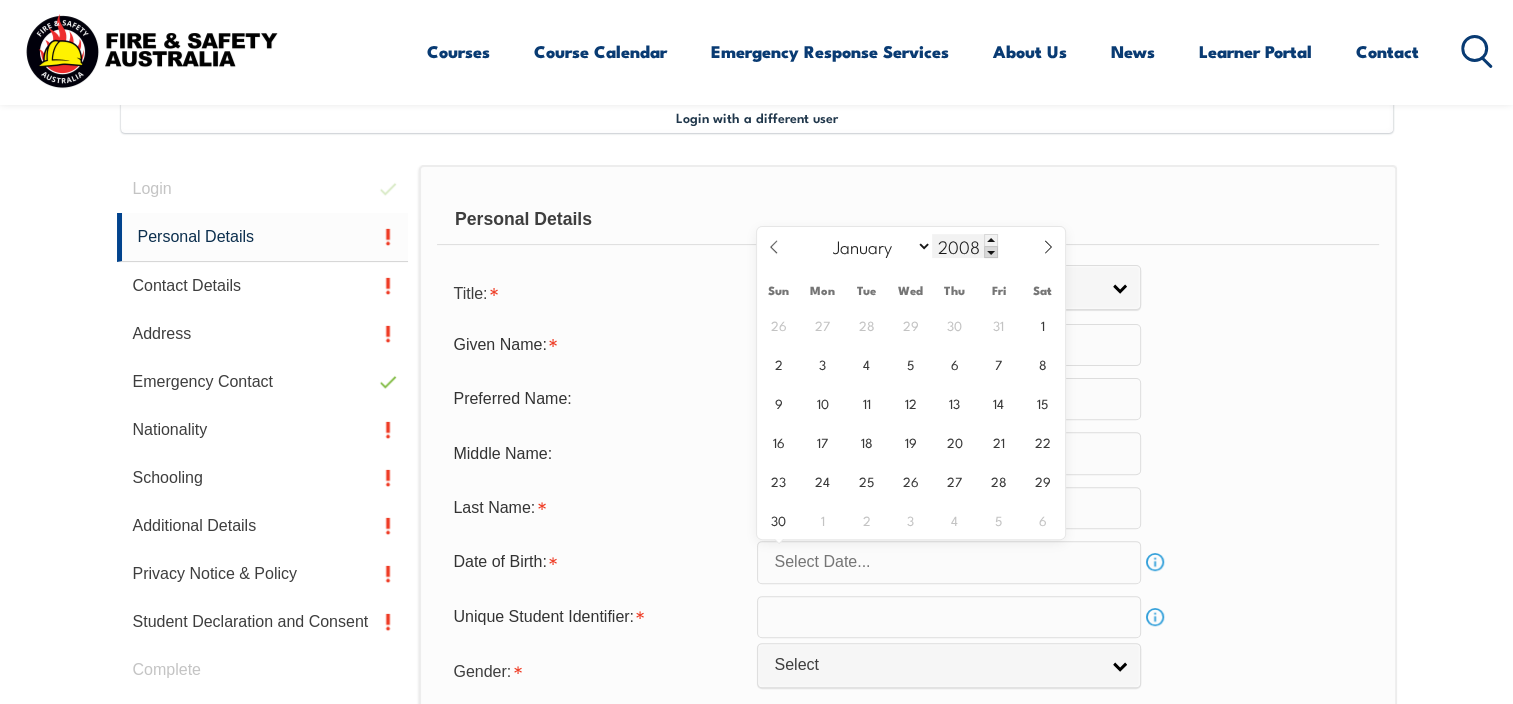 click at bounding box center [991, 252] 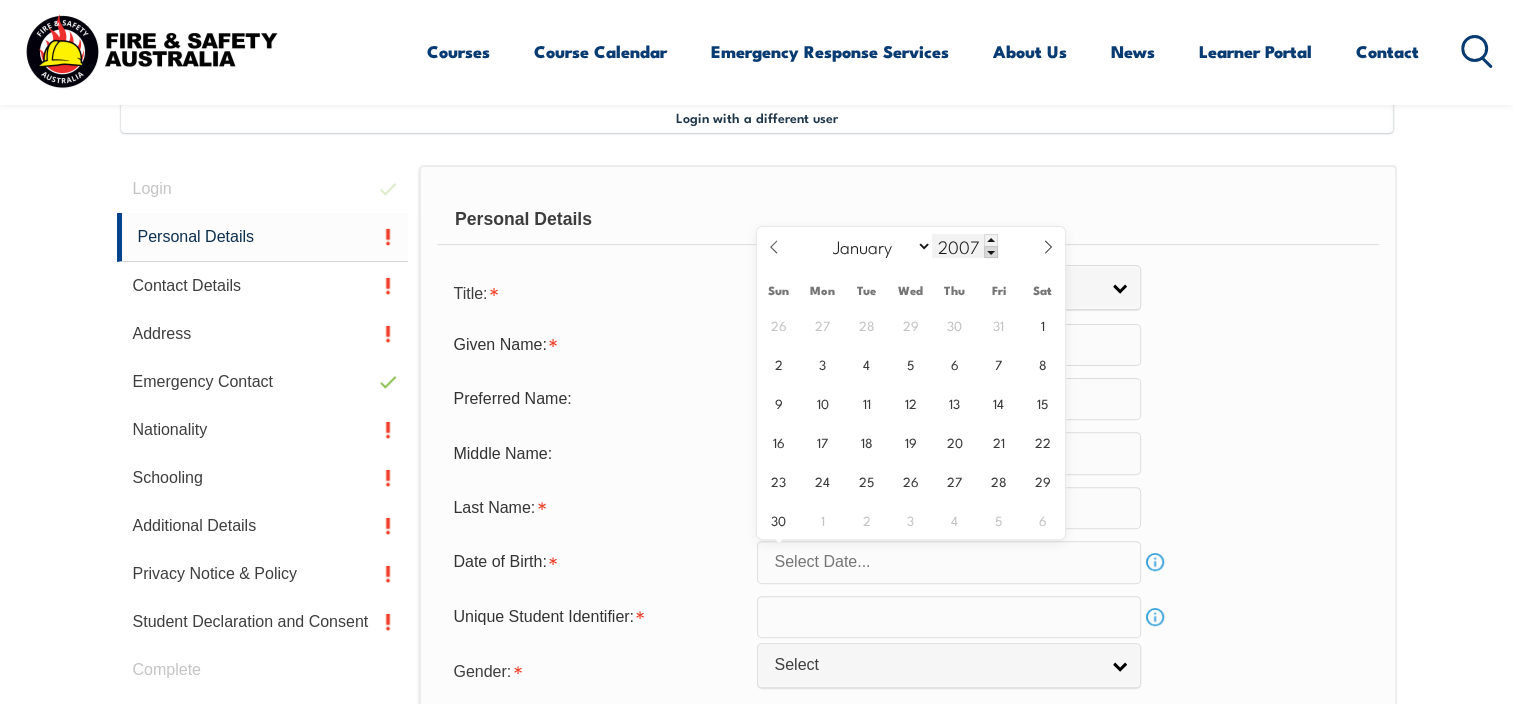 click at bounding box center (991, 252) 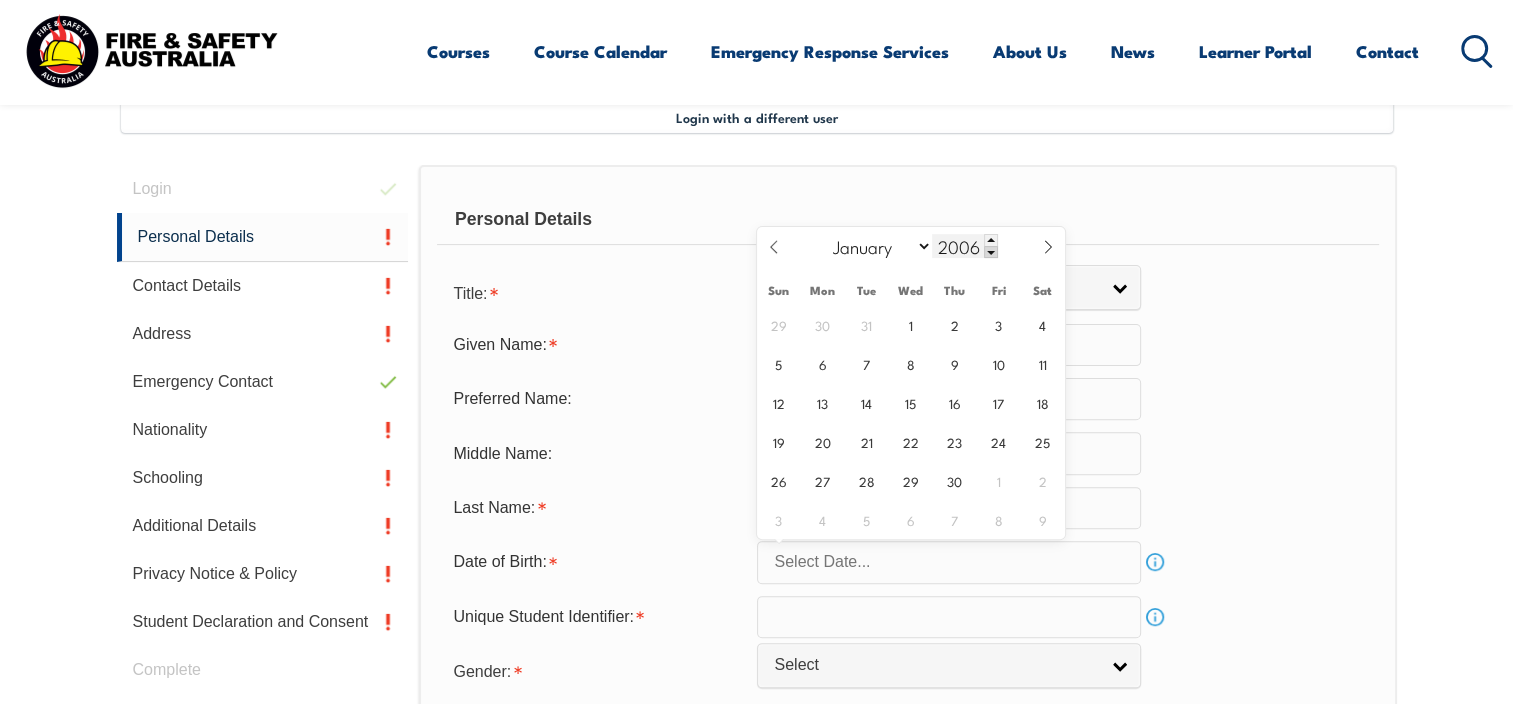 click at bounding box center [991, 252] 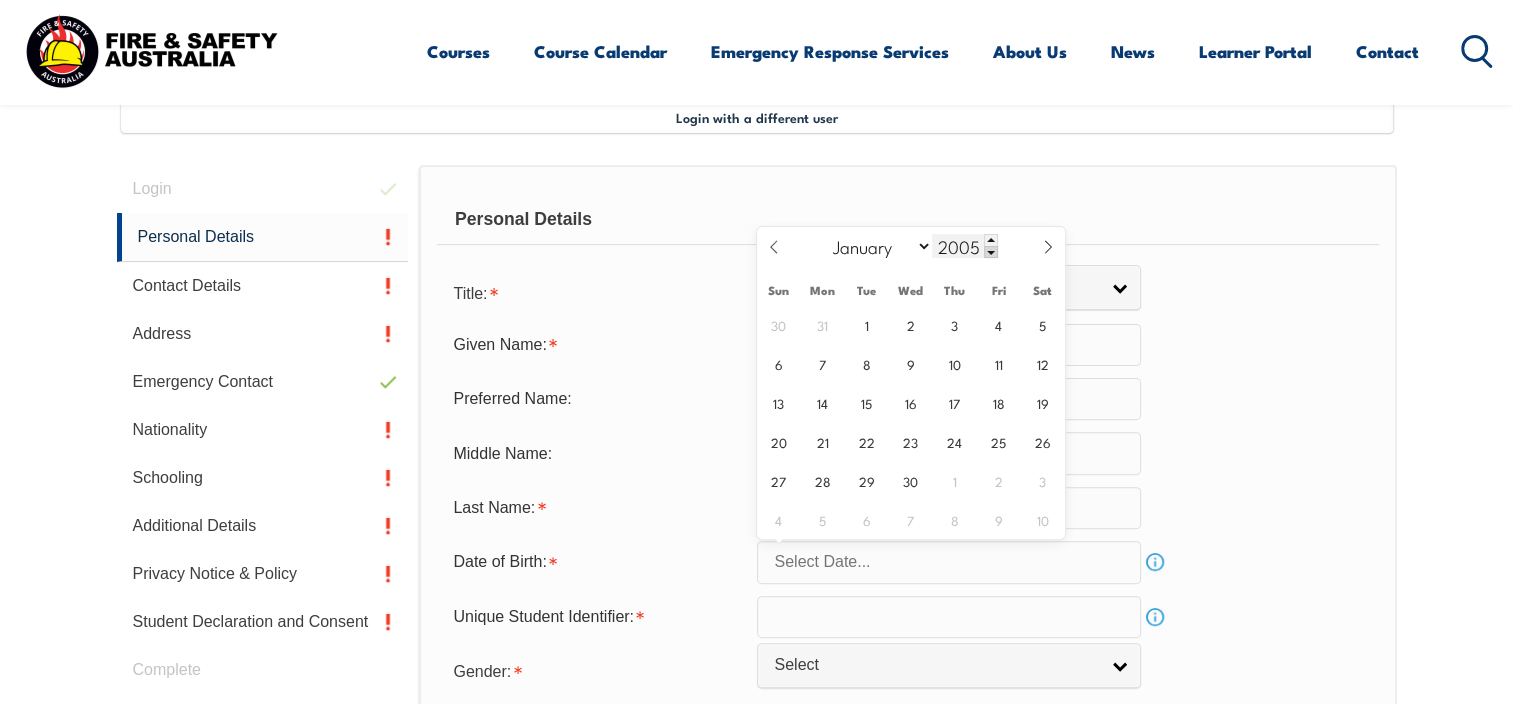 click at bounding box center (991, 252) 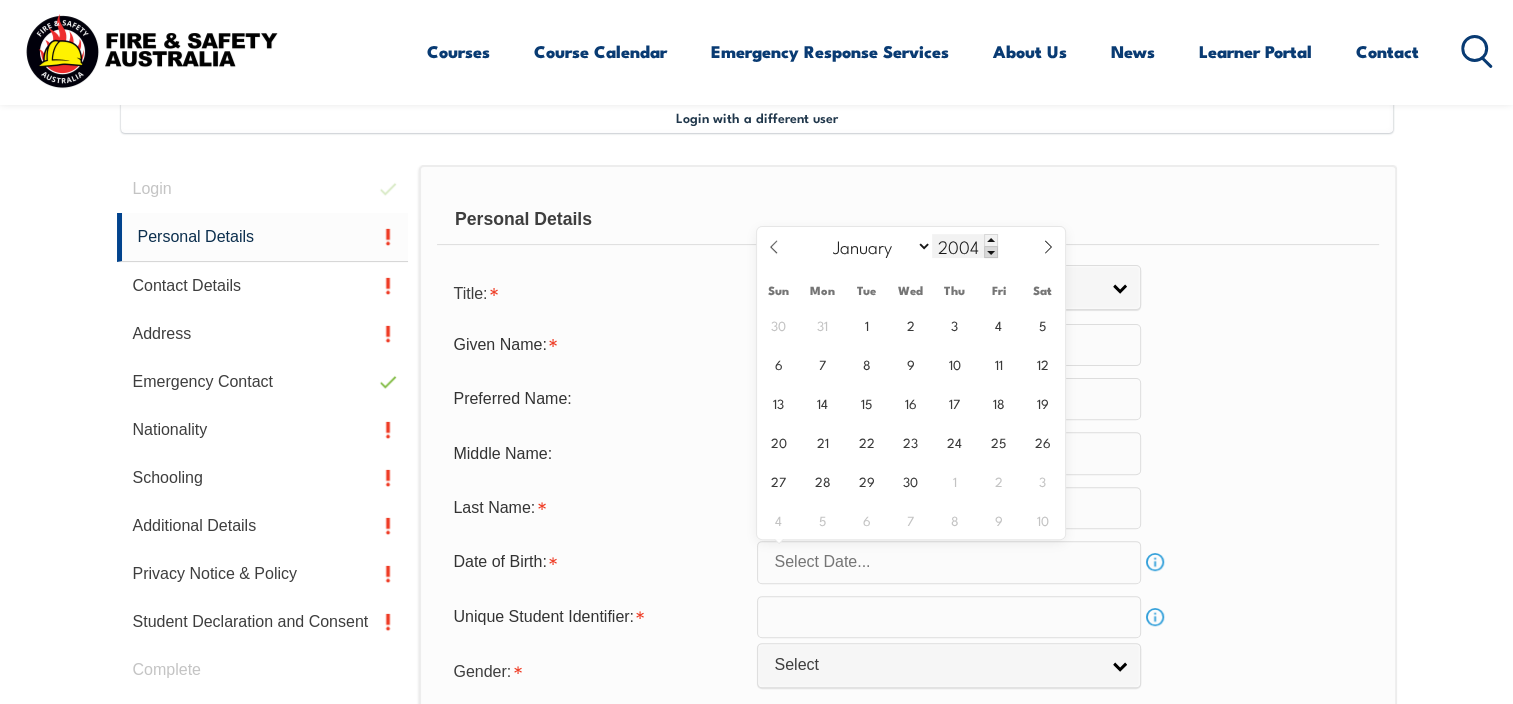 click at bounding box center [991, 252] 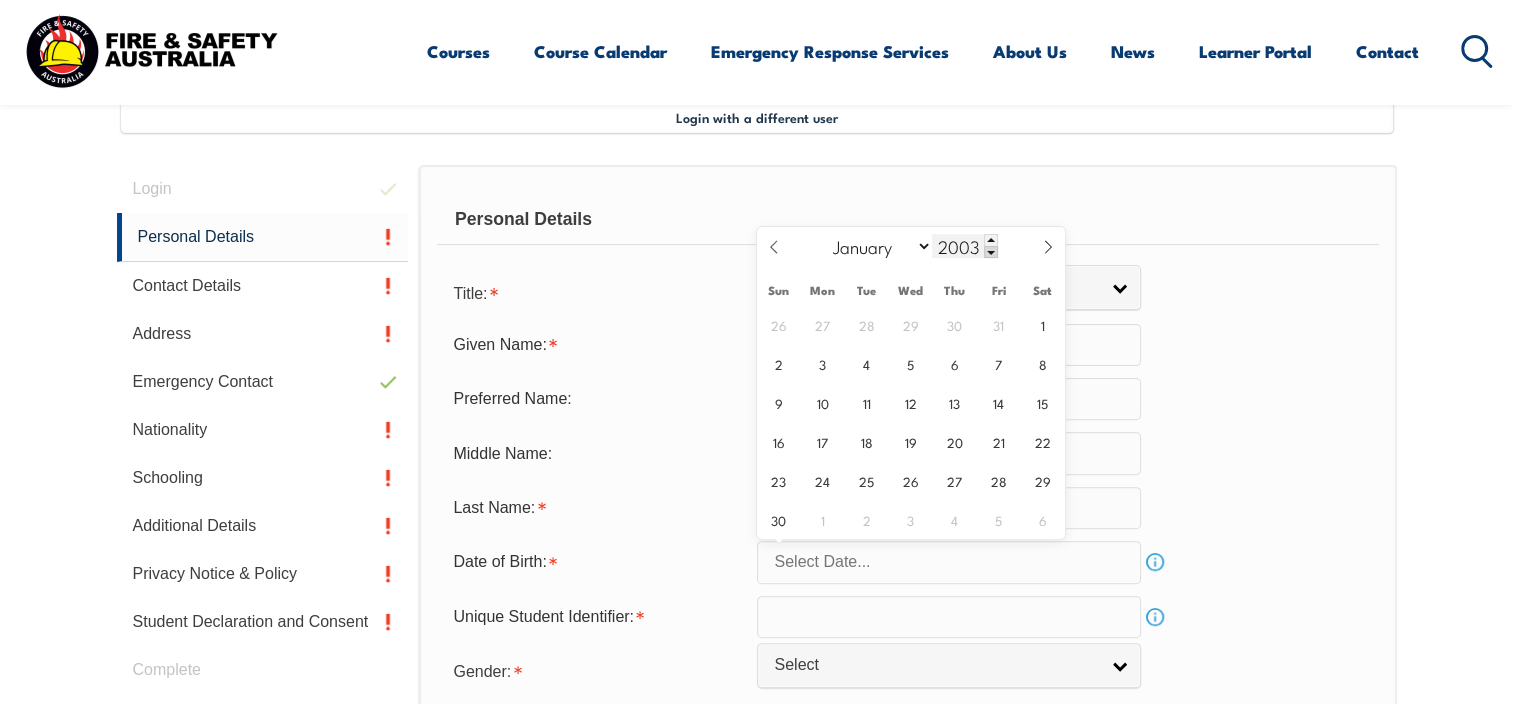 click at bounding box center [991, 252] 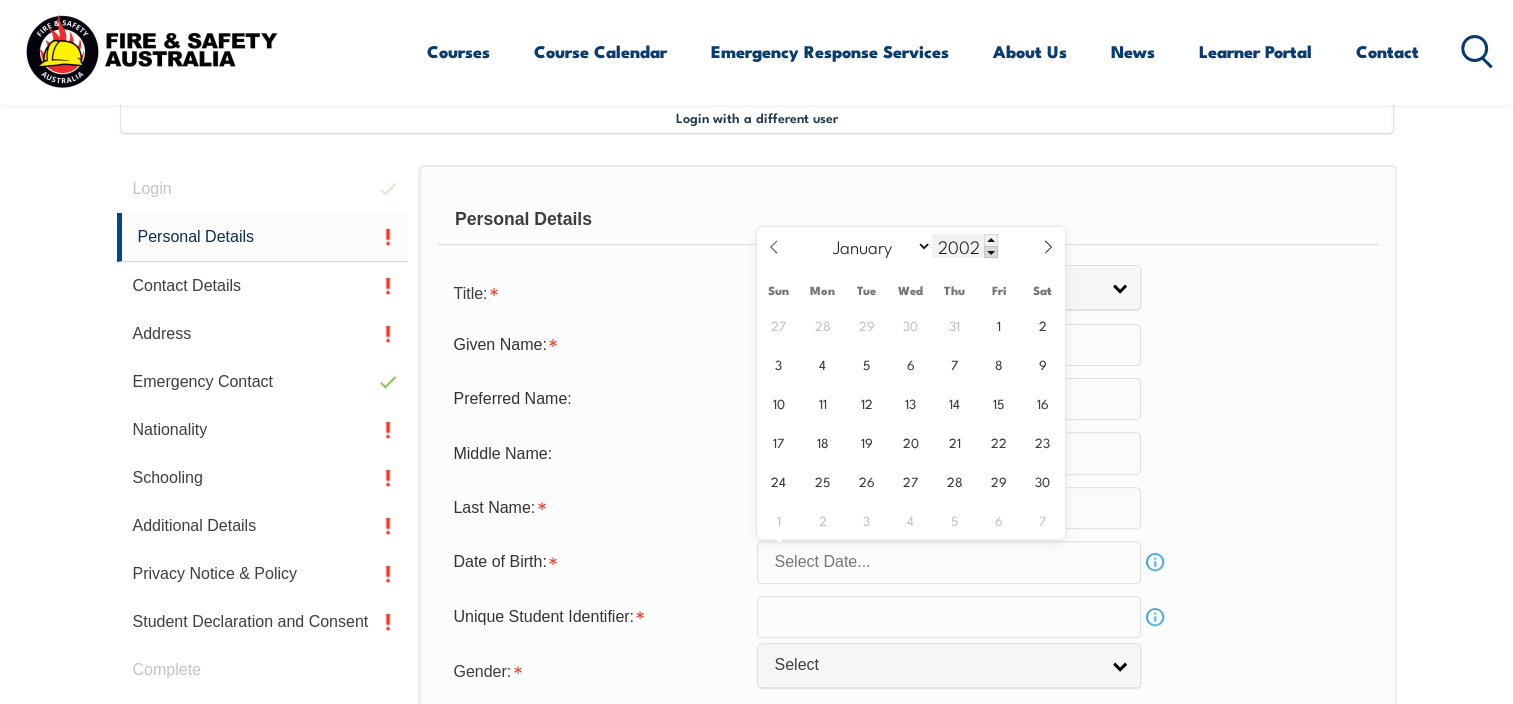 click at bounding box center [991, 252] 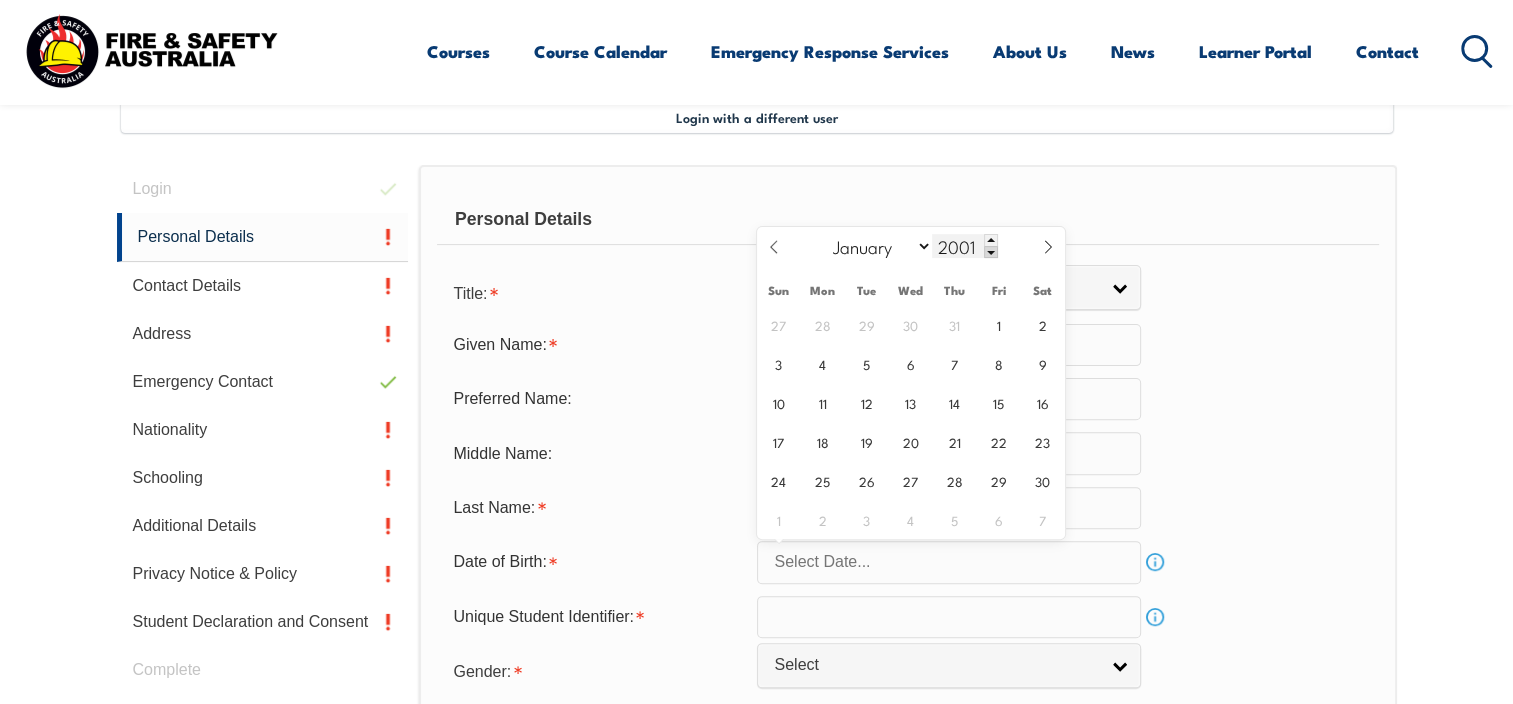 click at bounding box center (991, 252) 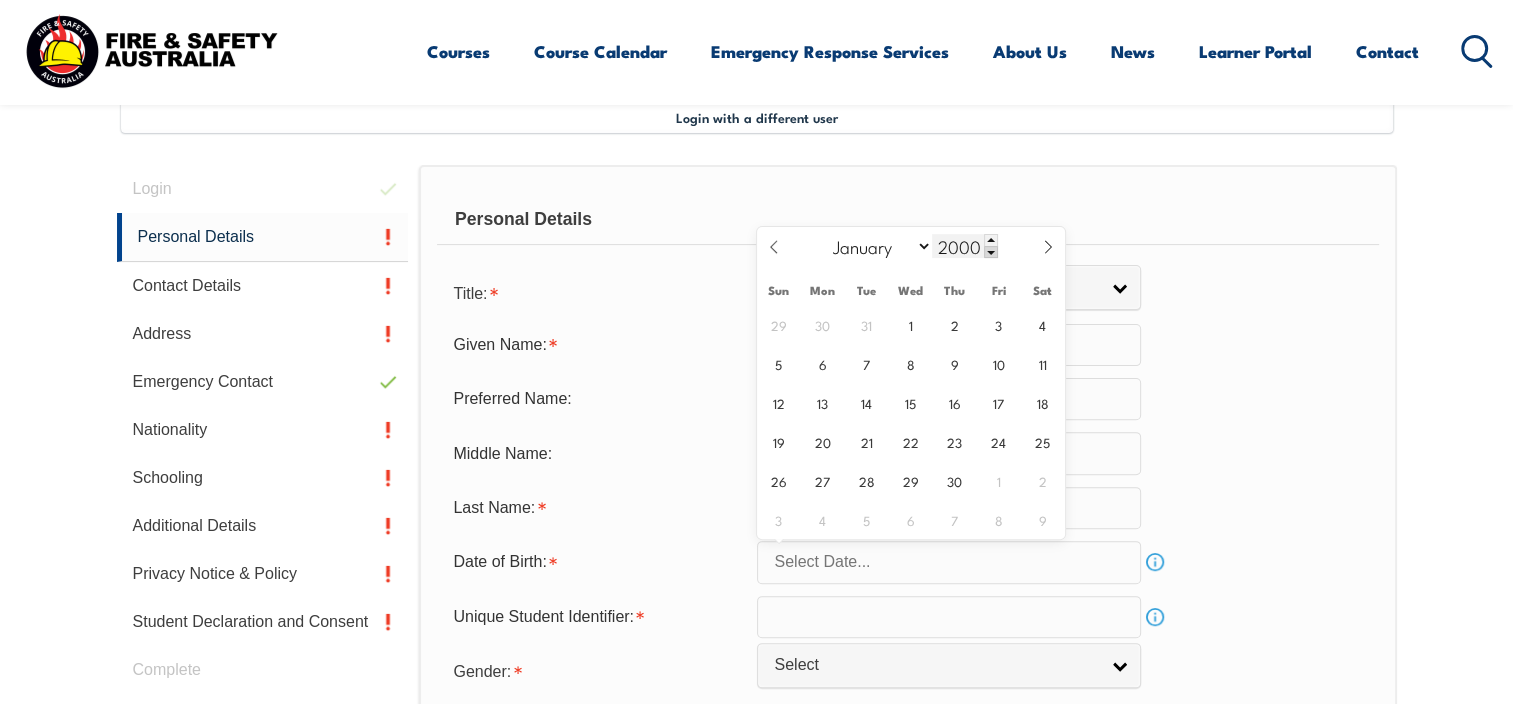 click at bounding box center (991, 252) 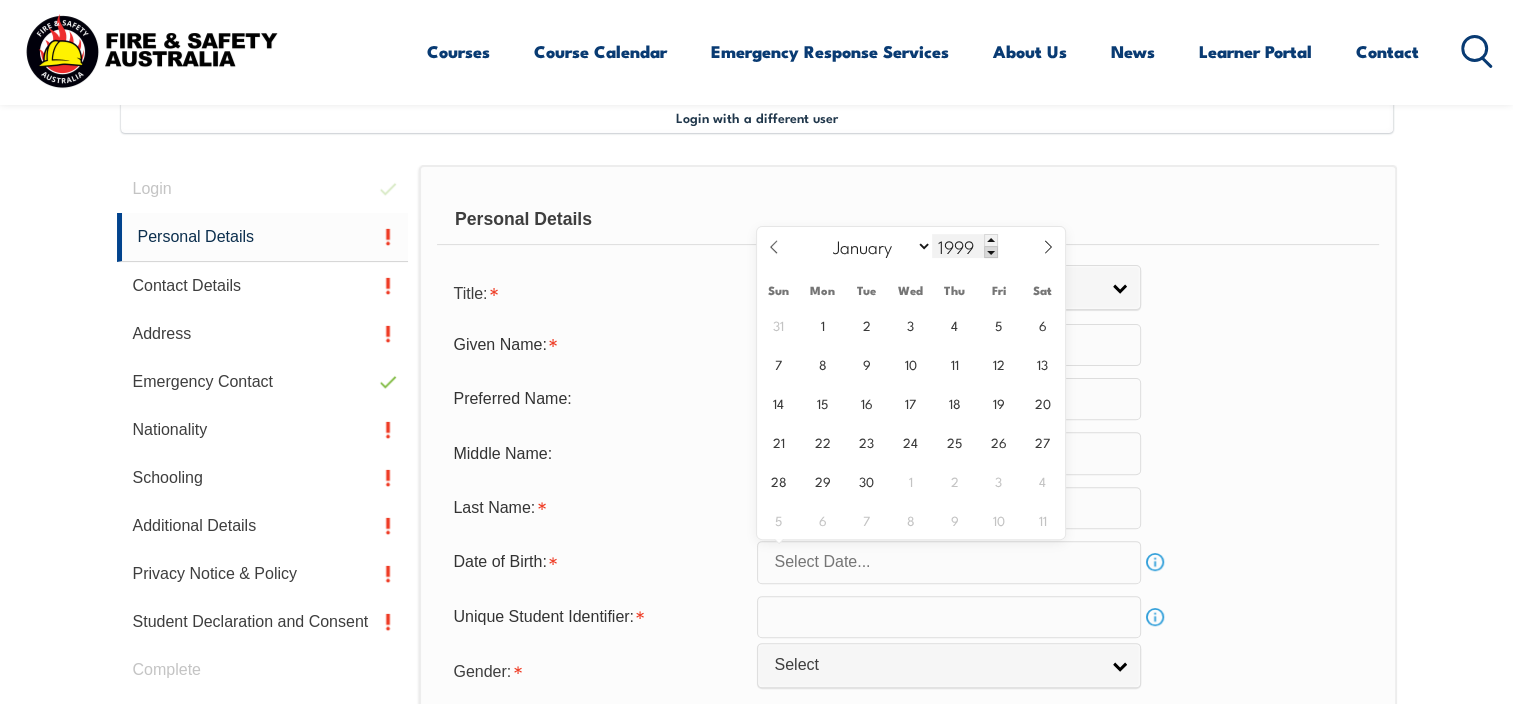 click at bounding box center (991, 252) 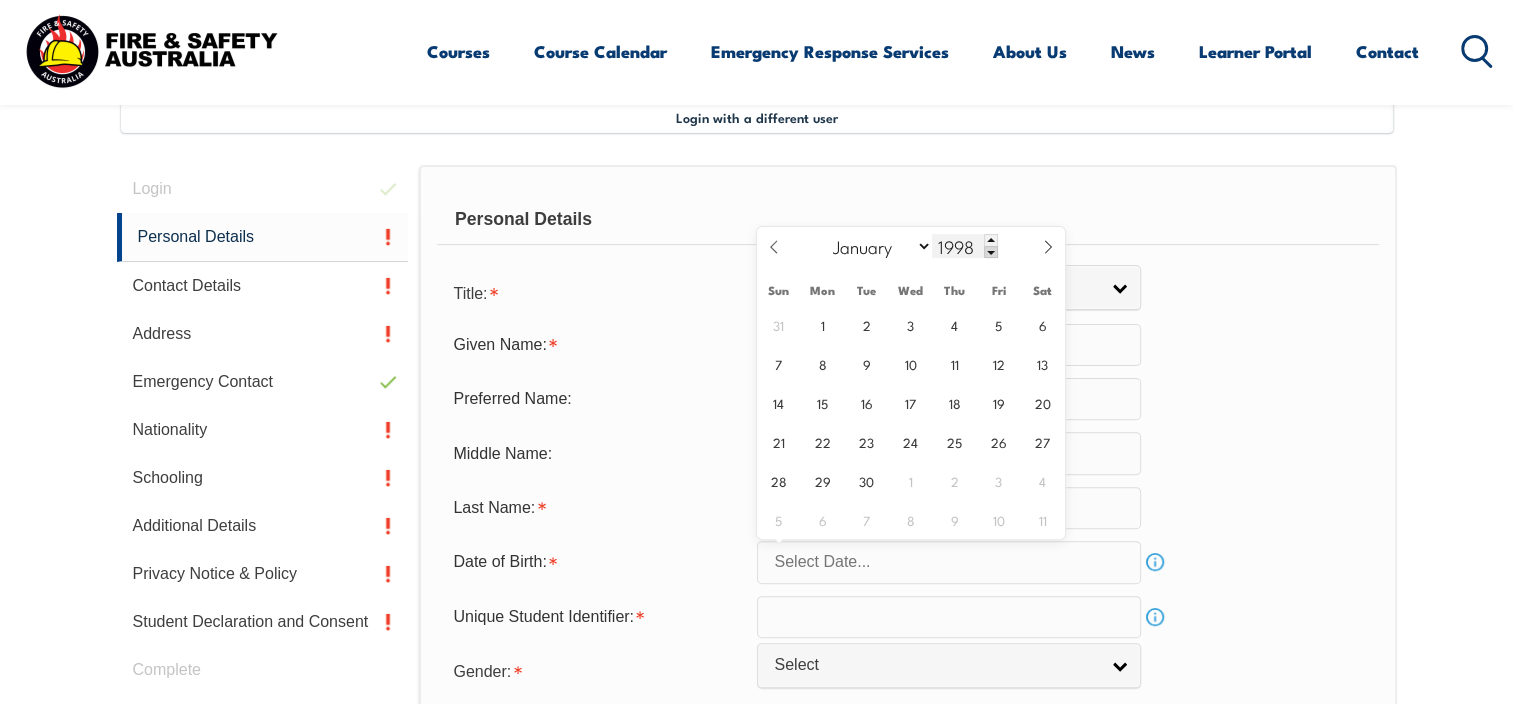 click at bounding box center [991, 252] 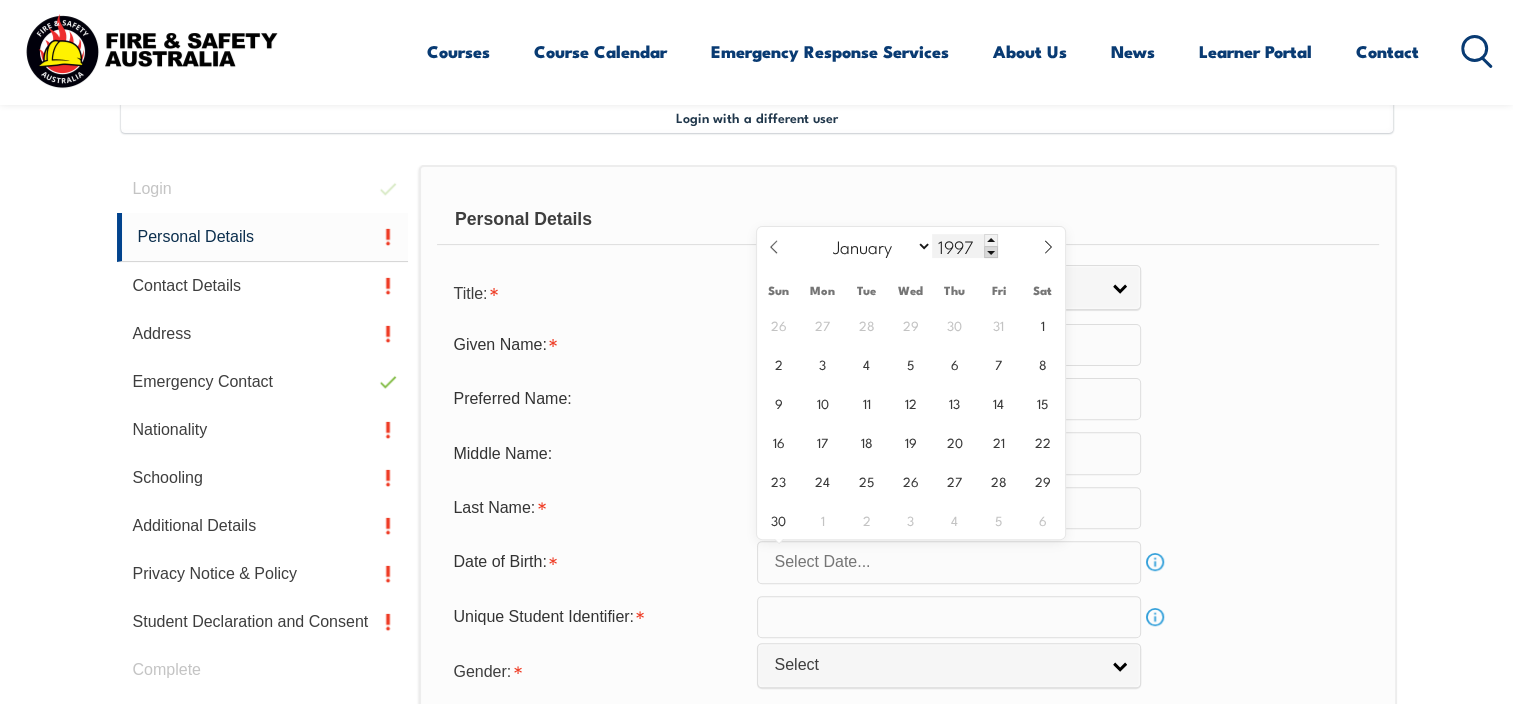 click at bounding box center [991, 252] 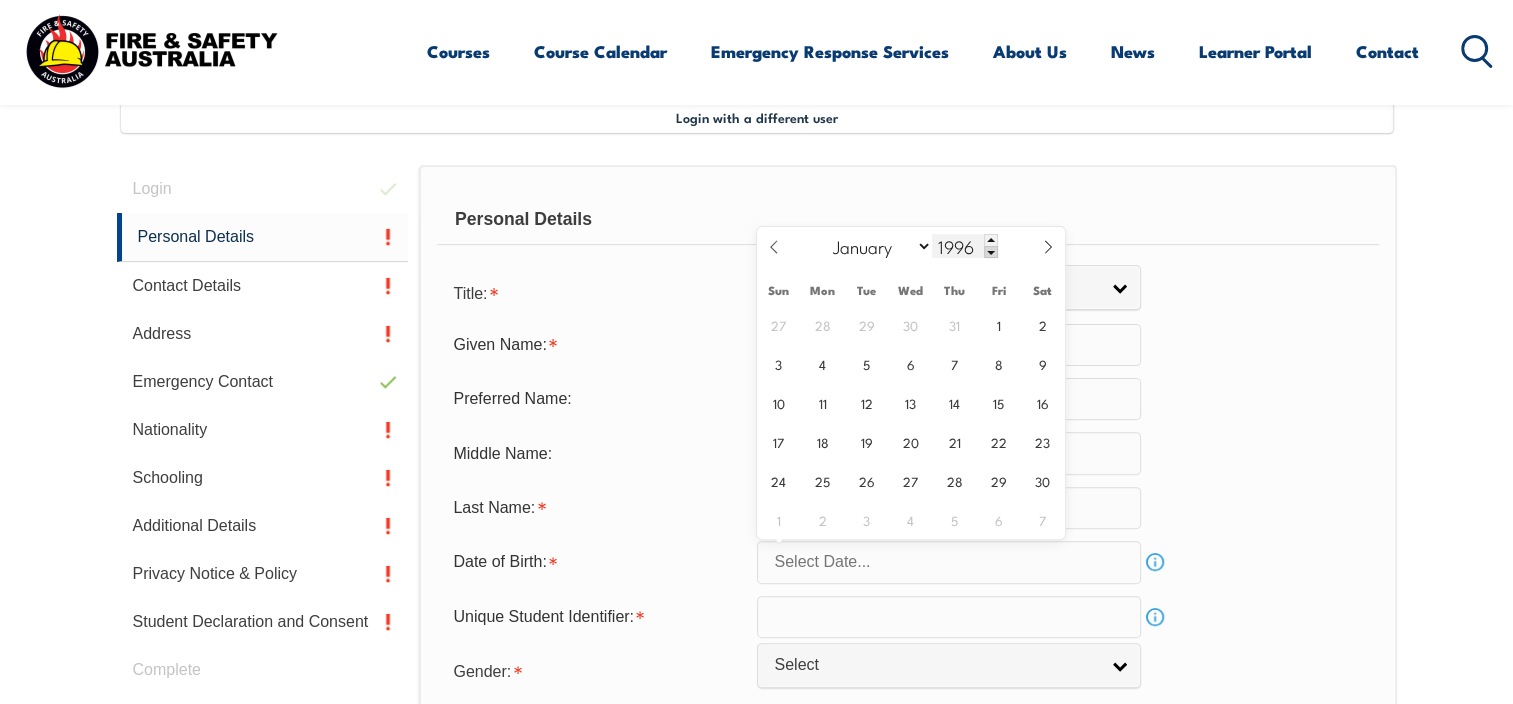 click at bounding box center [991, 252] 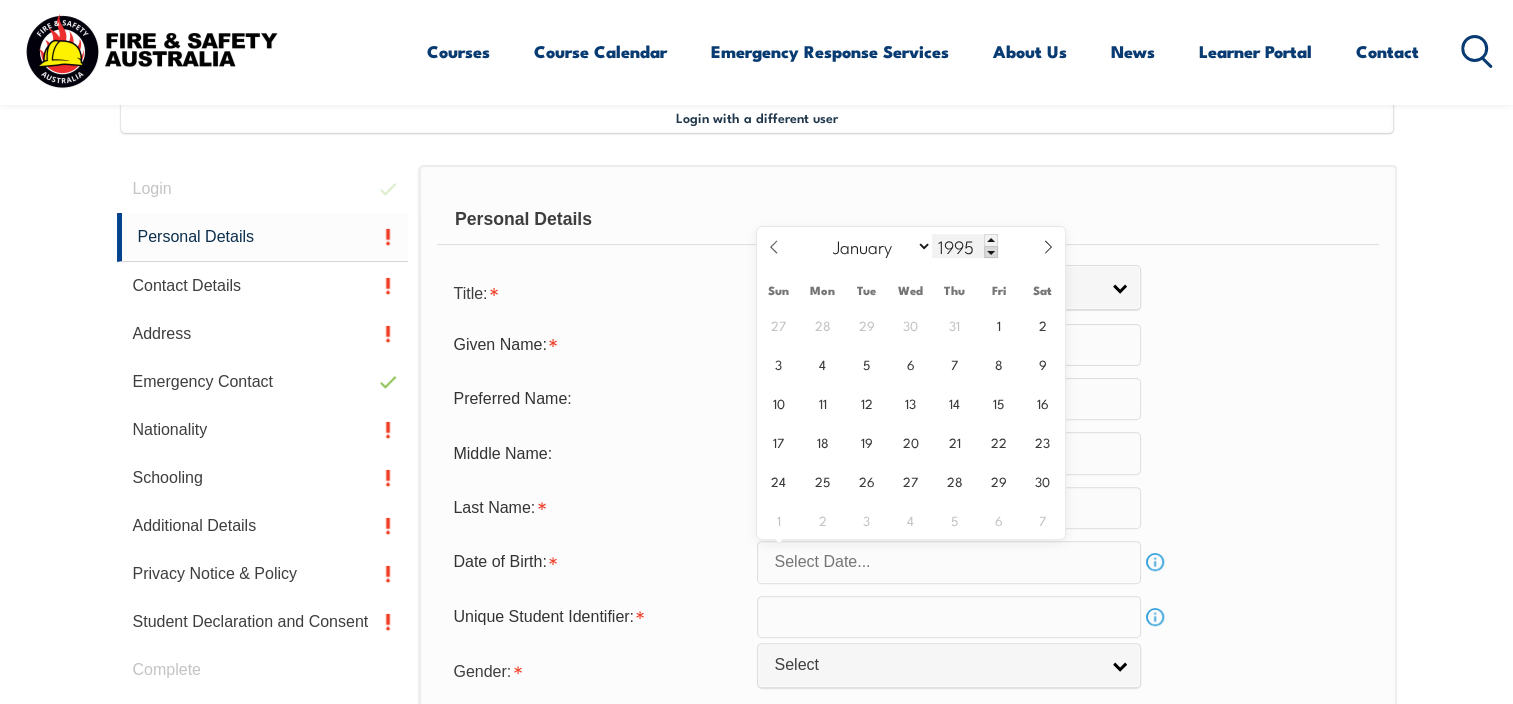 click at bounding box center [991, 252] 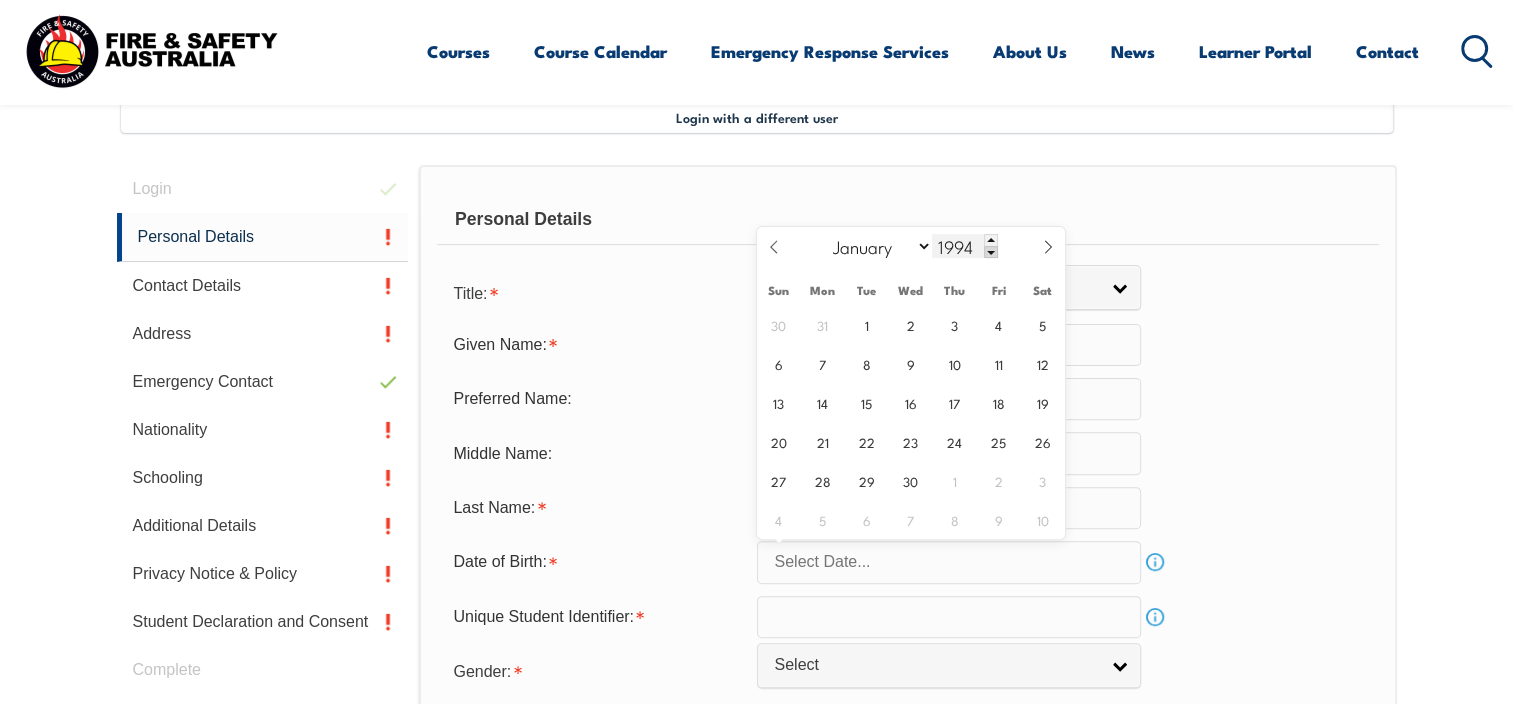 click at bounding box center [991, 252] 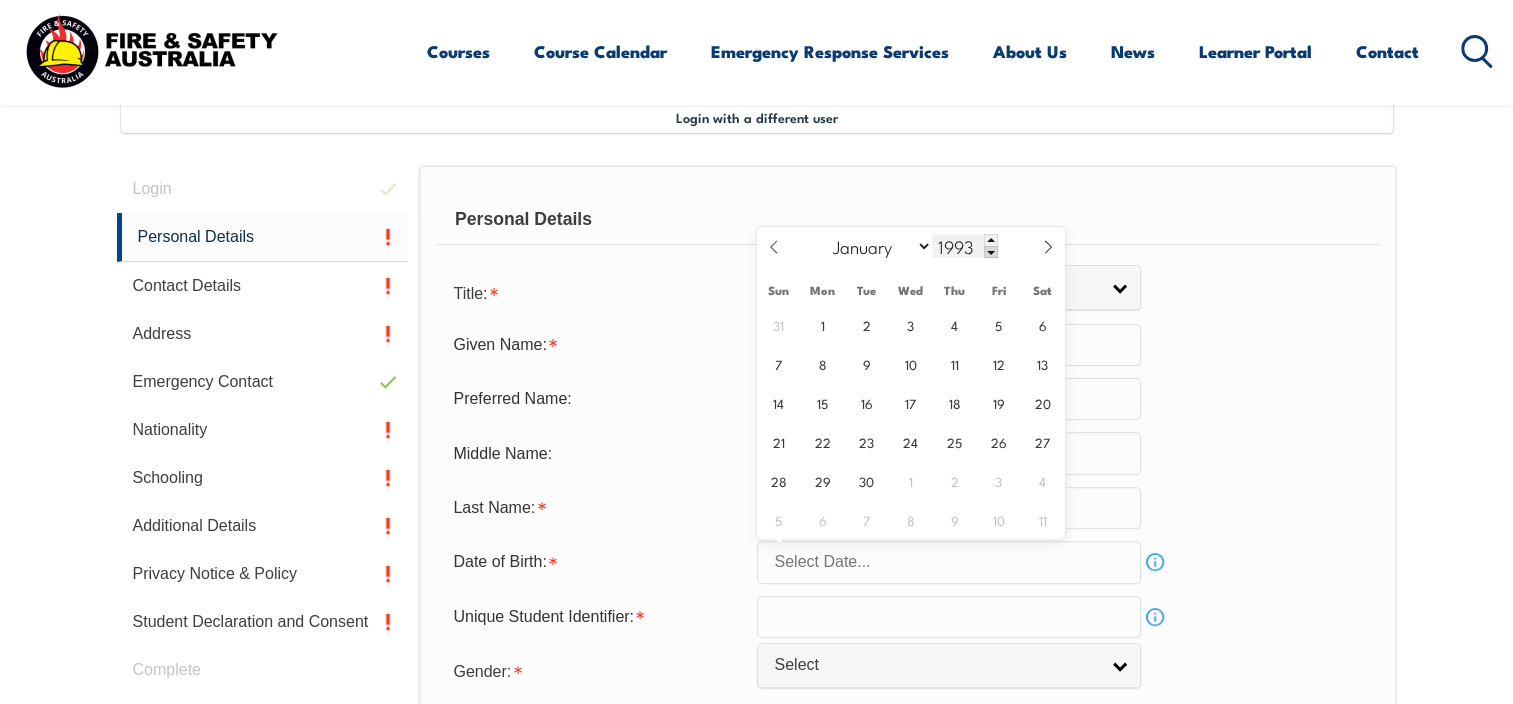 click at bounding box center (991, 252) 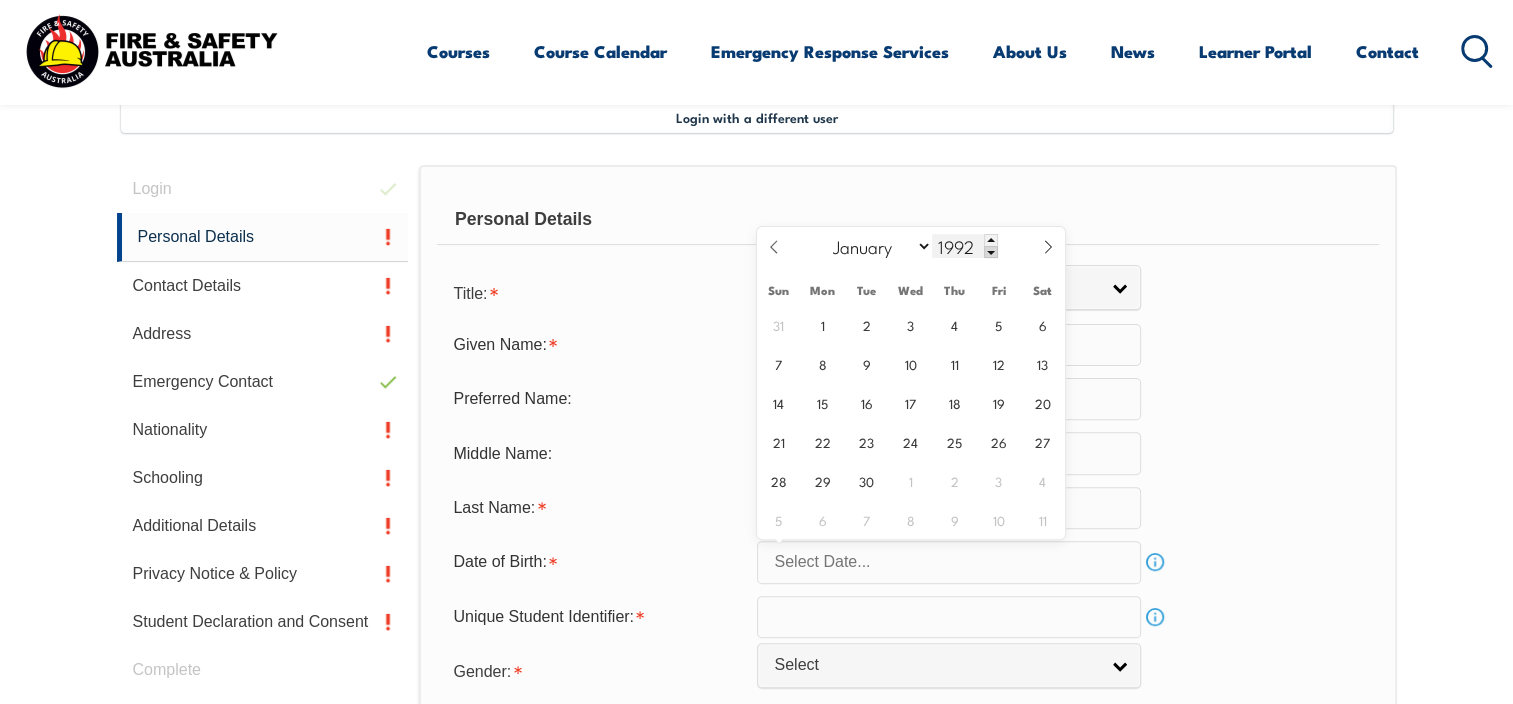 click at bounding box center [991, 252] 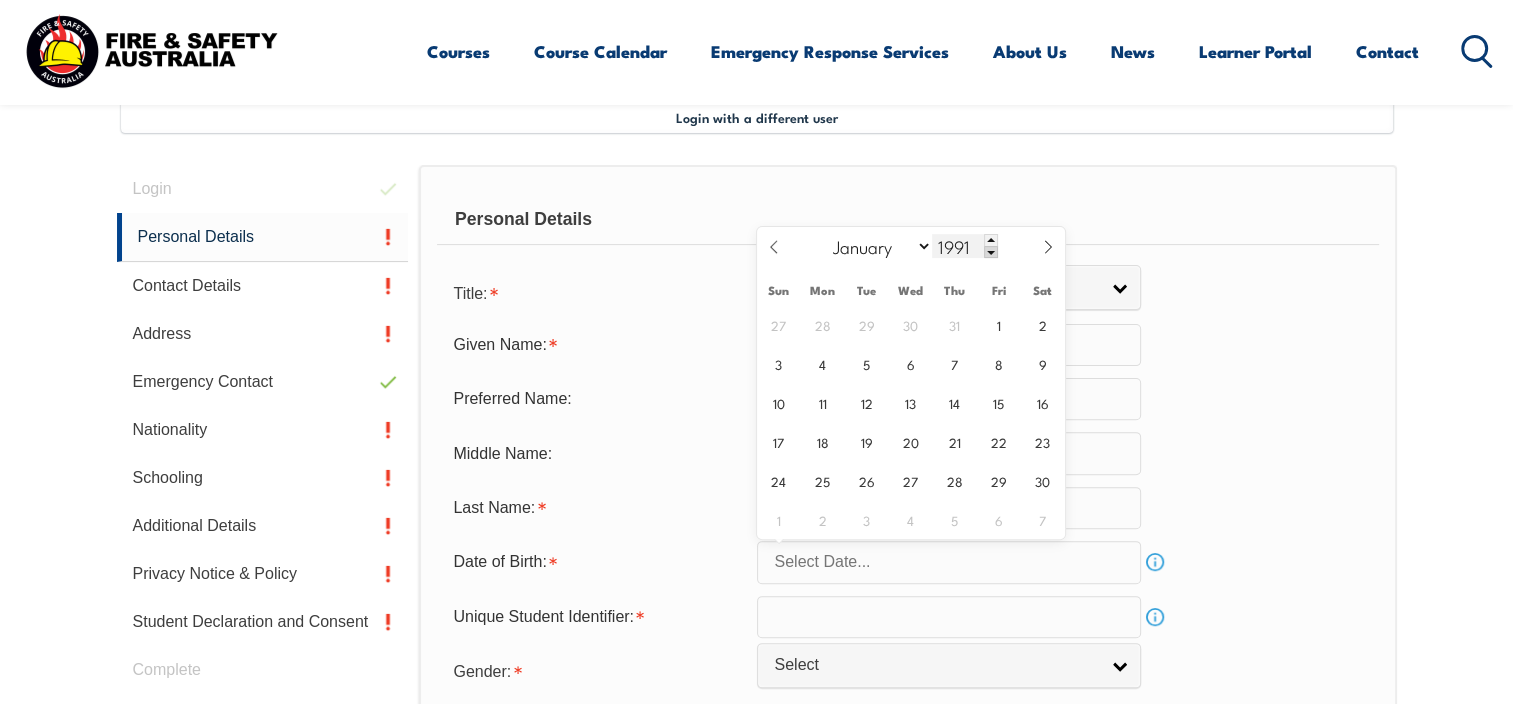 click at bounding box center (991, 252) 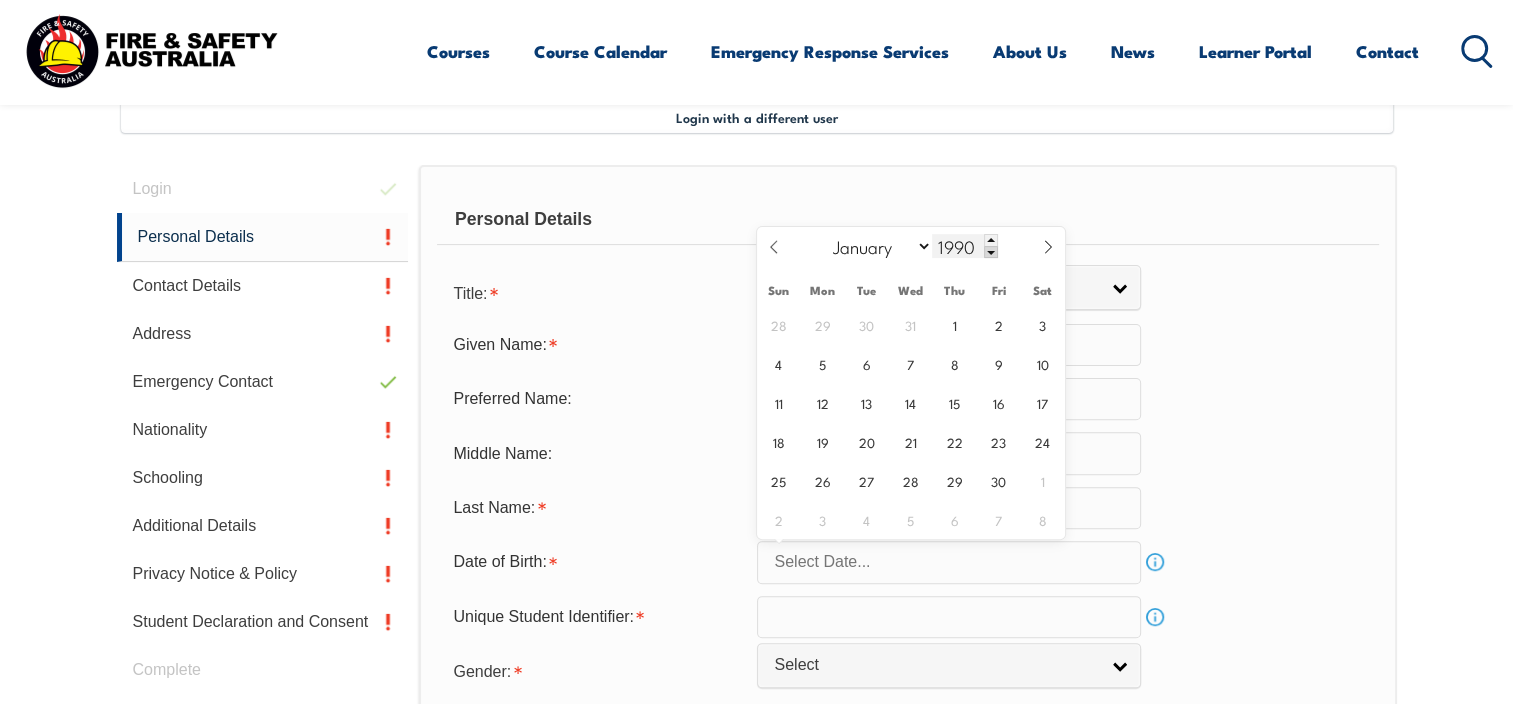 click at bounding box center [991, 252] 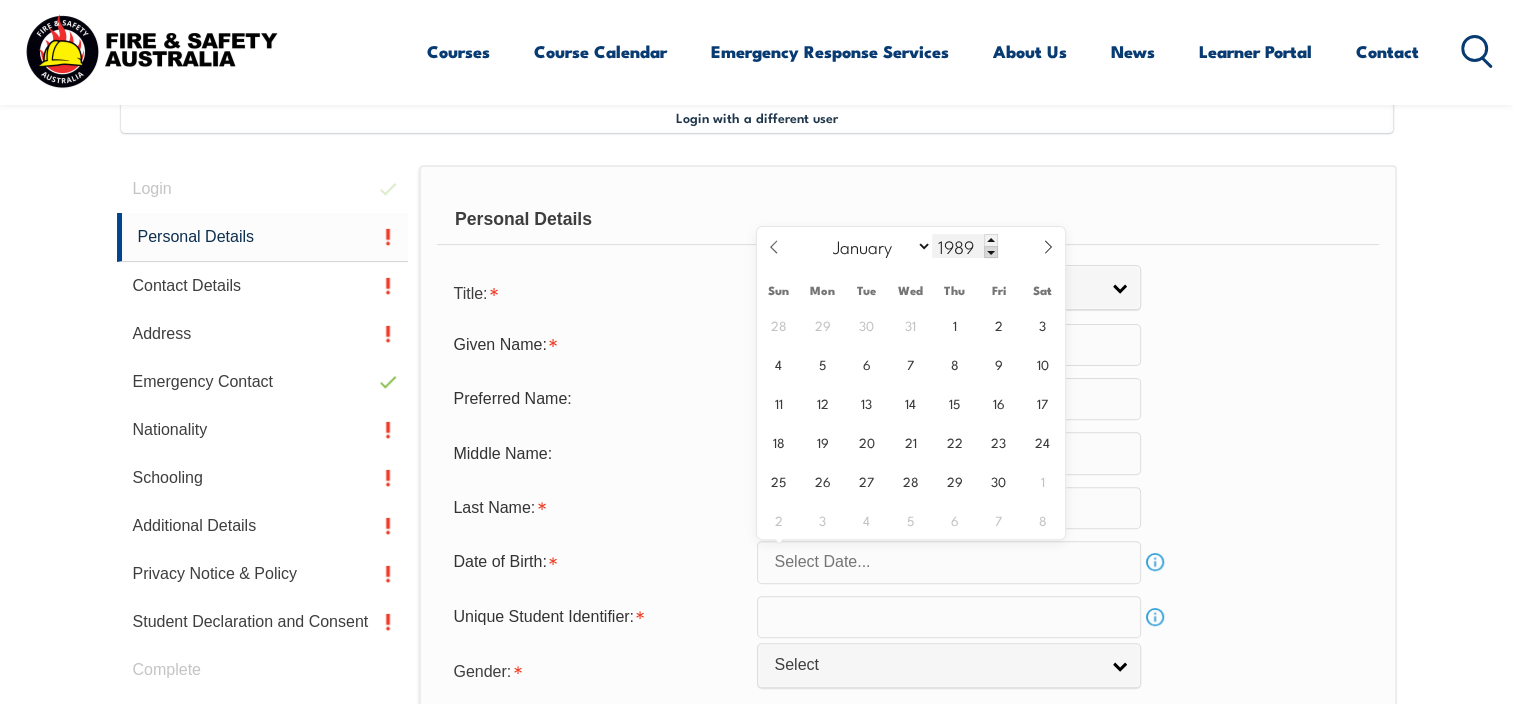 click at bounding box center (991, 252) 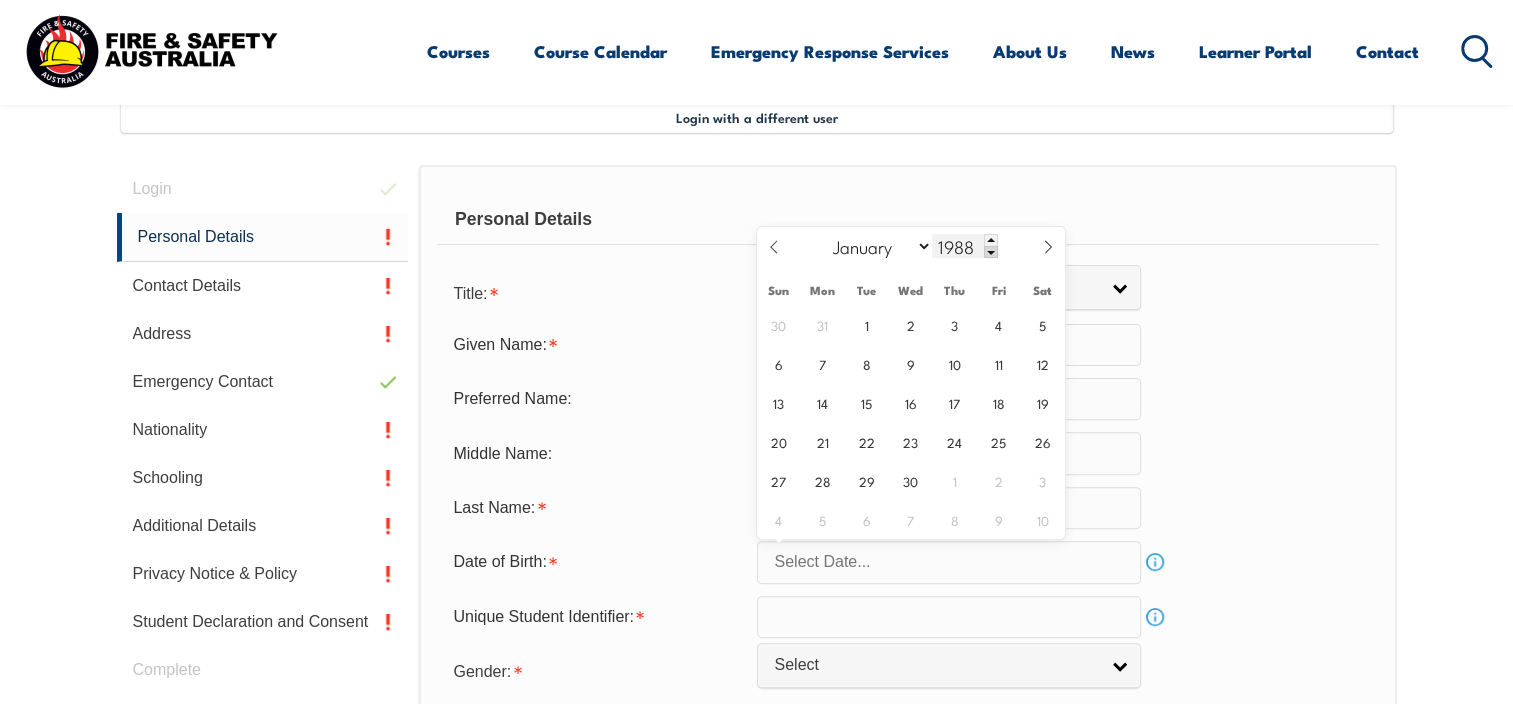click at bounding box center [991, 252] 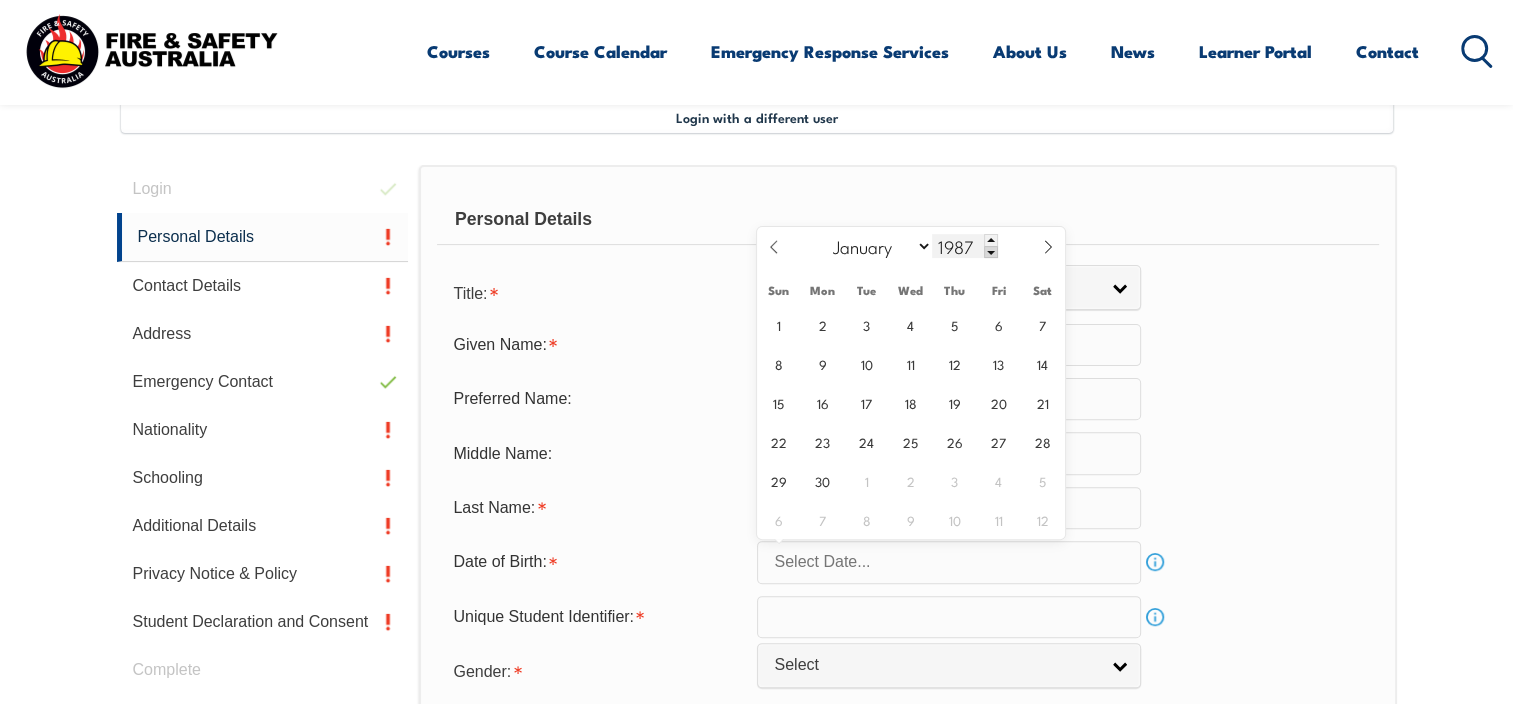click at bounding box center (991, 252) 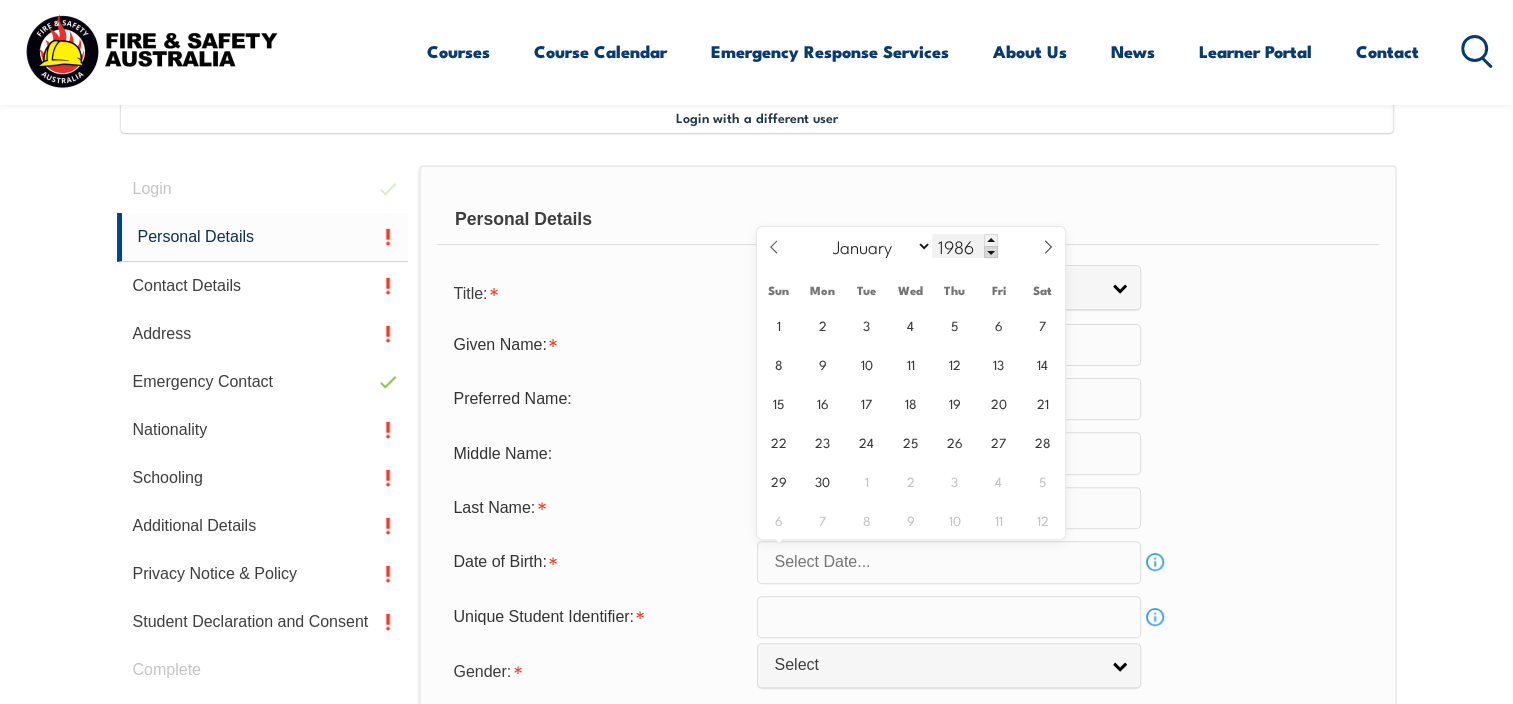 click at bounding box center (991, 252) 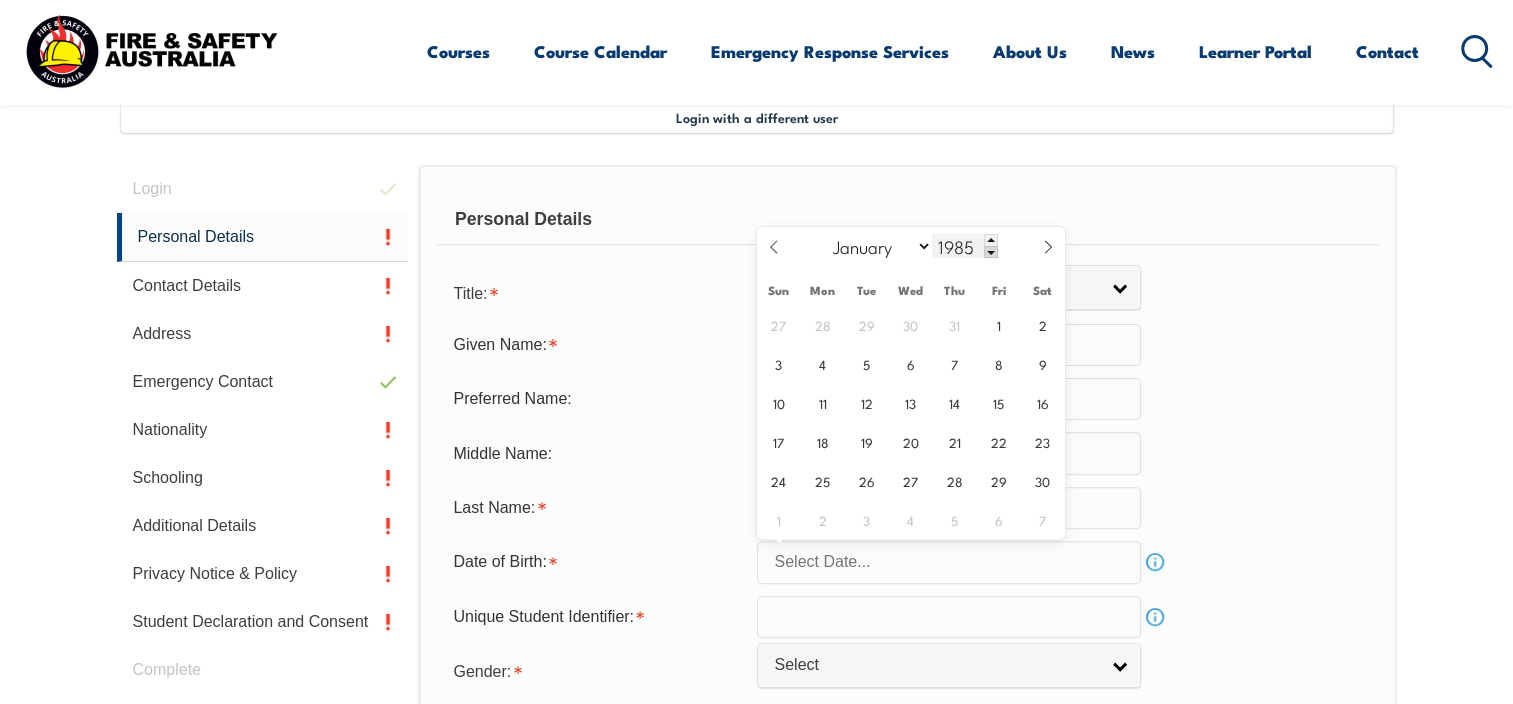 click at bounding box center (991, 252) 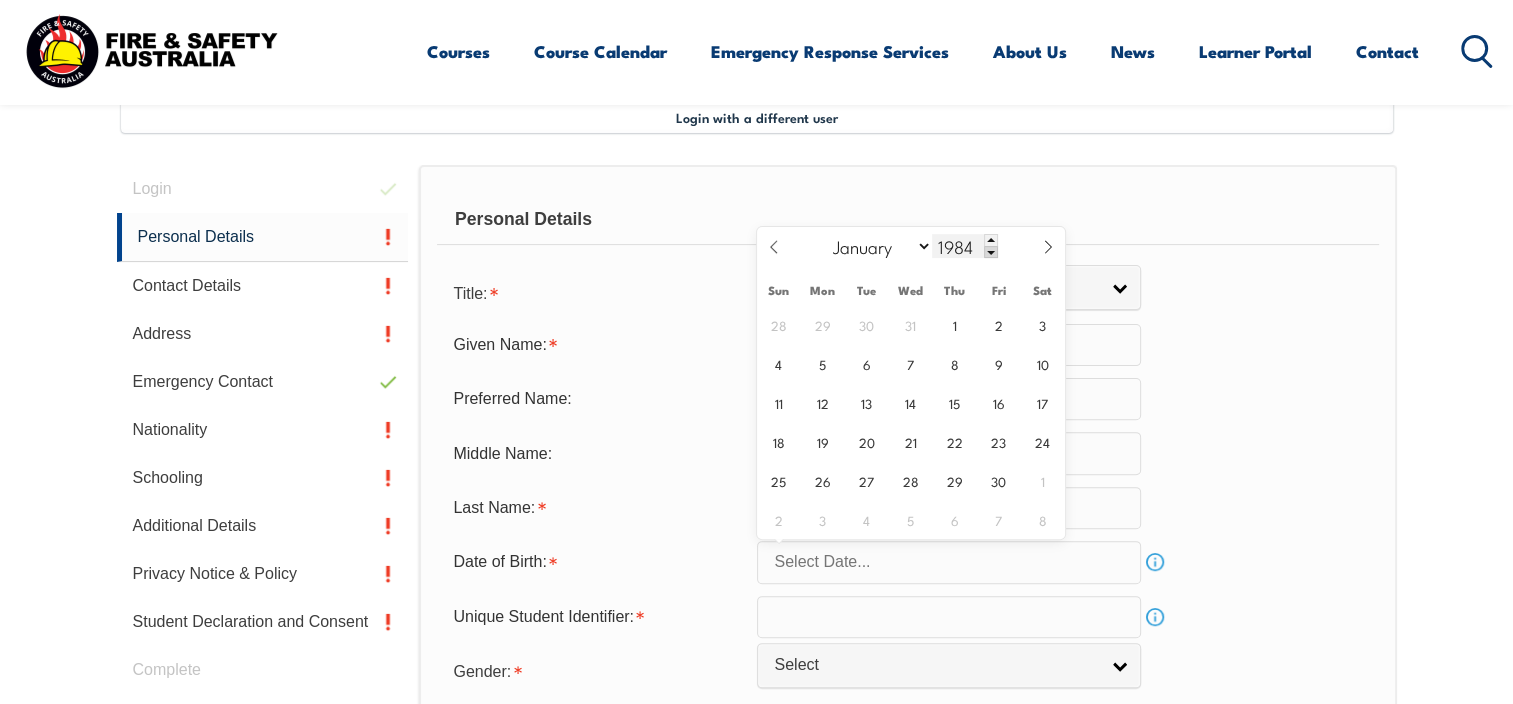 click at bounding box center [991, 252] 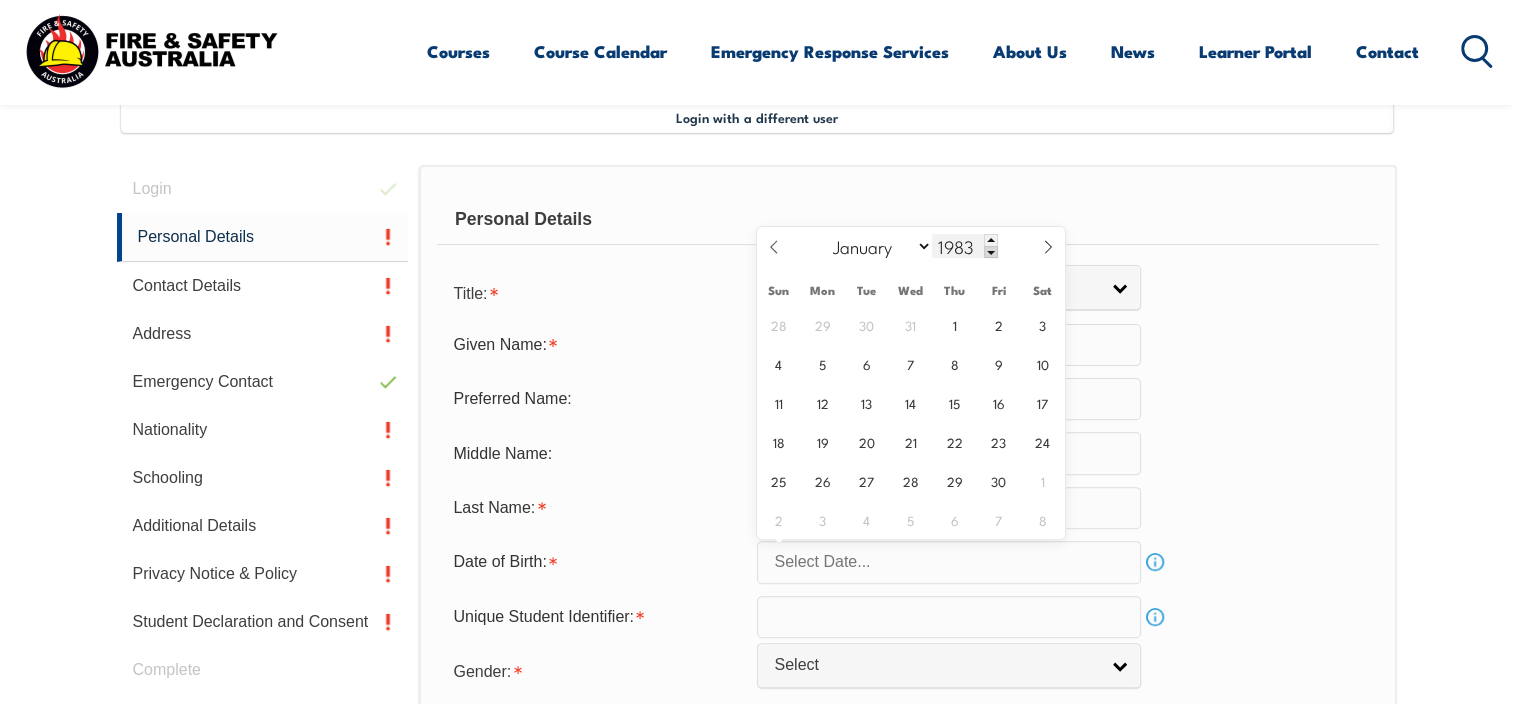 click at bounding box center [991, 252] 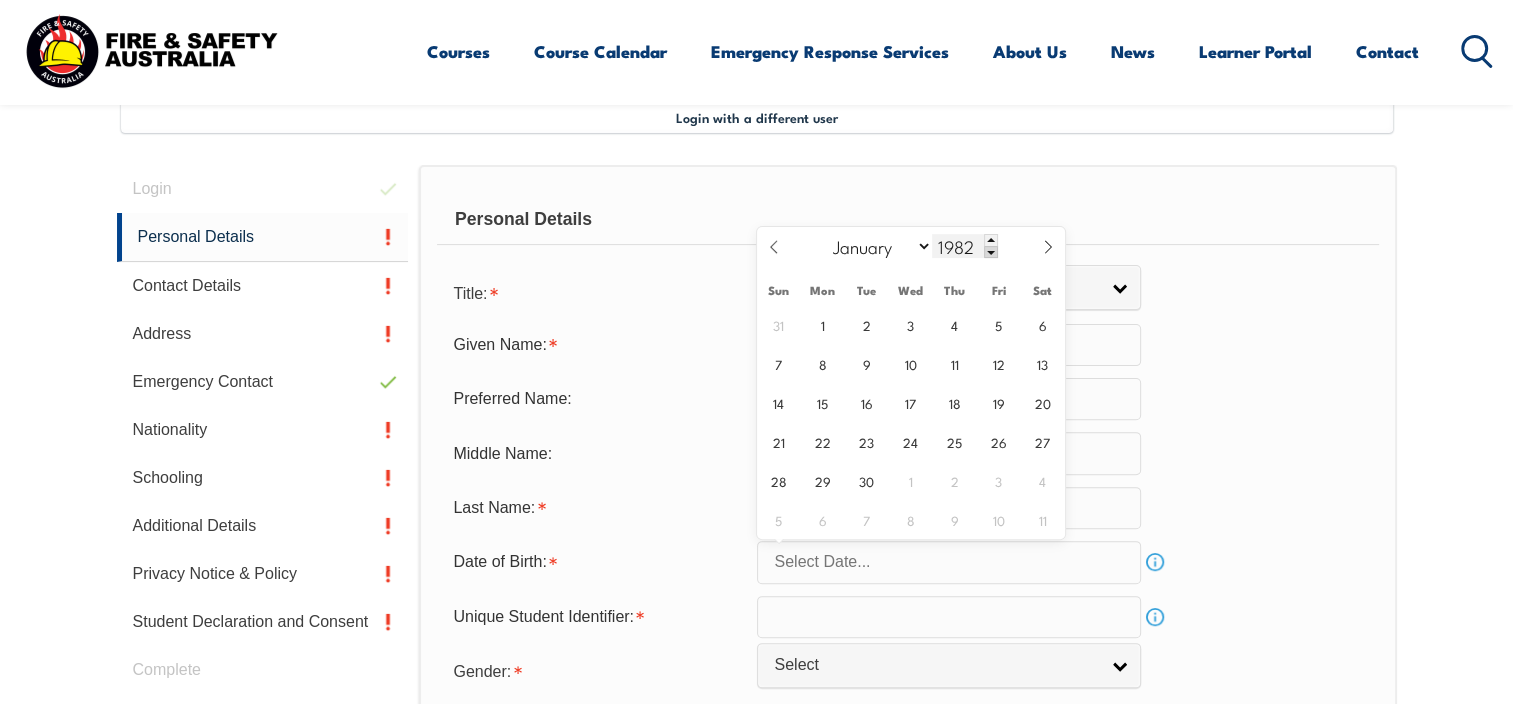 click at bounding box center (991, 252) 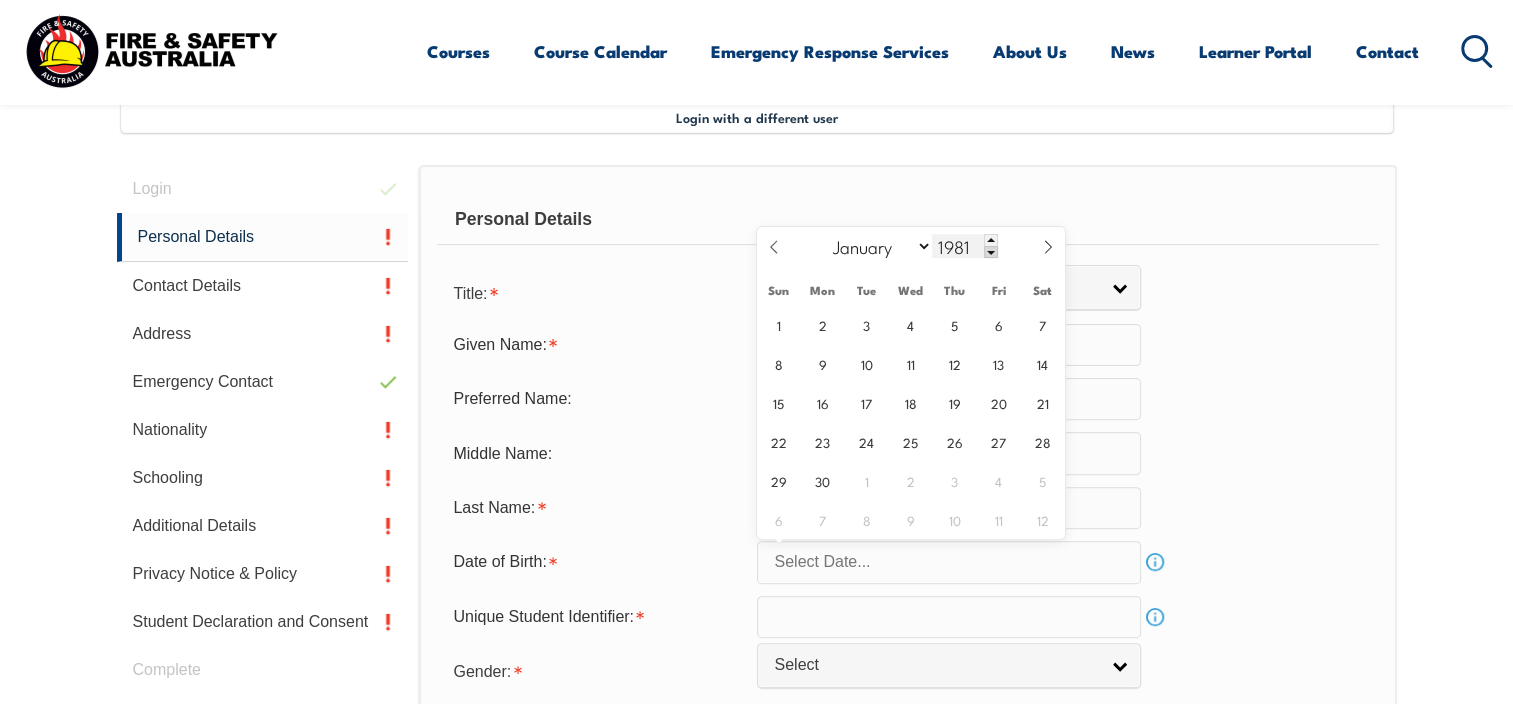 click at bounding box center [991, 252] 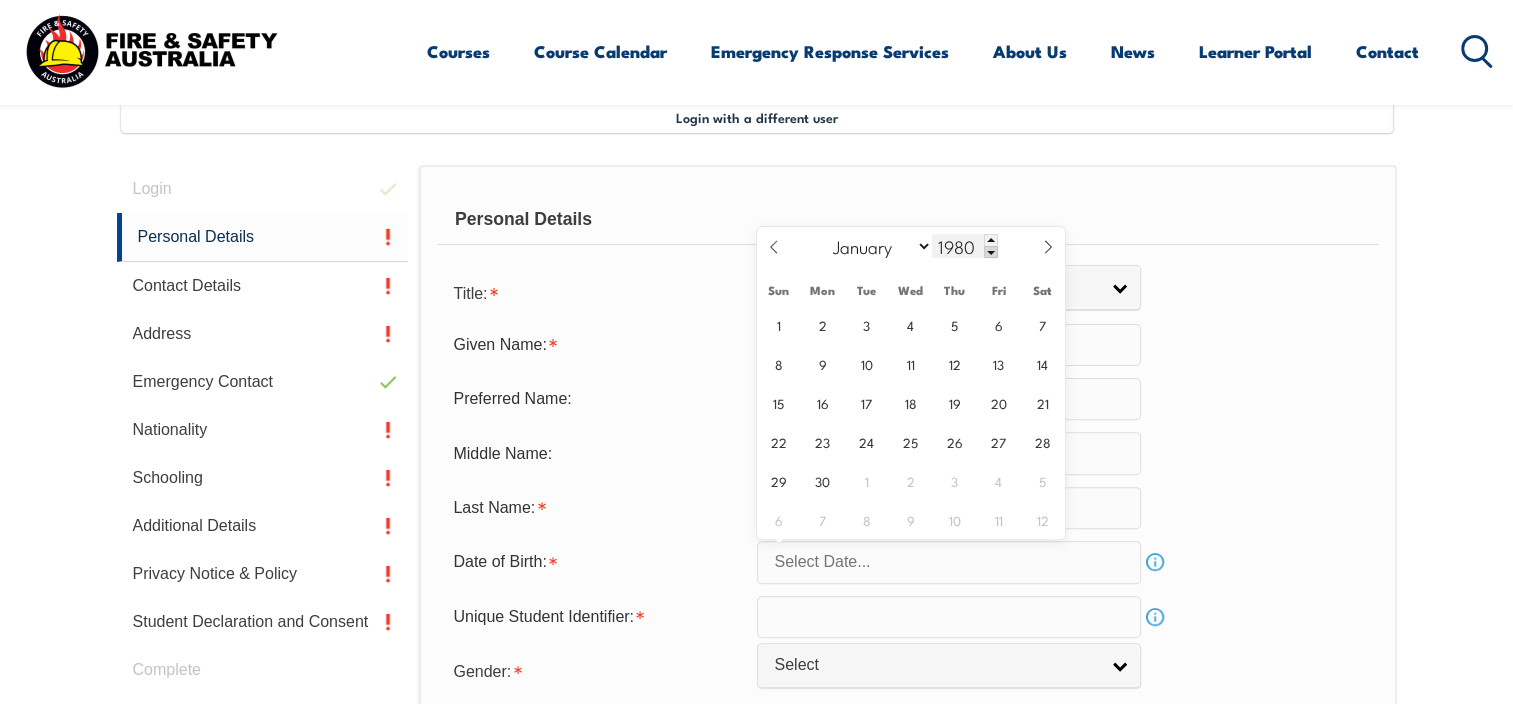 click at bounding box center (991, 252) 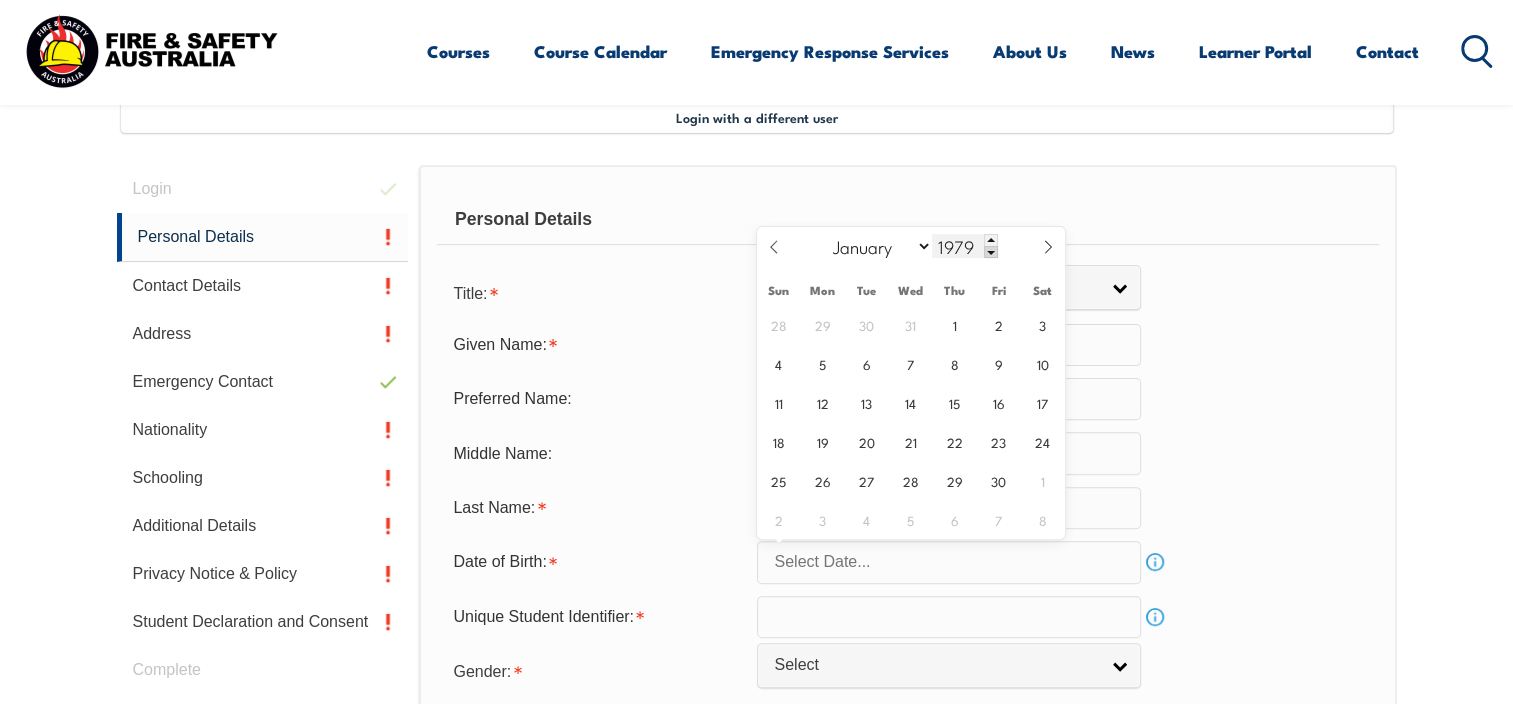 click at bounding box center [991, 252] 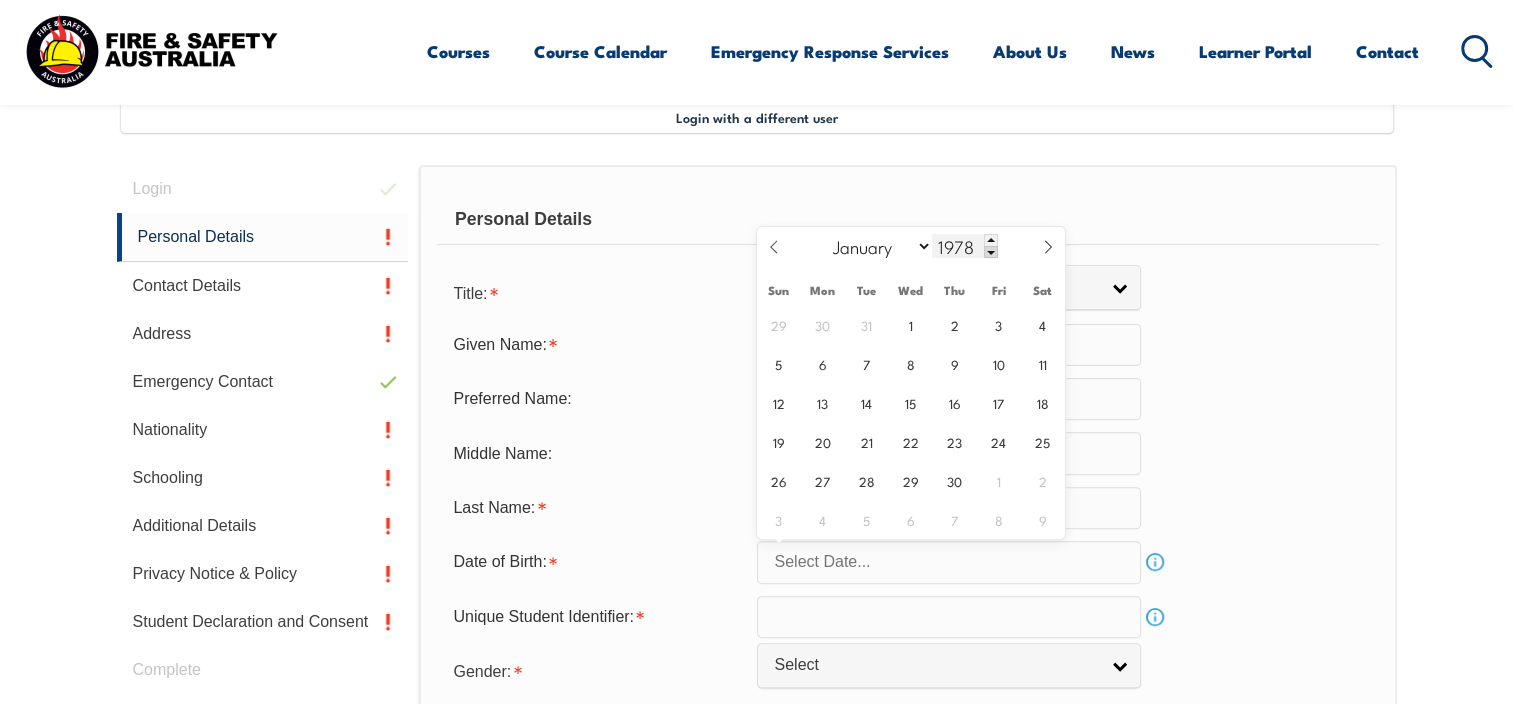 click at bounding box center [991, 252] 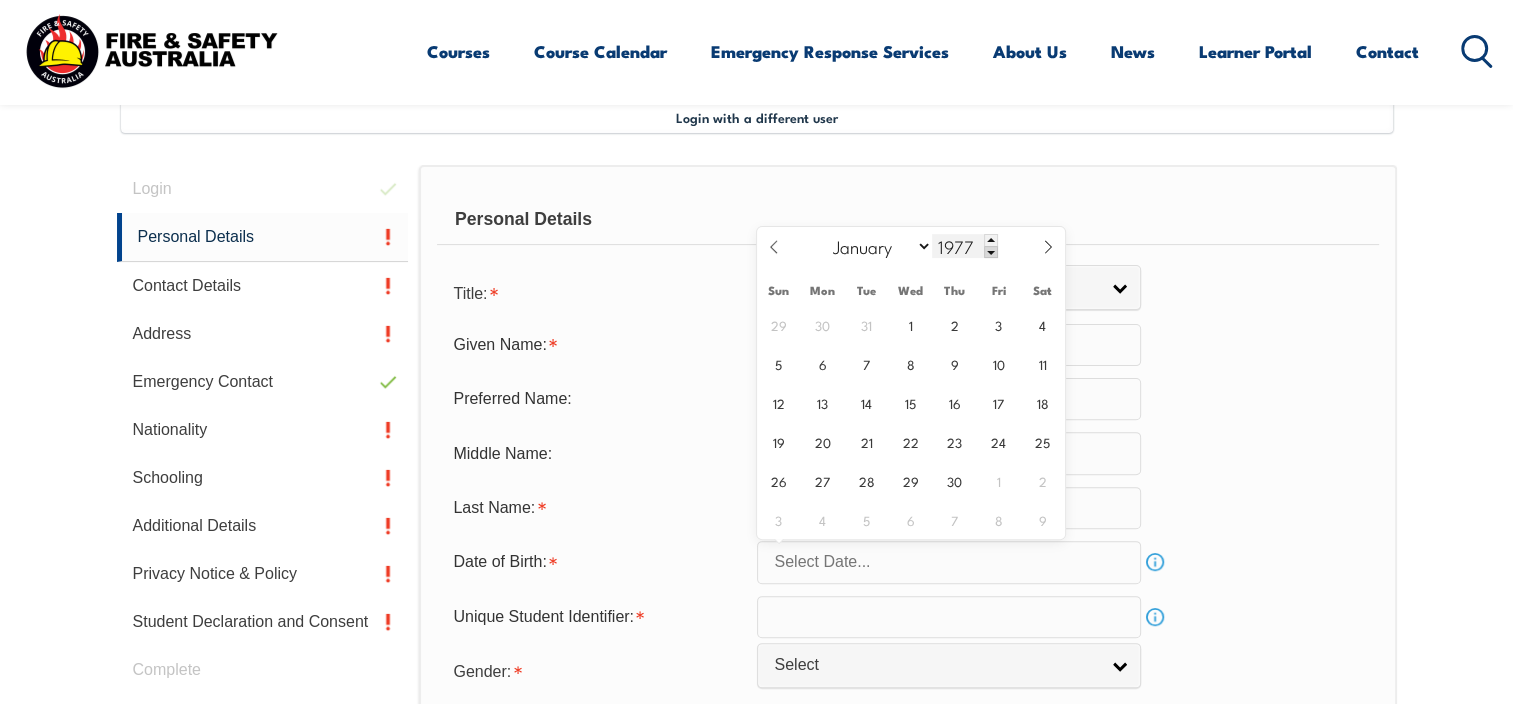 click at bounding box center (991, 252) 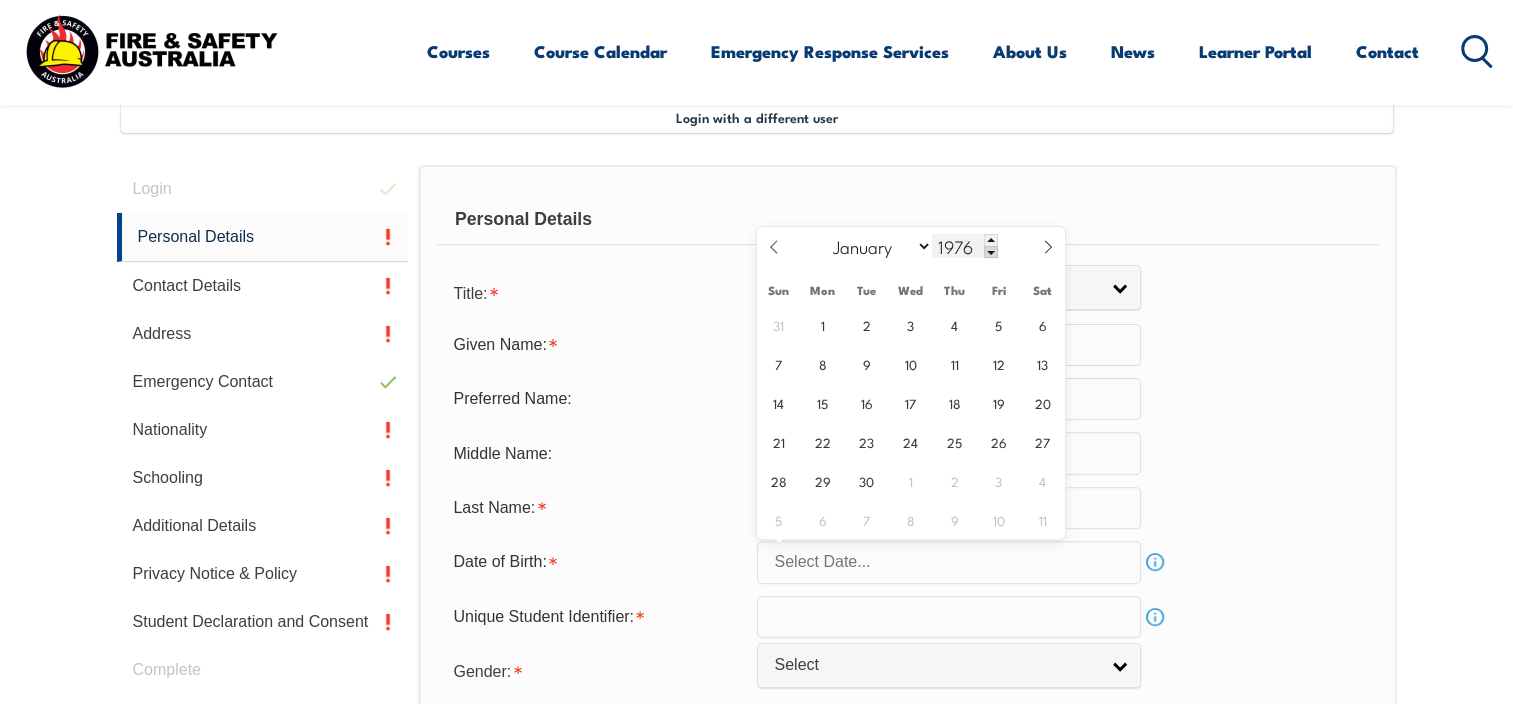 click at bounding box center (991, 252) 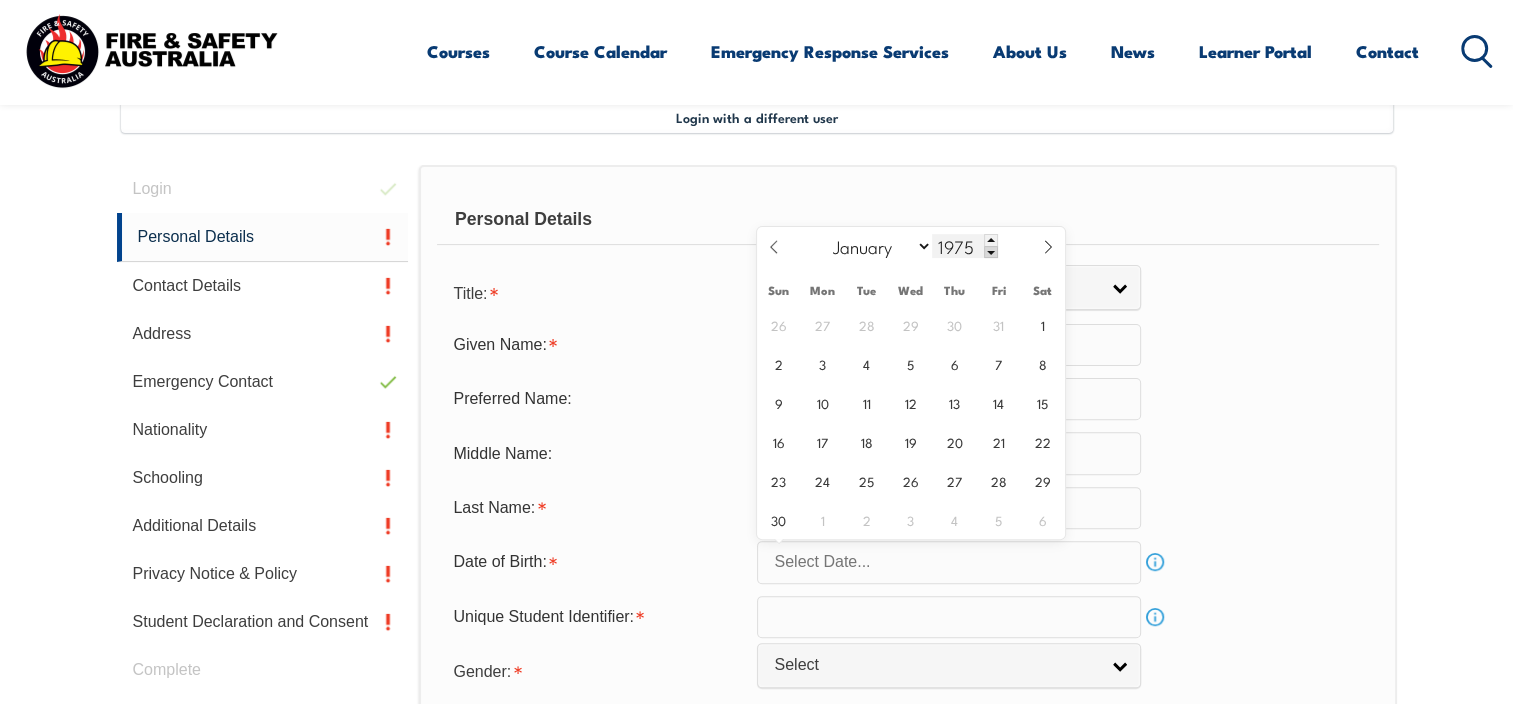 click at bounding box center [991, 252] 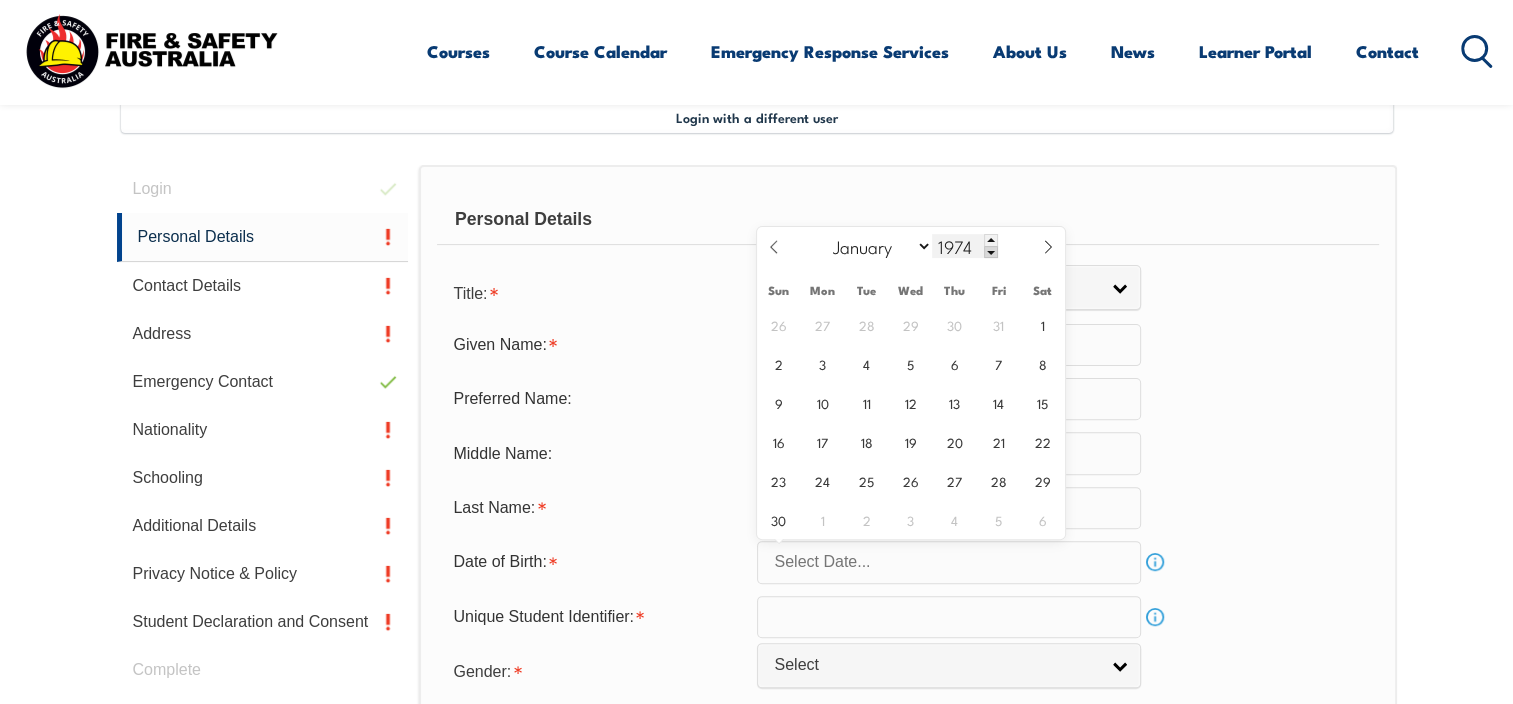 click at bounding box center (991, 252) 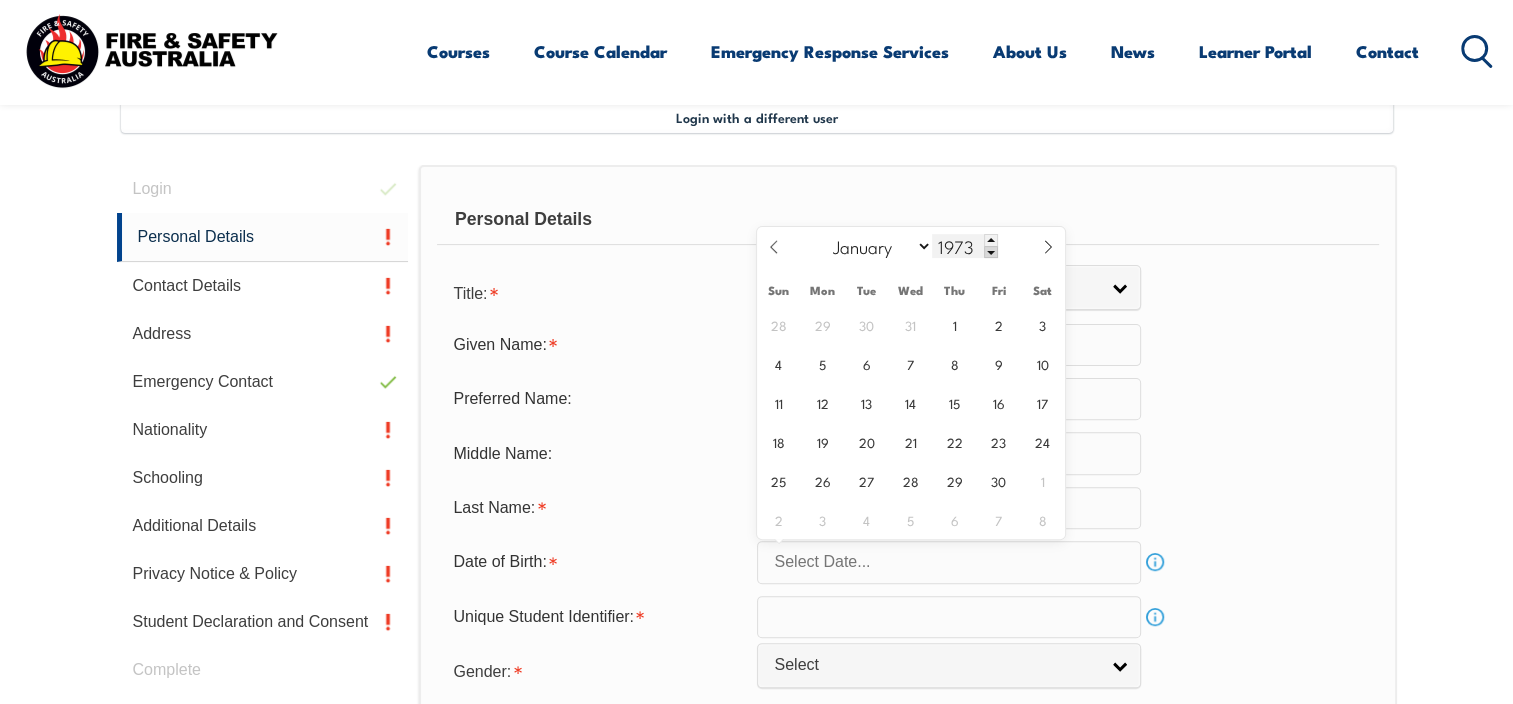 click at bounding box center (991, 252) 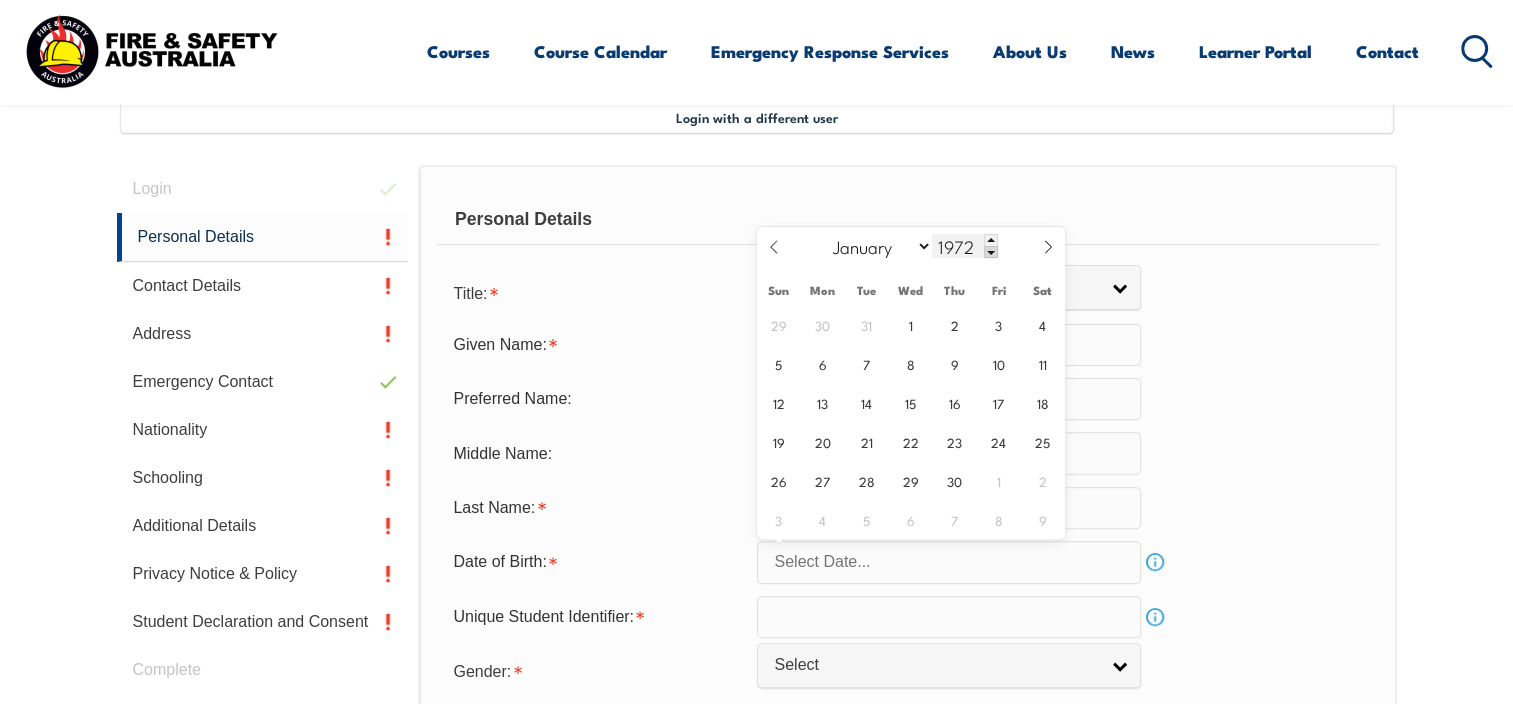 click at bounding box center [991, 252] 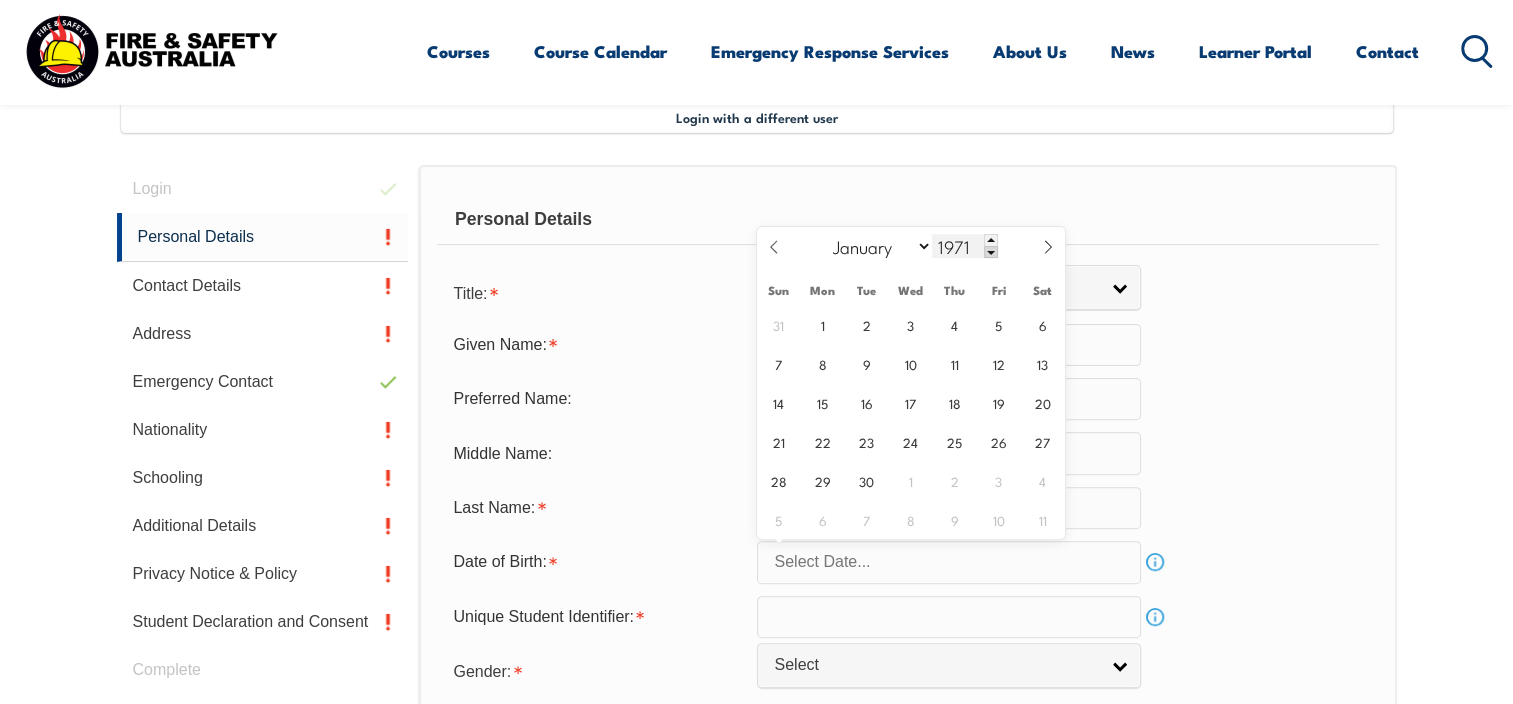 click at bounding box center (991, 252) 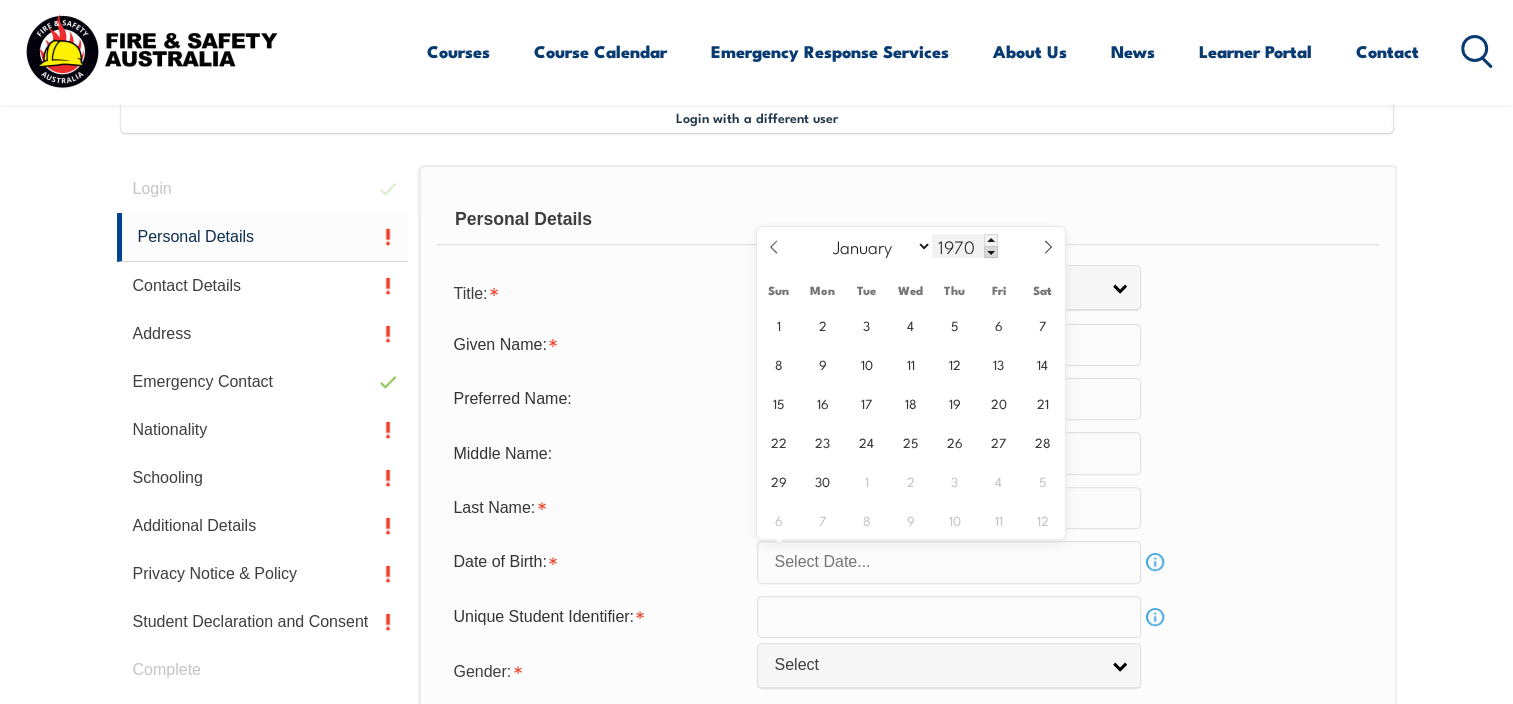 click at bounding box center [991, 252] 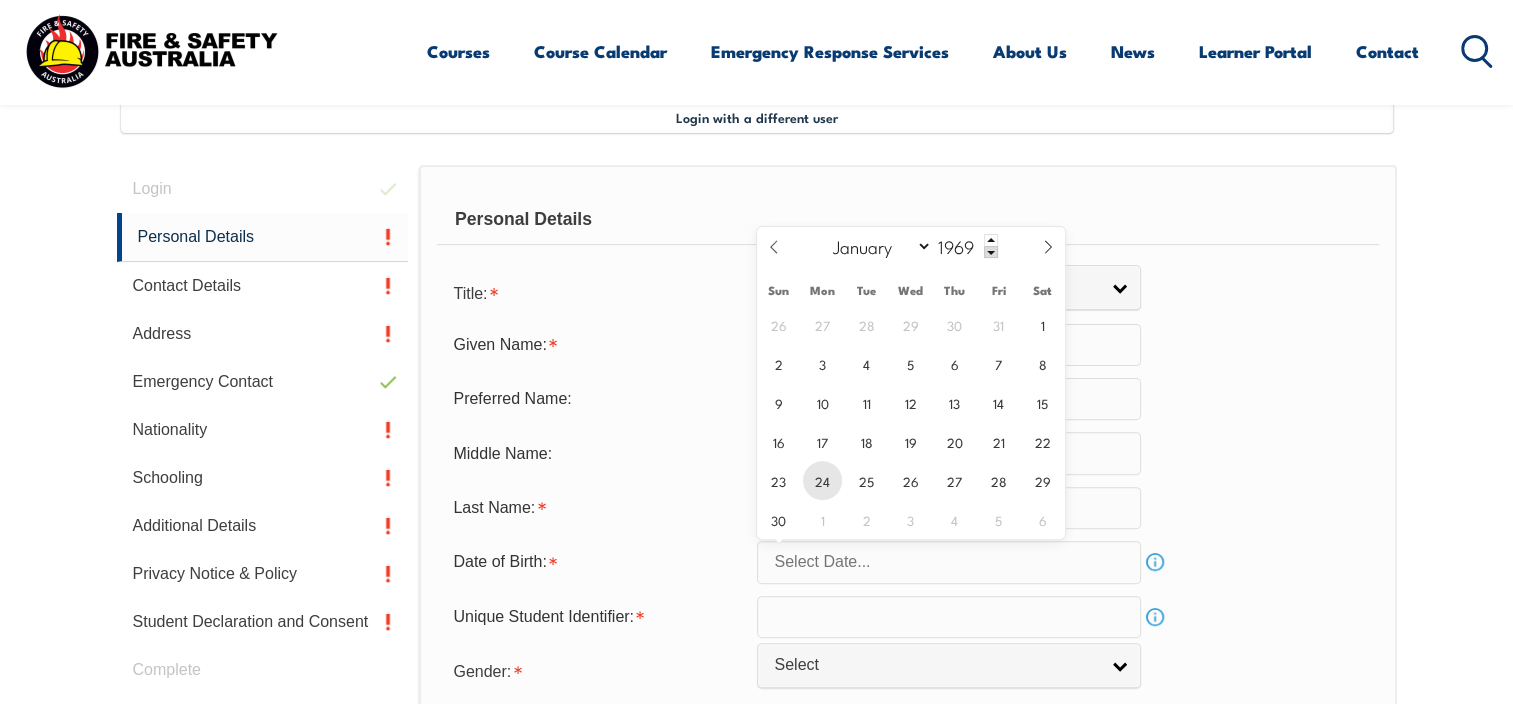 click on "24" at bounding box center (822, 480) 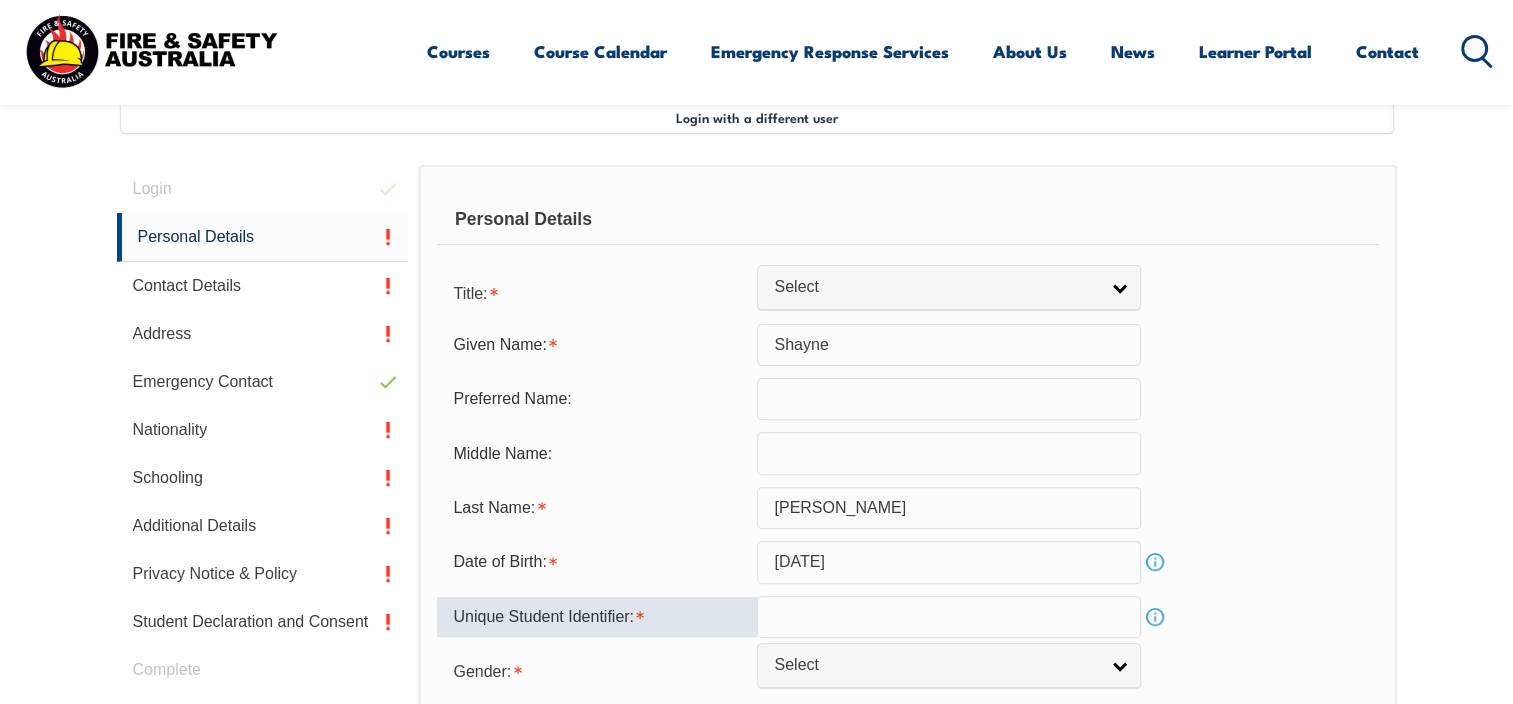 click at bounding box center [949, 617] 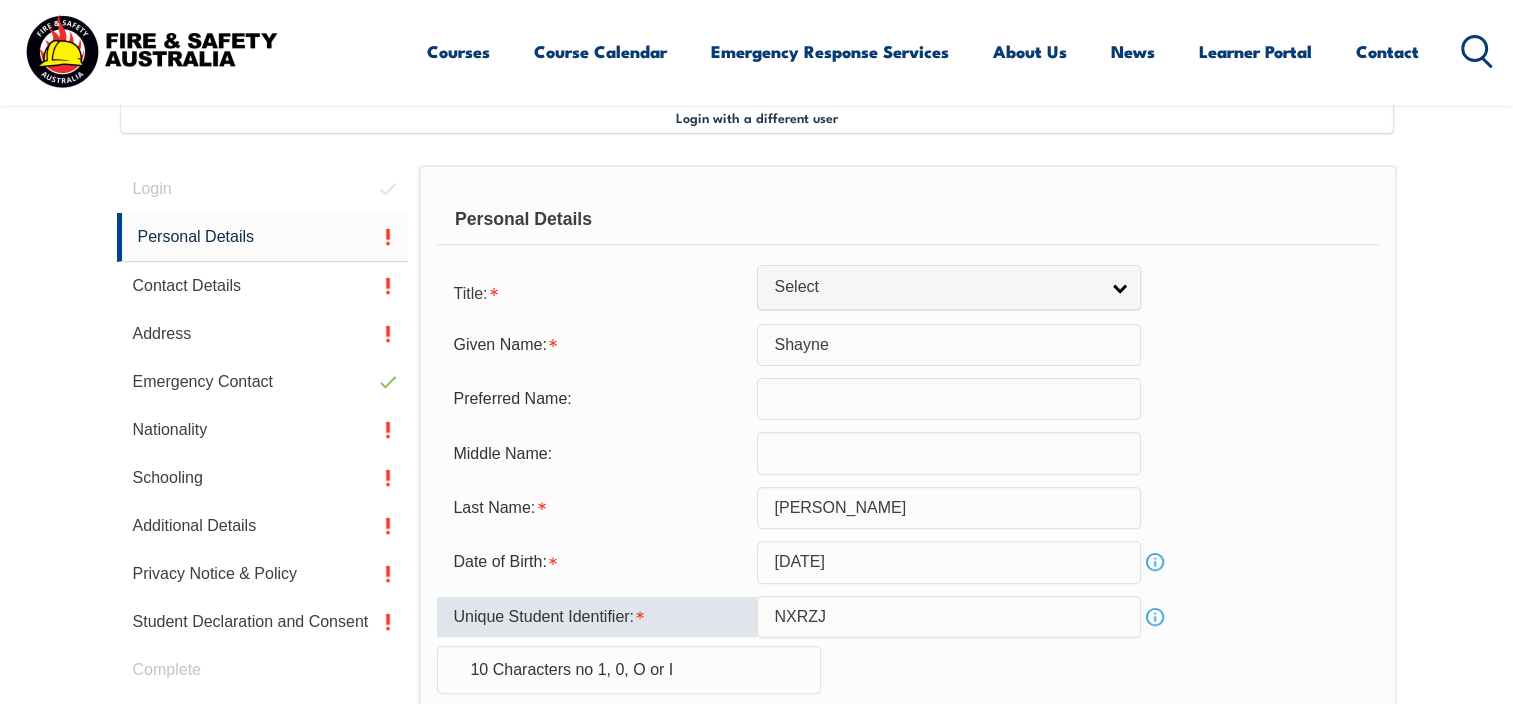 type on "NXRZJLELN8" 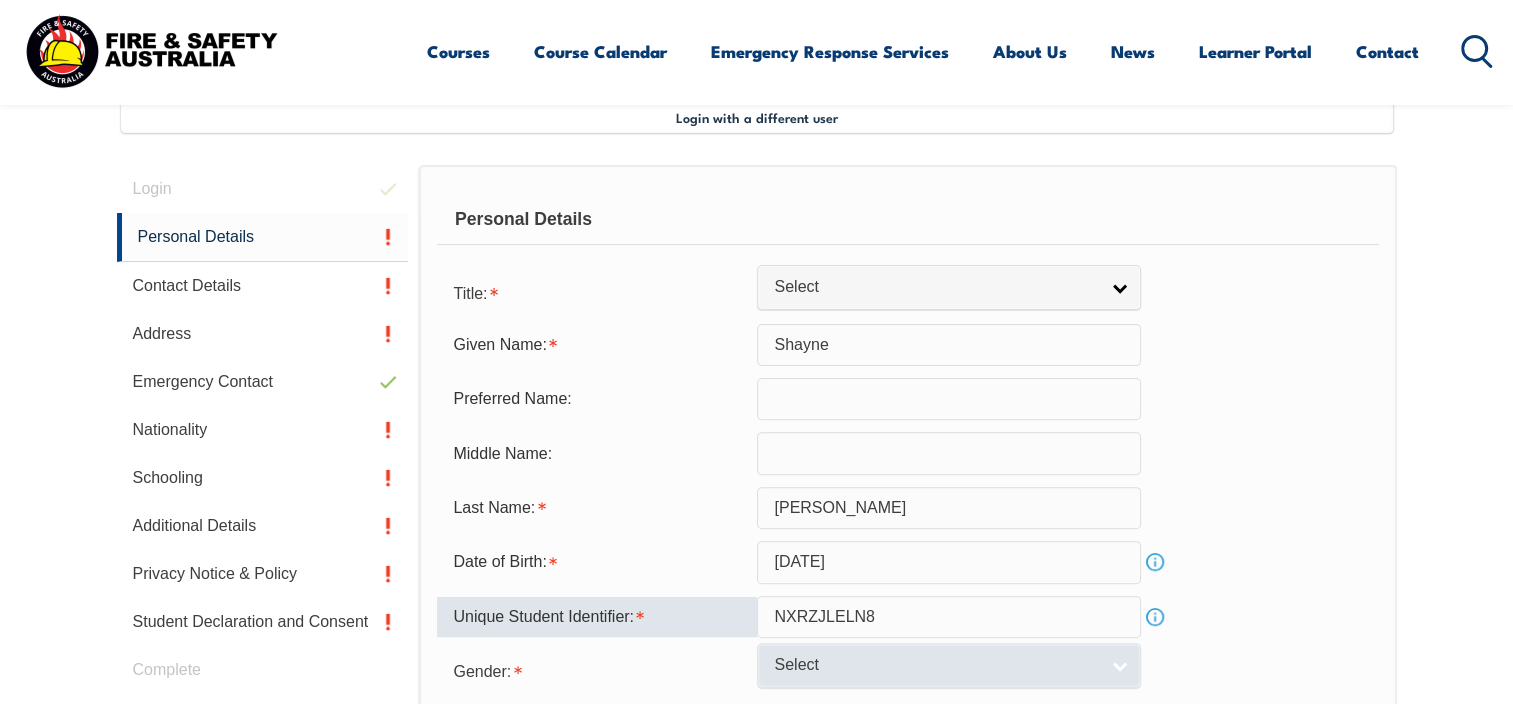 click on "Select" at bounding box center [949, 665] 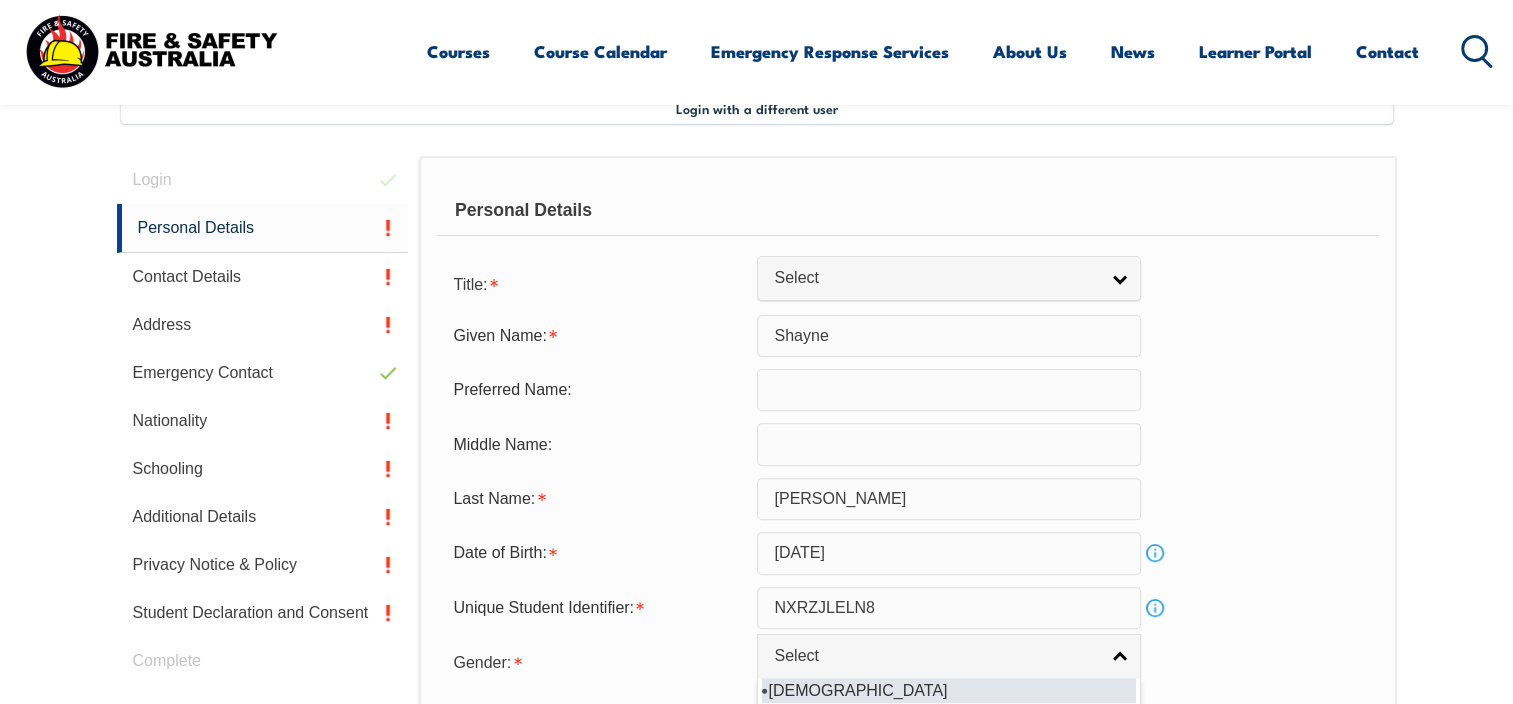 click on "[DEMOGRAPHIC_DATA]" at bounding box center (949, 690) 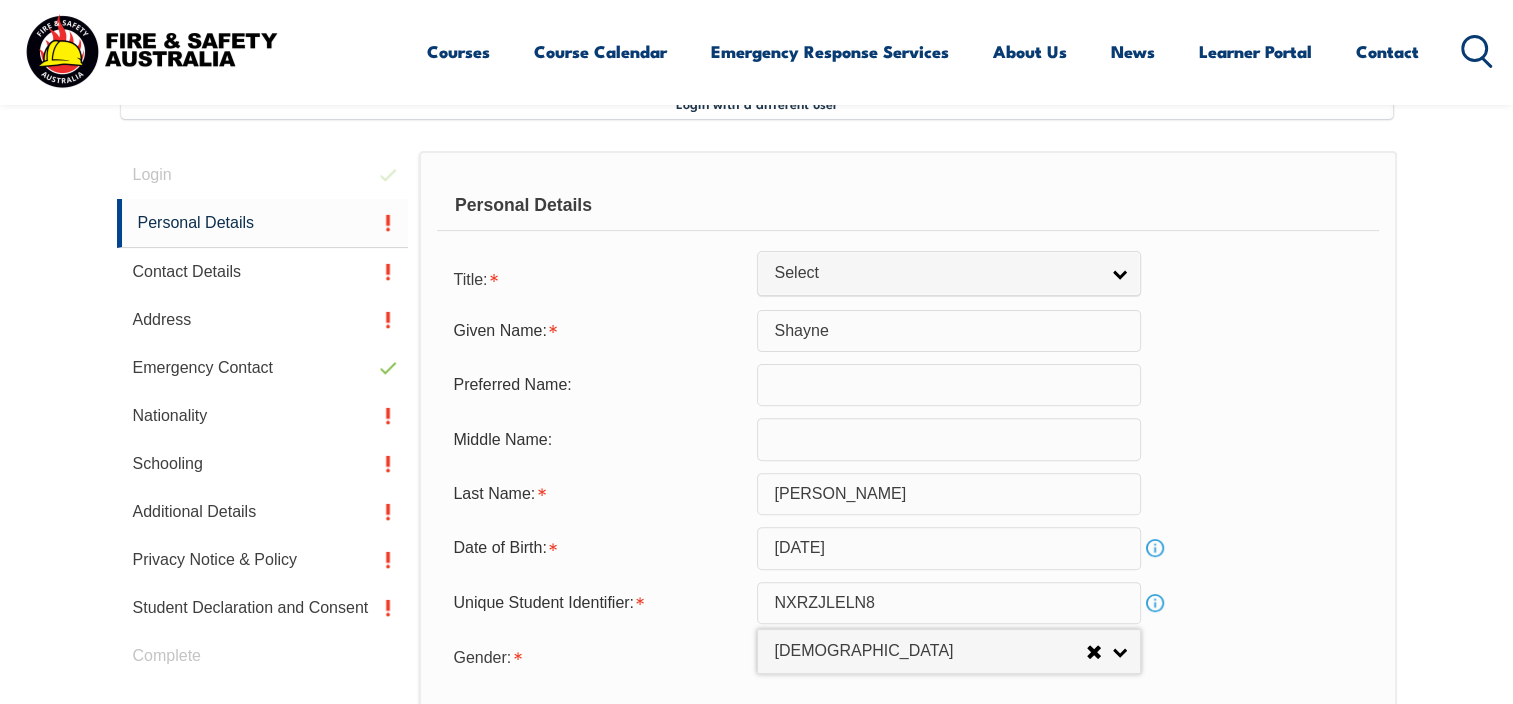click on "Login with a different user Login Personal Details Contact Details Address Emergency Contact Nationality  Schooling Additional Details Privacy Notice & Policy Student Declaration and Consent Complete Personal Details Title: Mr Mrs Ms Miss Other
Select
Given Name: Shayne Preferred Name: Middle Name: Last Name: Mcginnis Date of Birth: November 24, 1969 Info Unique Student Identifier: NXRZJLELN8 Info Gender: Male Female Other
Male
Male Female Other
Save Citizenship City of Birth: Country of Birth: Adelie Land (France) Afghanistan Aland Islands Albania Algeria Andorra Angola Anguilla Antigua and Barbuda Argentina Argentinian Antarctic Territory Armenia Aruba Australia Australian Antarctic Territory Austria Azerbaijan Bahamas Bahrain Bangladesh Barbados Belarus Belgium Belize Benin Bermuda Bhutan Bolivia Bonaire, Sint Eustatius and Saba Bosnia and Herzegovina Botswana Brazil British Antarctic Territory" at bounding box center (756, 632) 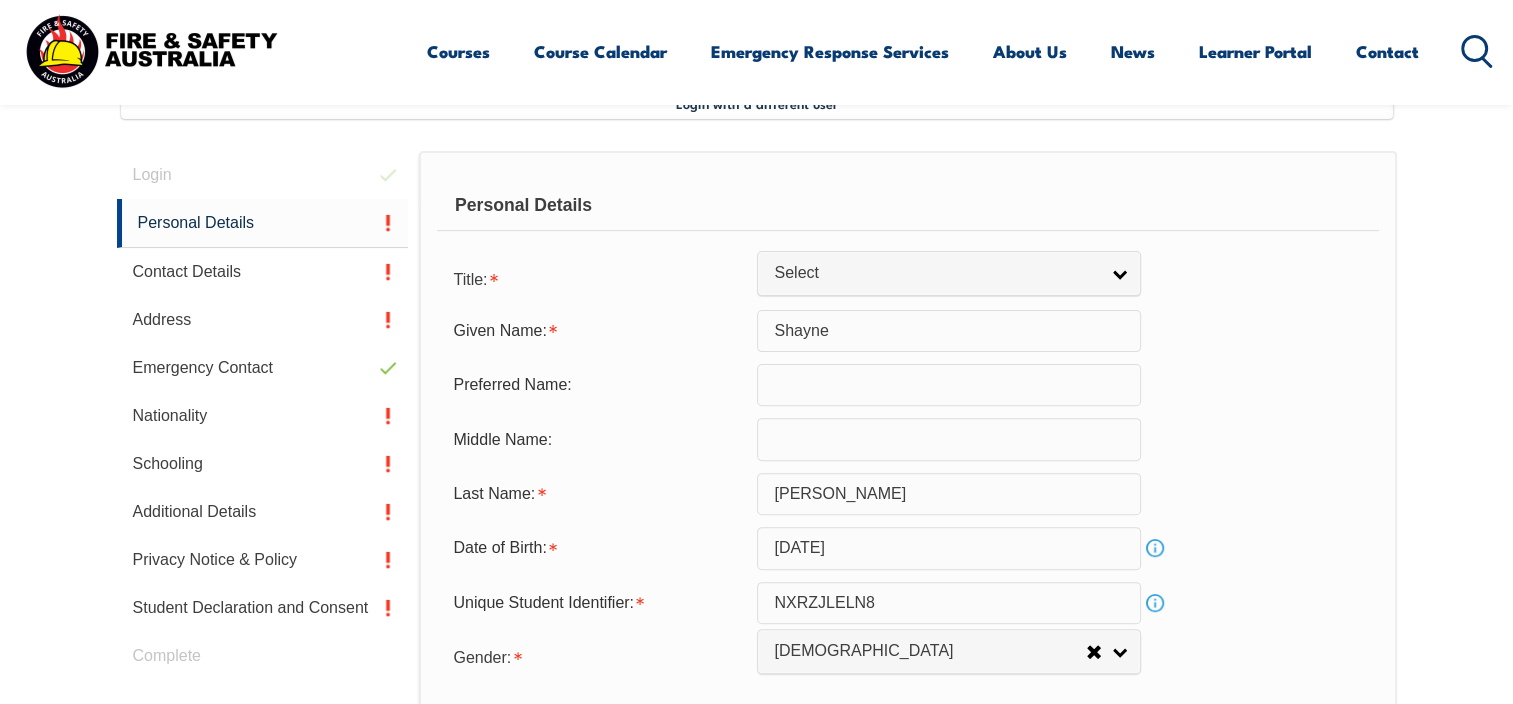 scroll, scrollTop: 858, scrollLeft: 0, axis: vertical 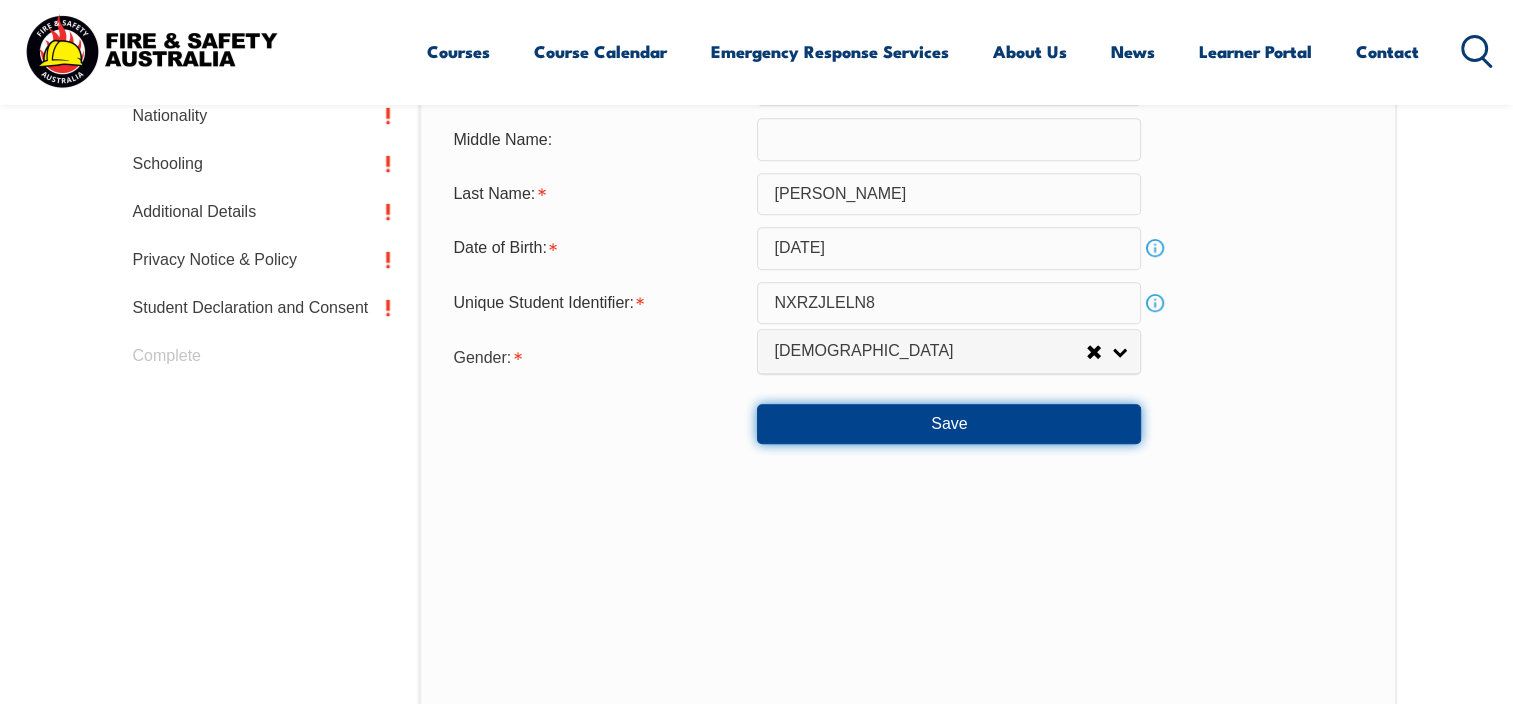 click on "Save" at bounding box center (949, 424) 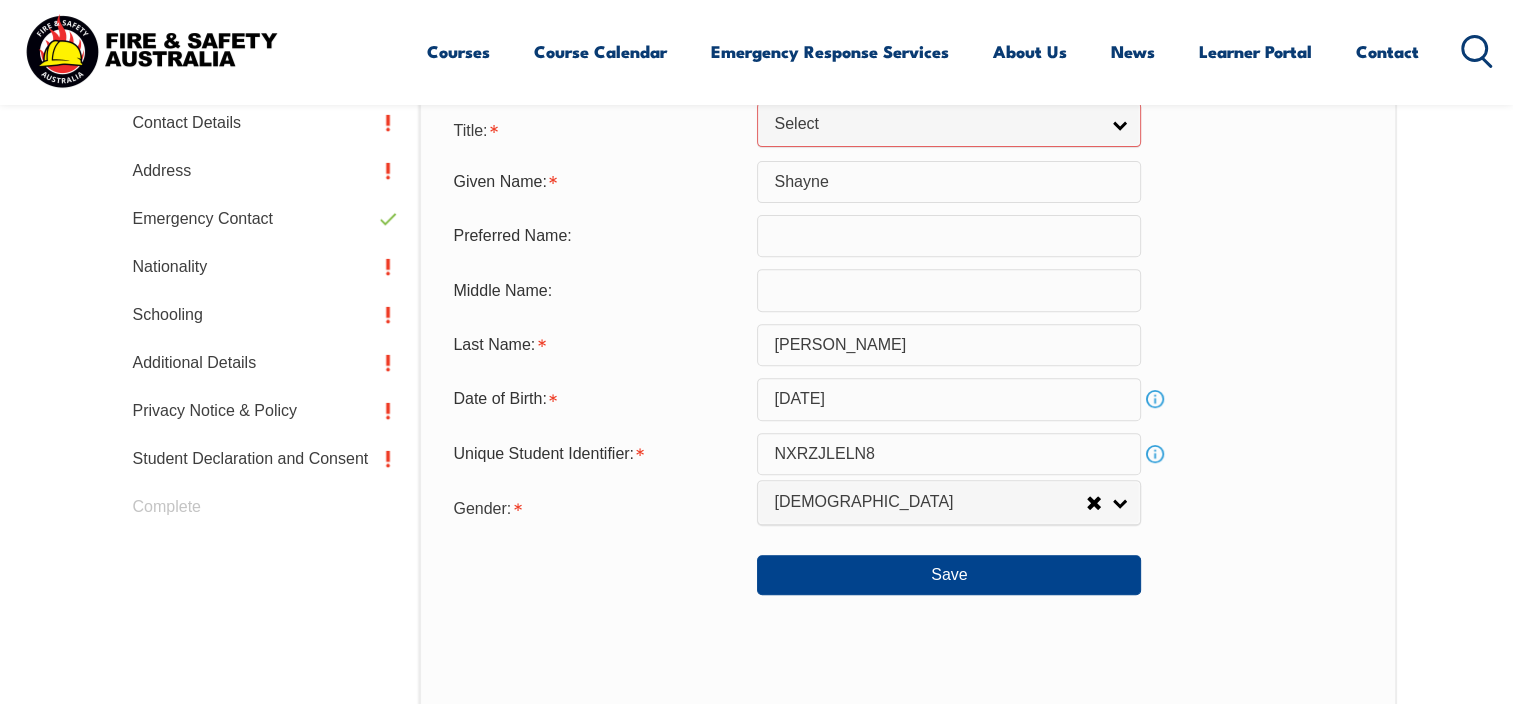 scroll, scrollTop: 407, scrollLeft: 0, axis: vertical 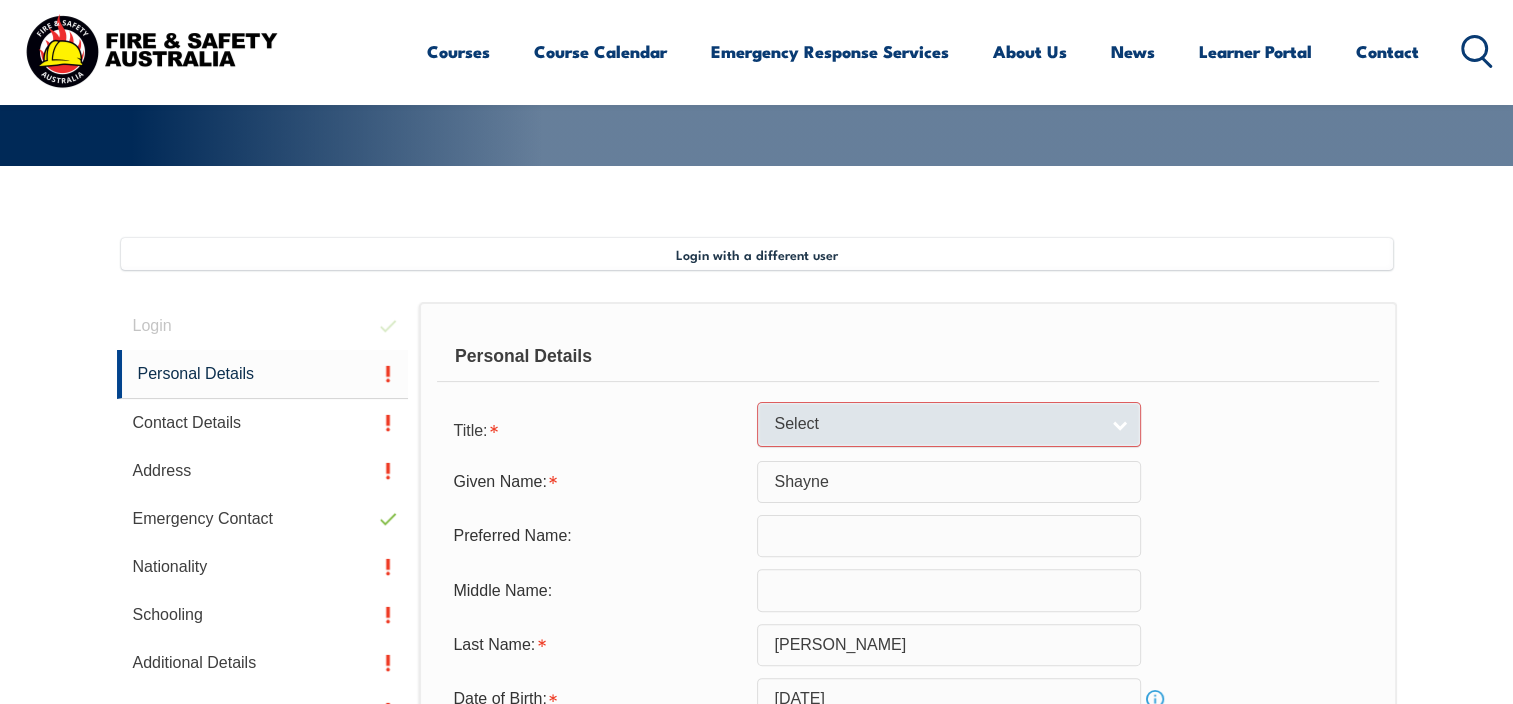 click on "Select" at bounding box center [936, 424] 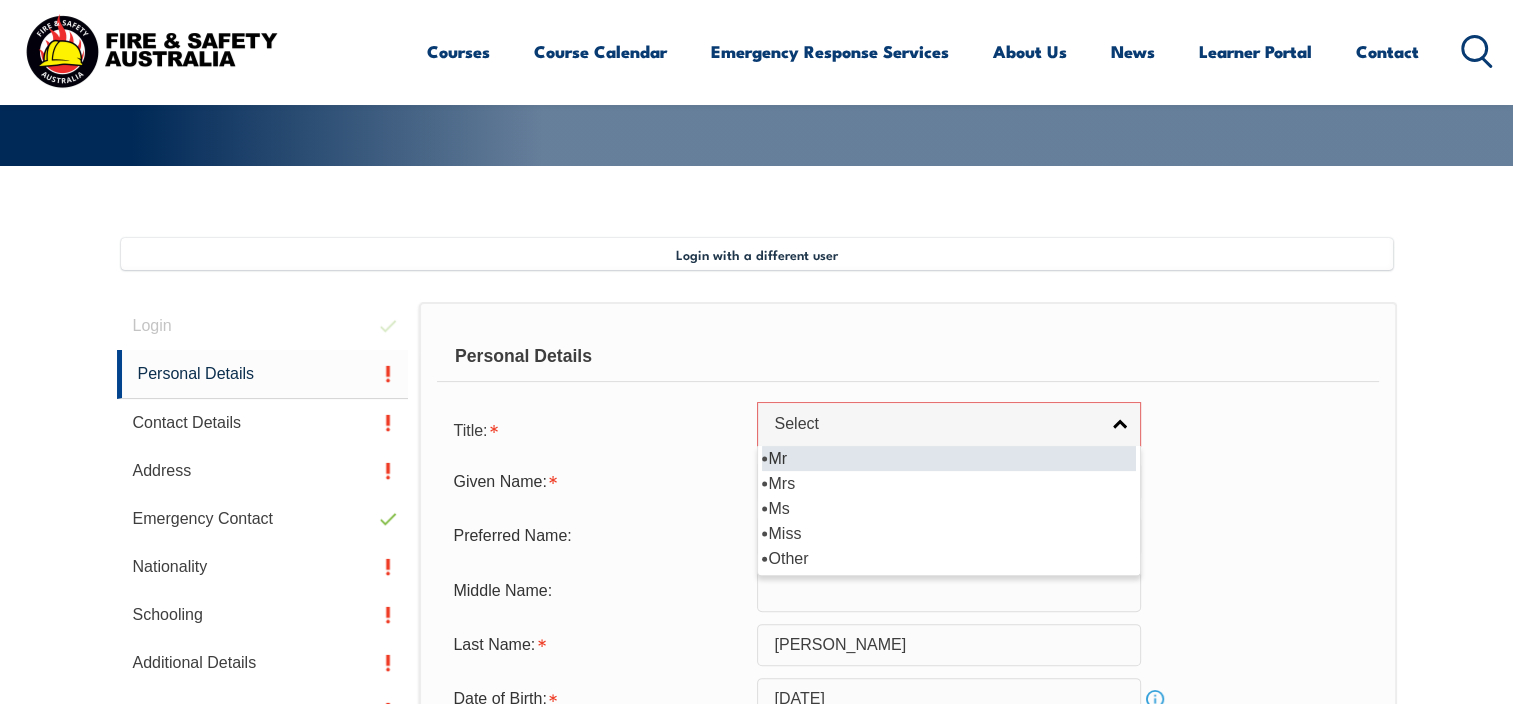 click on "Mr" at bounding box center (949, 458) 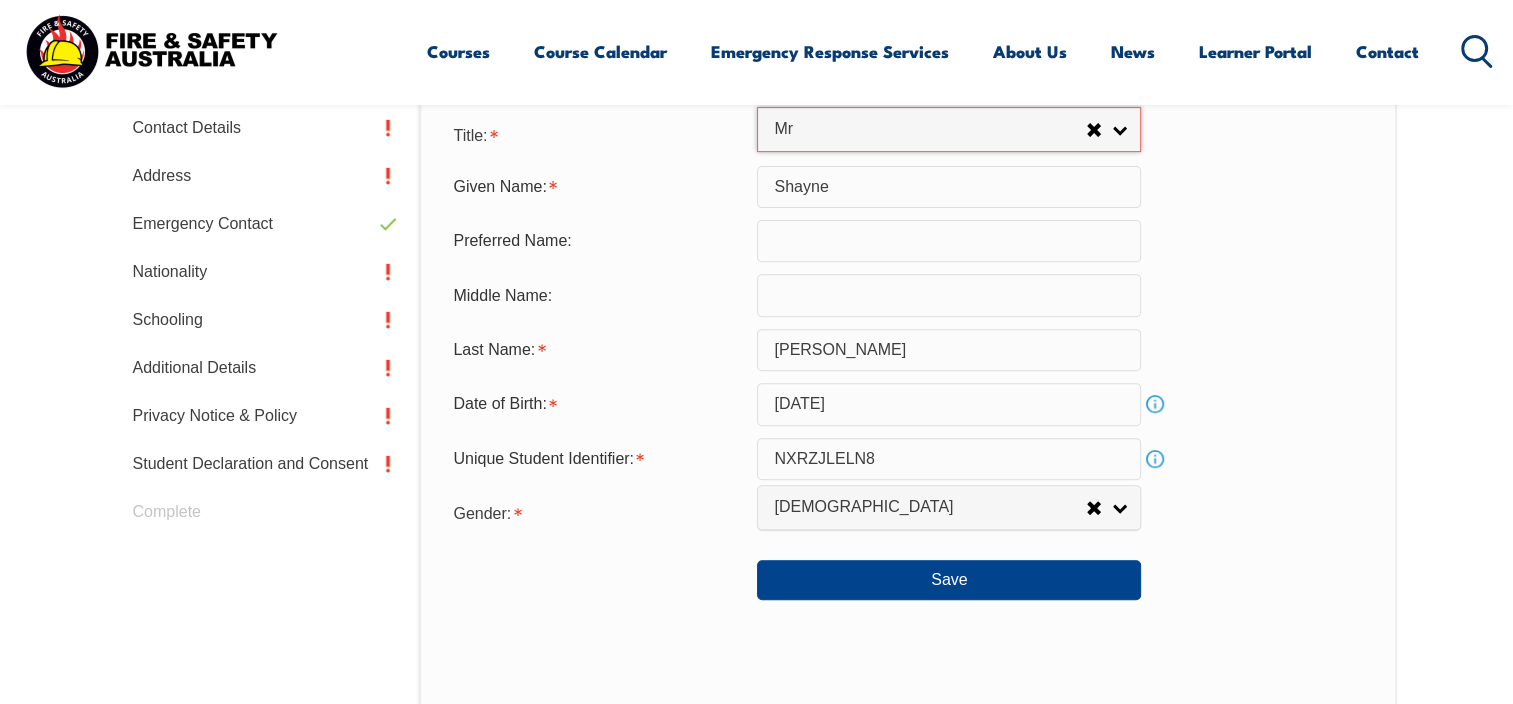 scroll, scrollTop: 707, scrollLeft: 0, axis: vertical 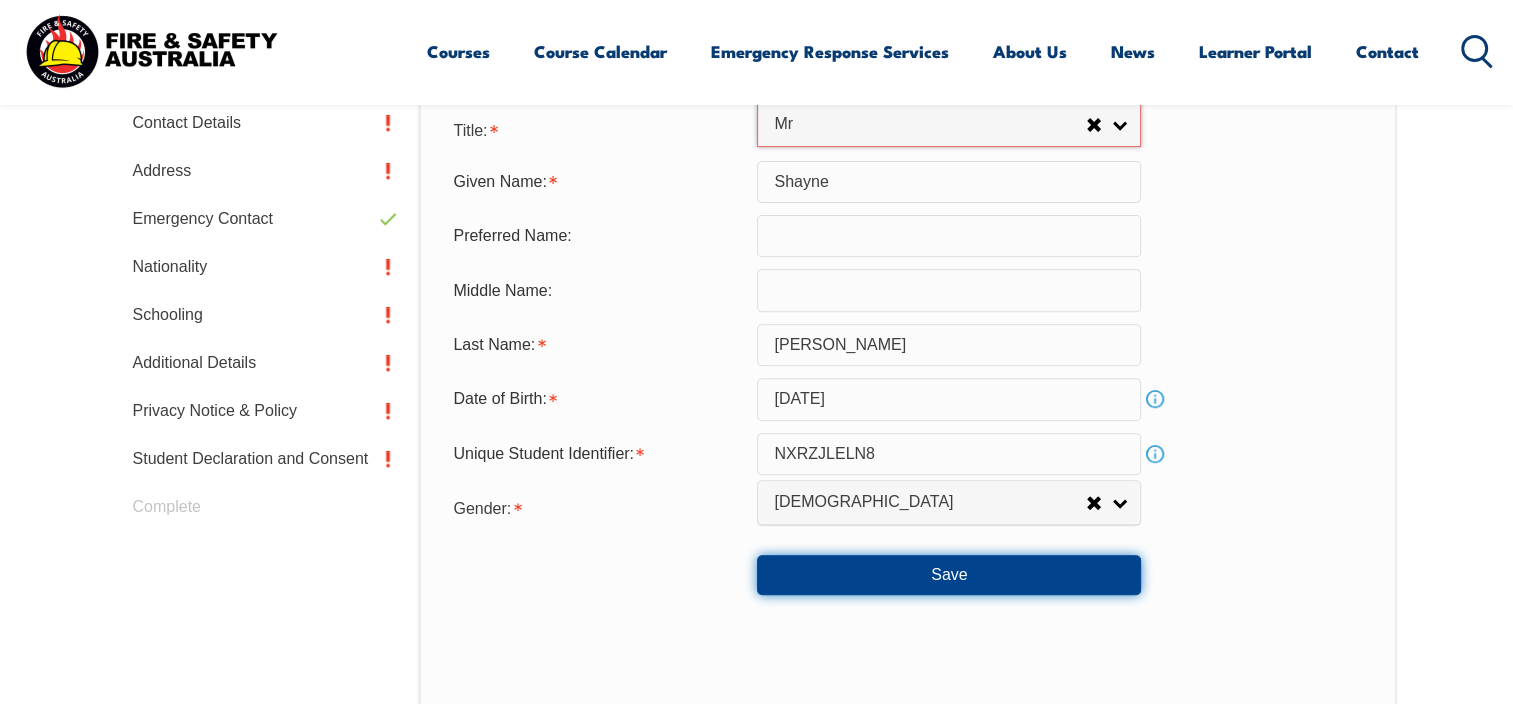 click on "Save" at bounding box center (949, 575) 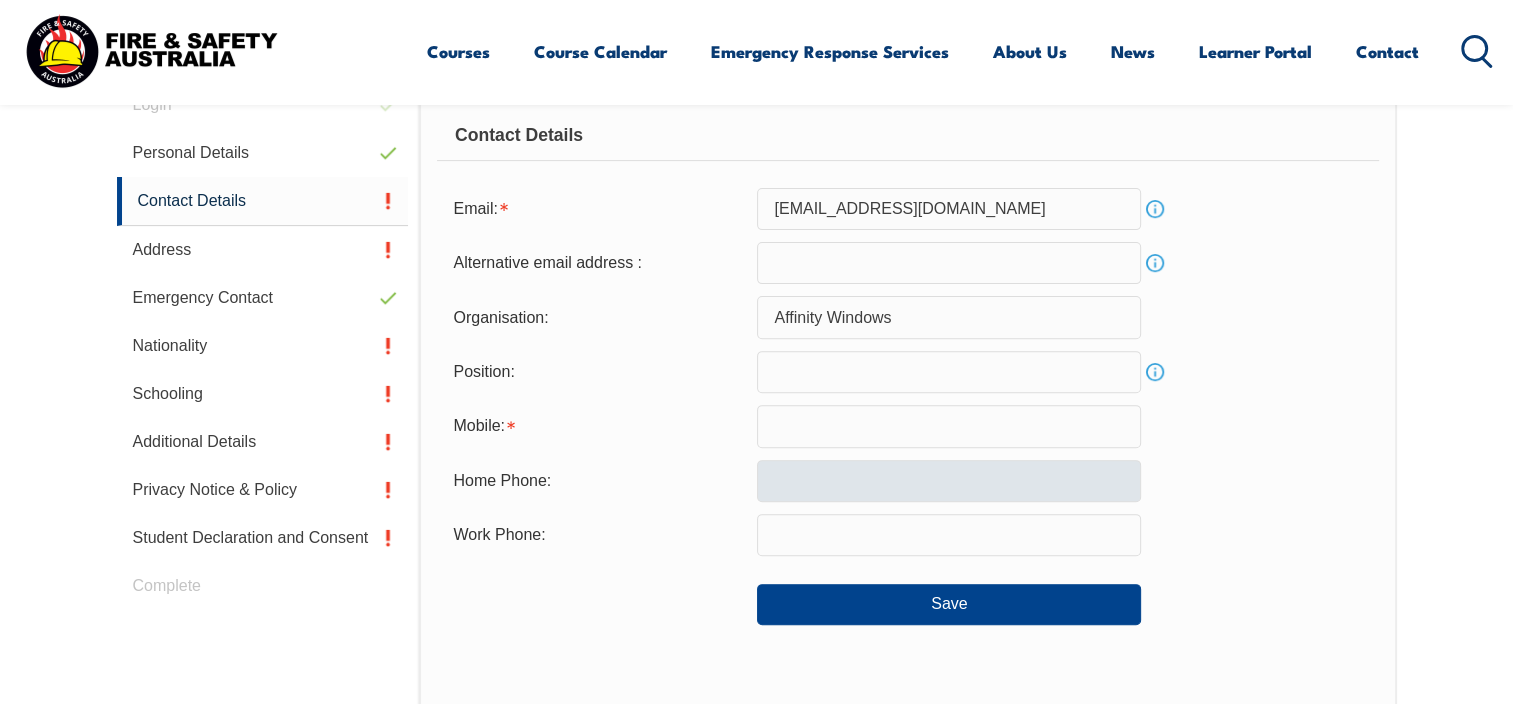 scroll, scrollTop: 544, scrollLeft: 0, axis: vertical 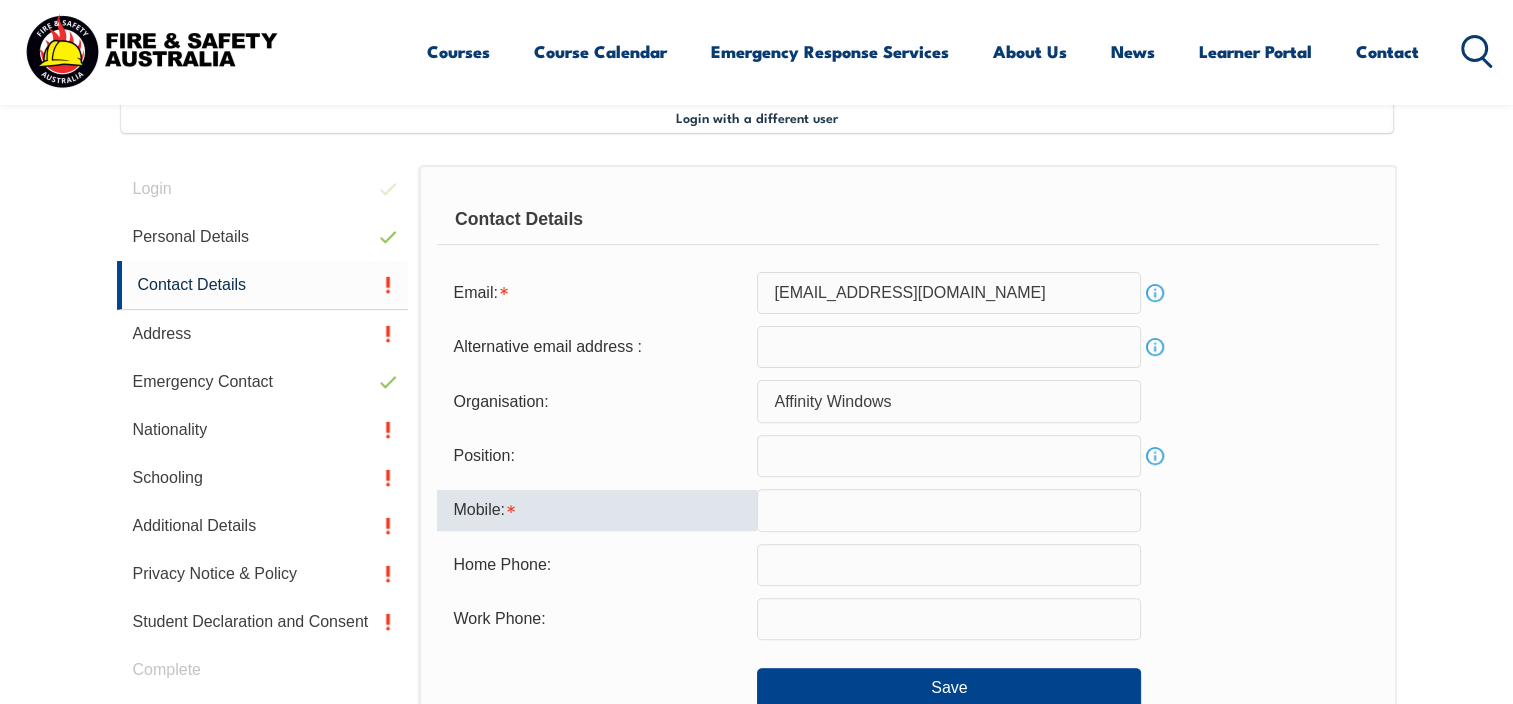 click at bounding box center [949, 510] 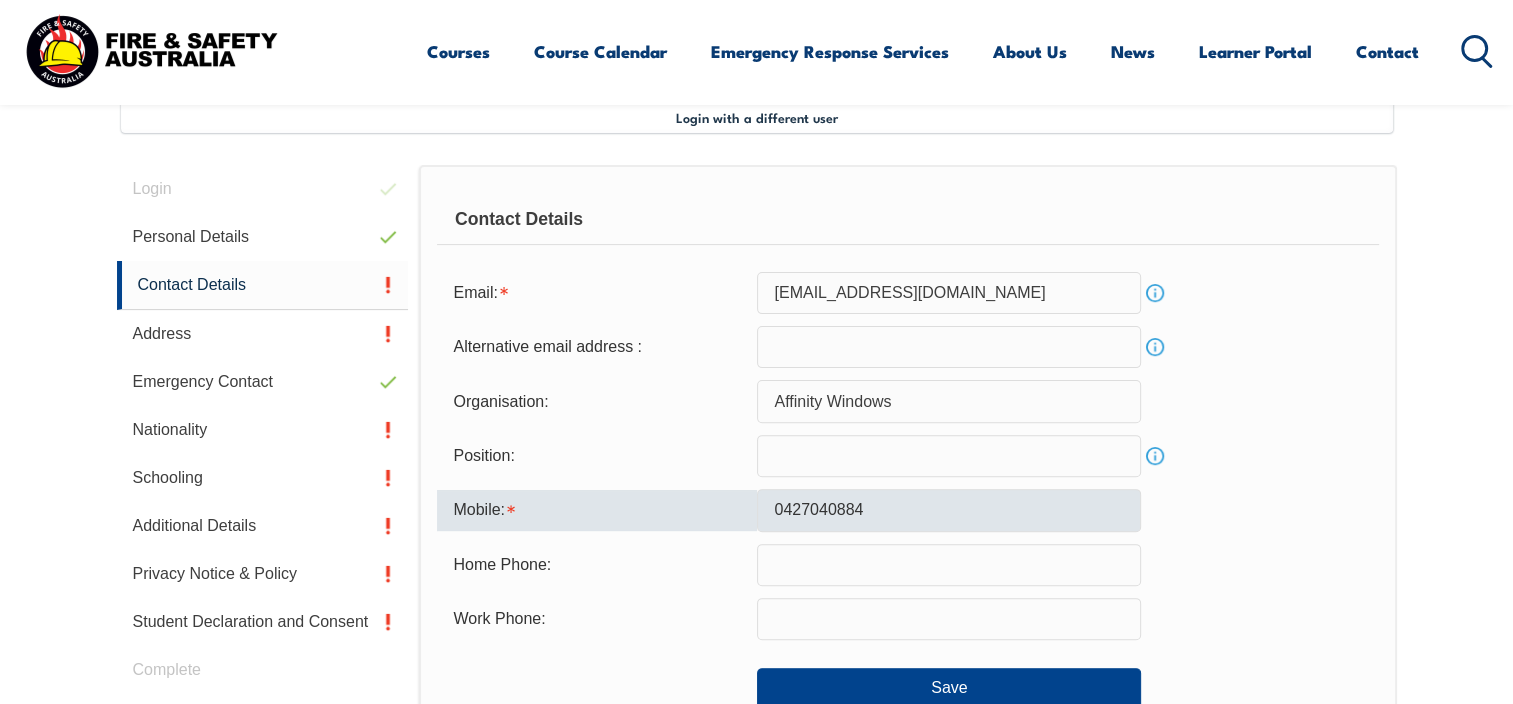 type on "Team leader" 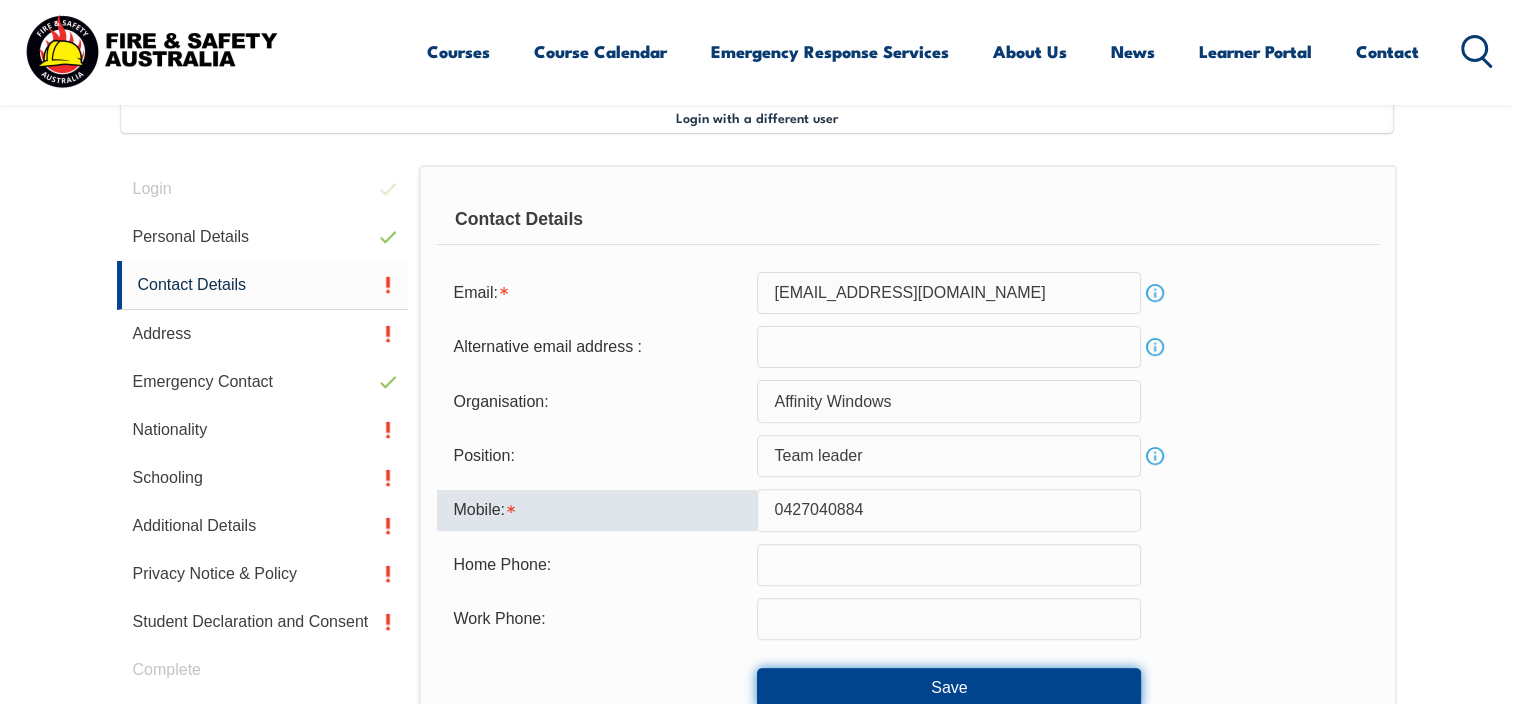 click on "Save" at bounding box center (949, 688) 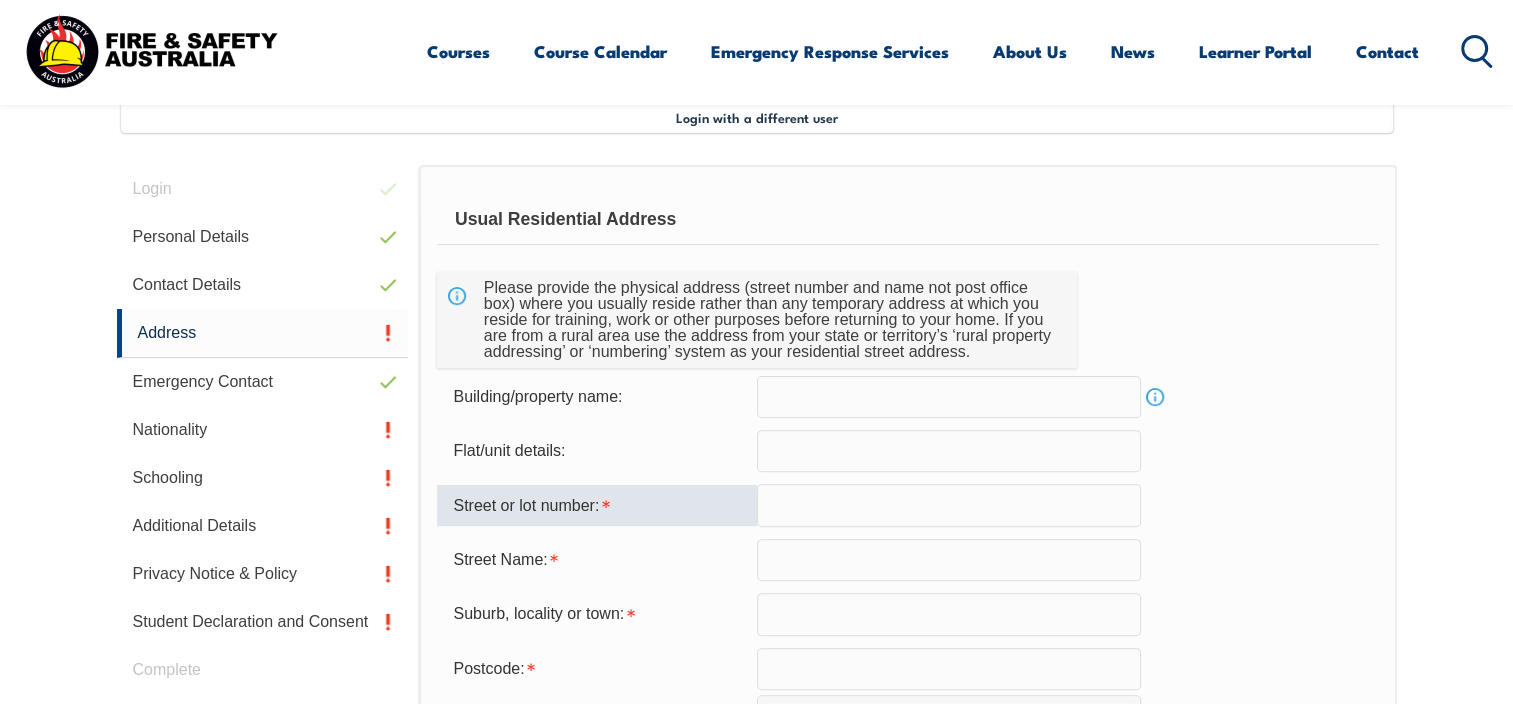 click at bounding box center [949, 505] 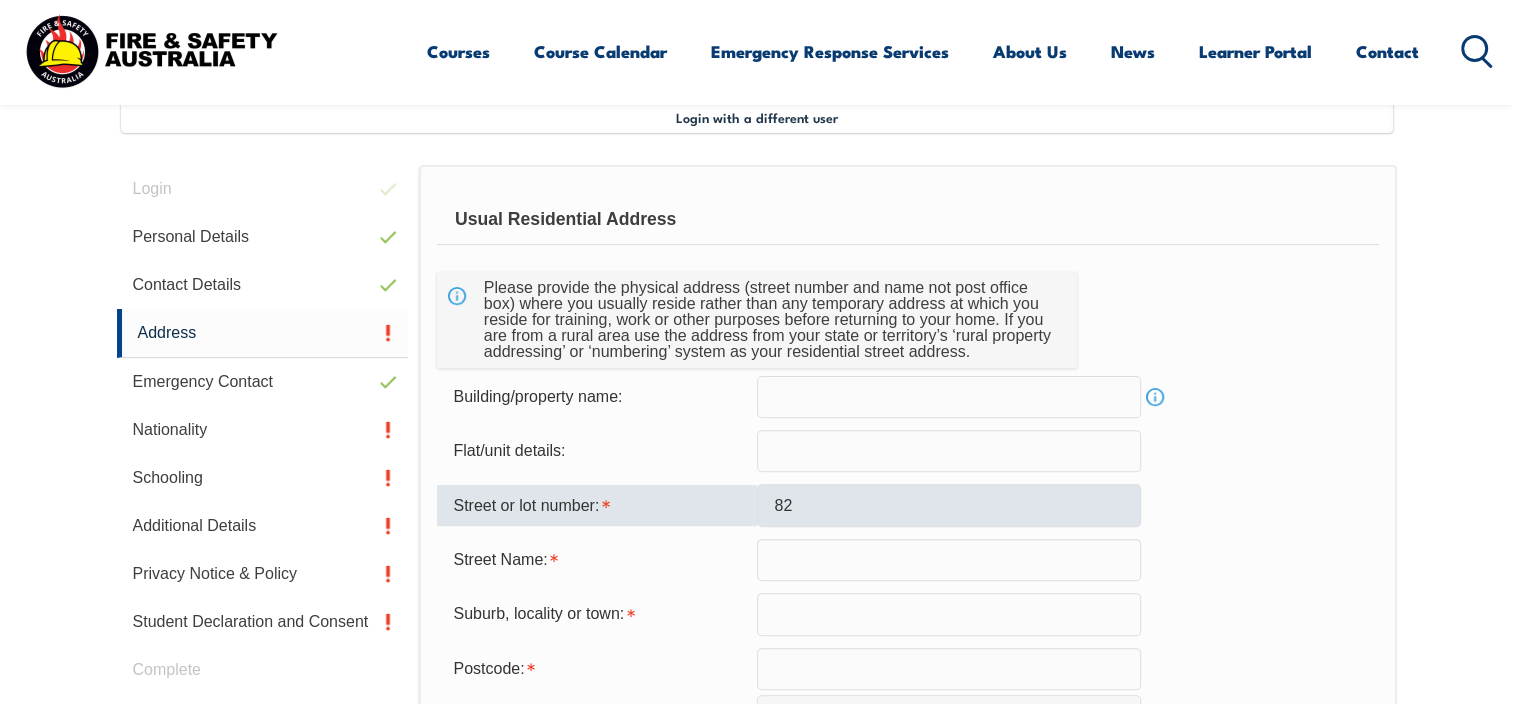 type on "Cinnabar loop" 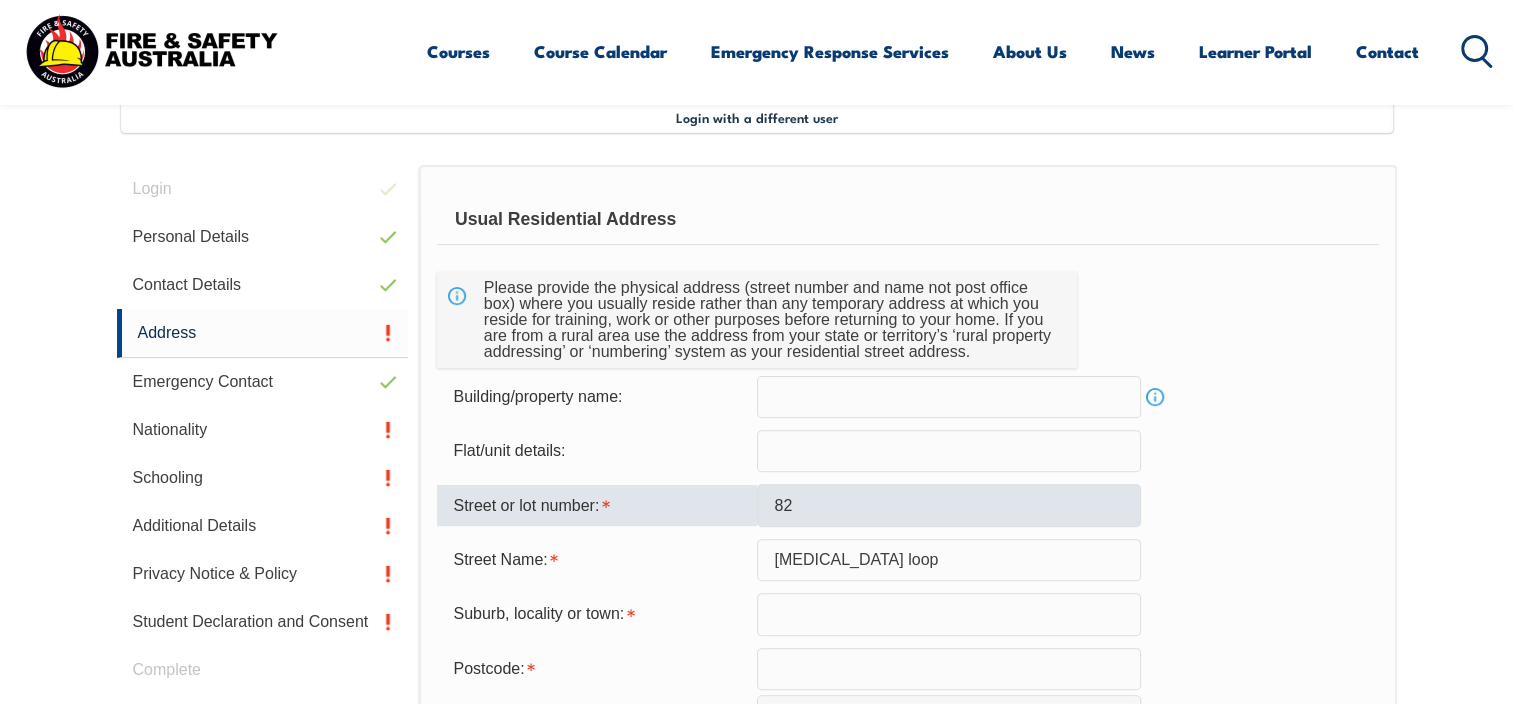 type on "Byford" 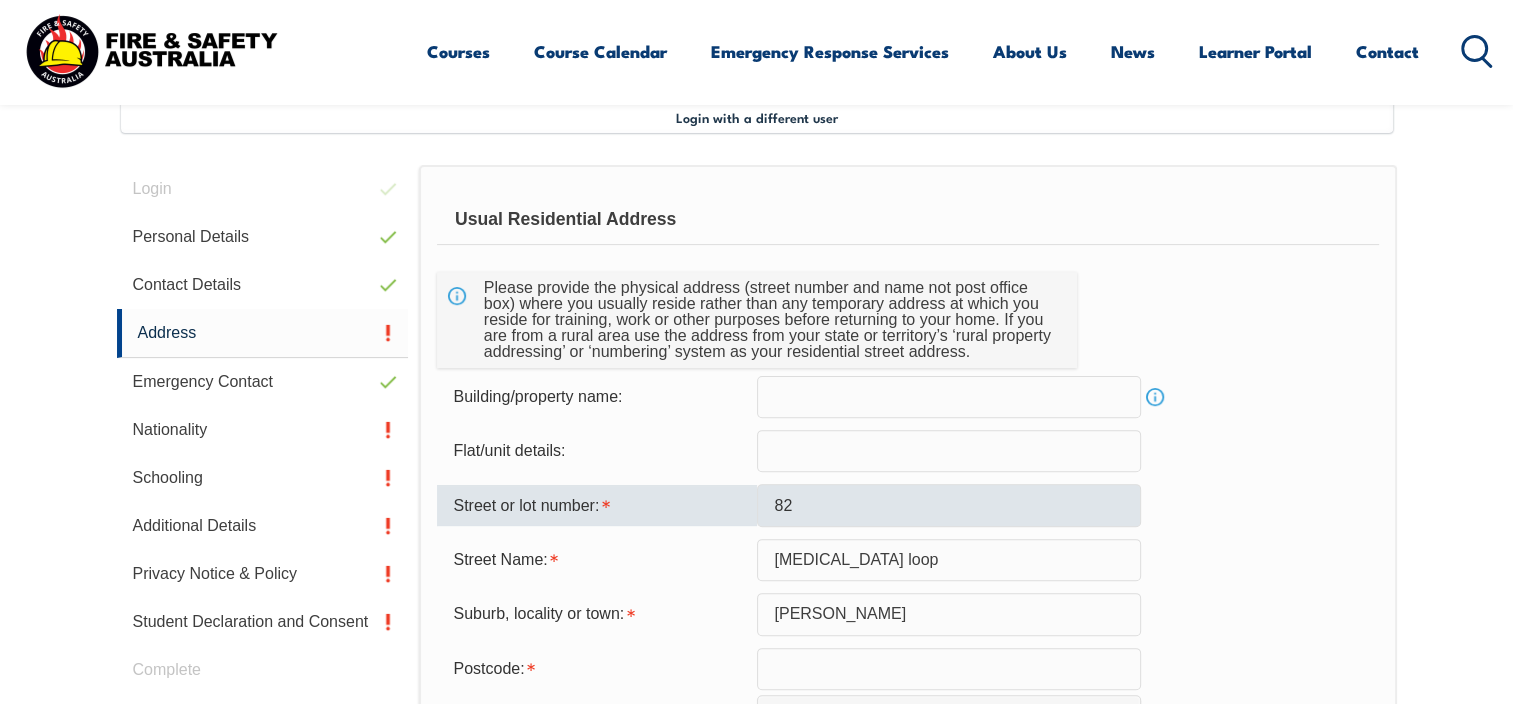 type on "6122" 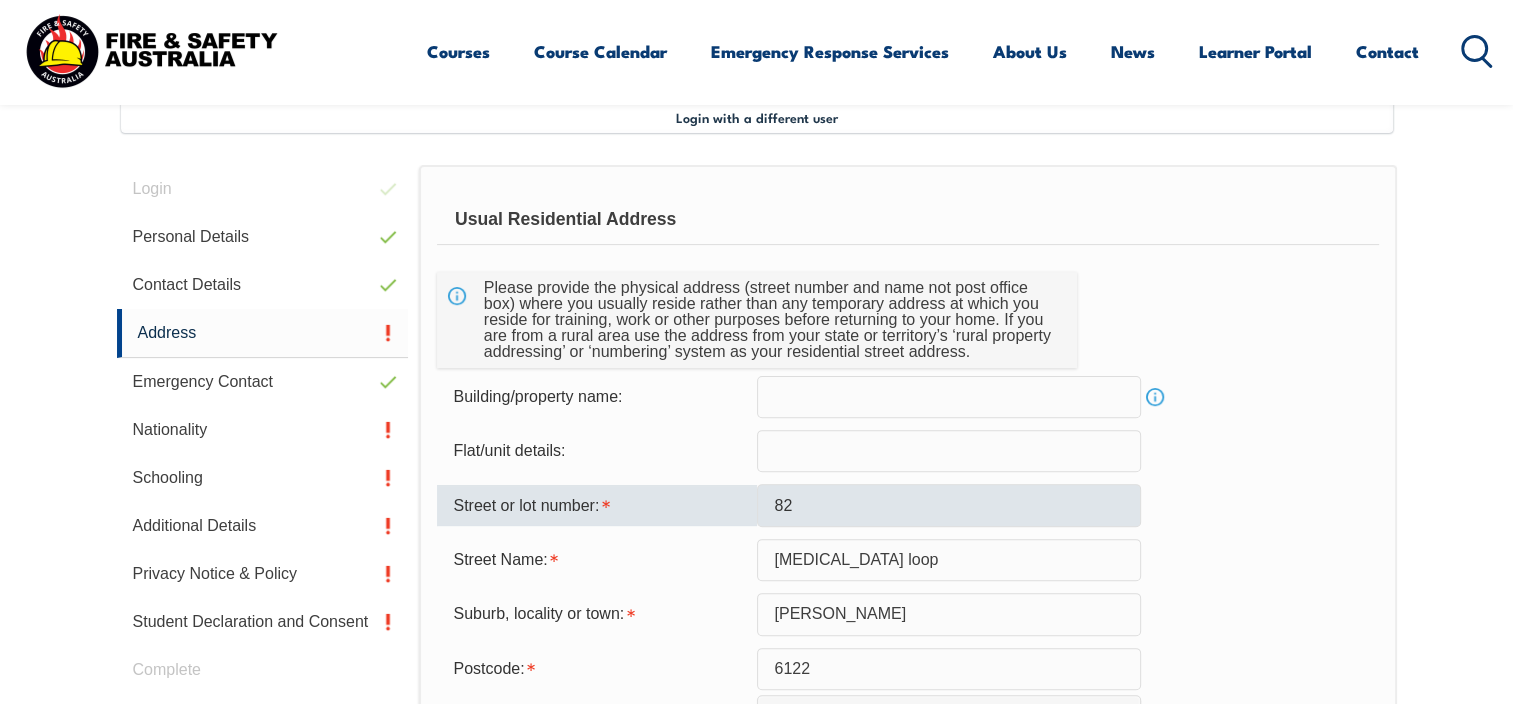 select on "WA" 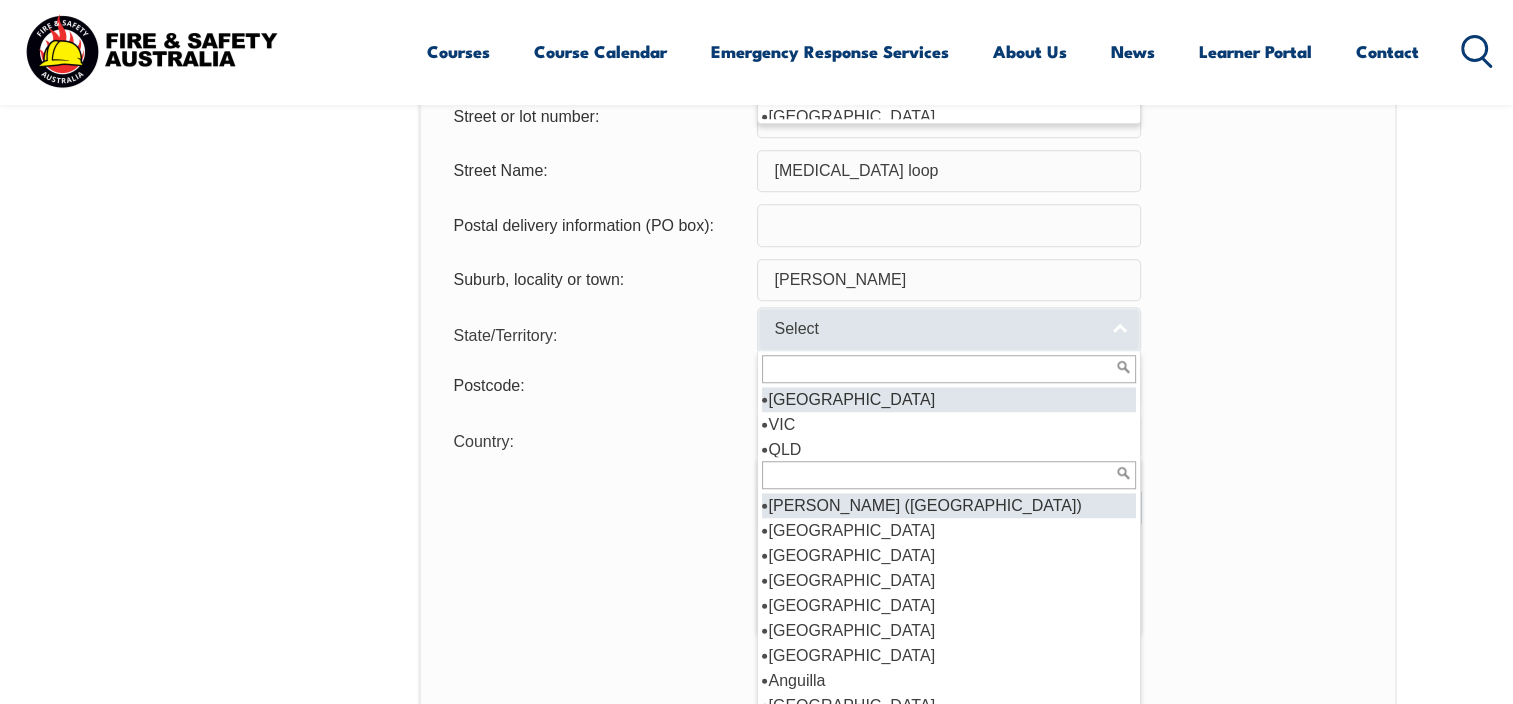 scroll, scrollTop: 1613, scrollLeft: 0, axis: vertical 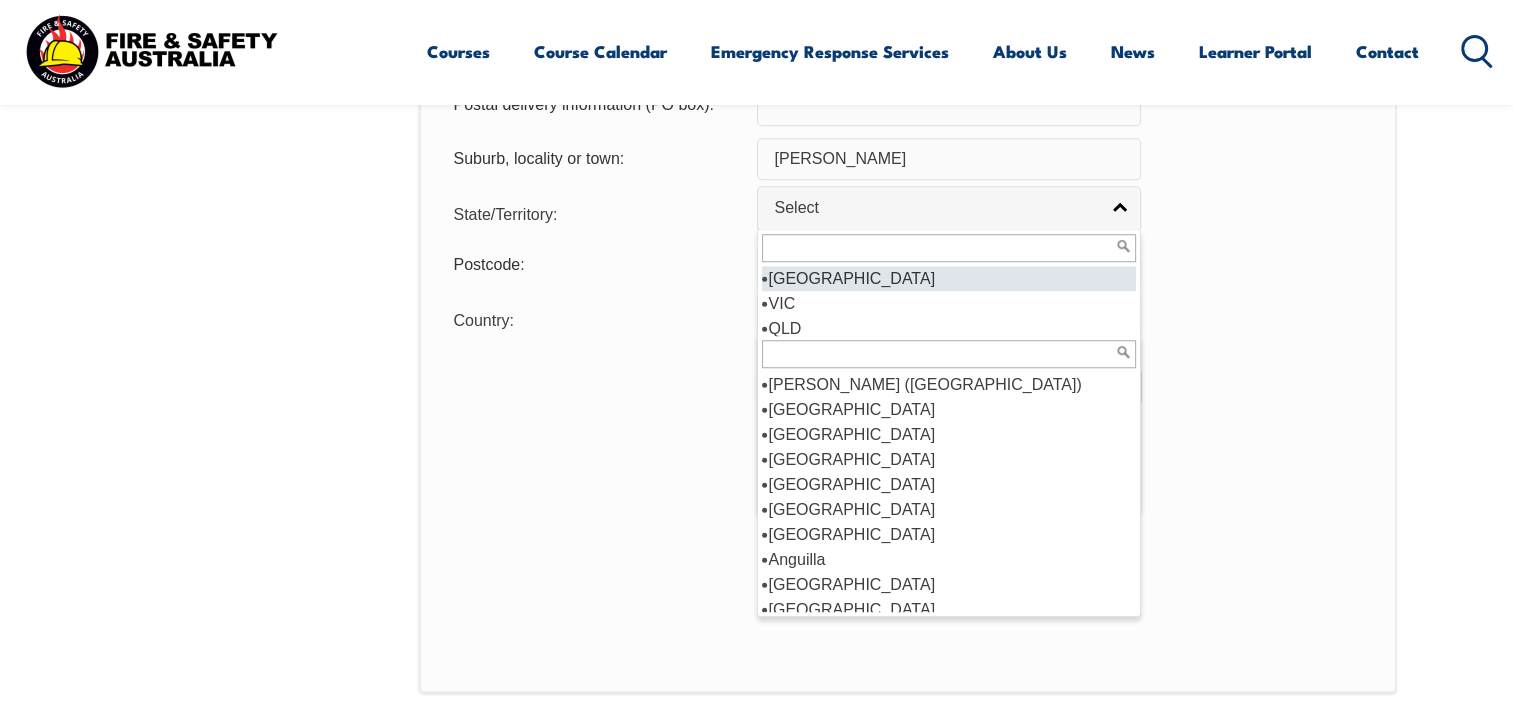 click on "Login Personal Details Contact Details Address Emergency Contact Nationality  Schooling Additional Details Privacy Notice & Policy Student Declaration and Consent Complete" at bounding box center (268, -26) 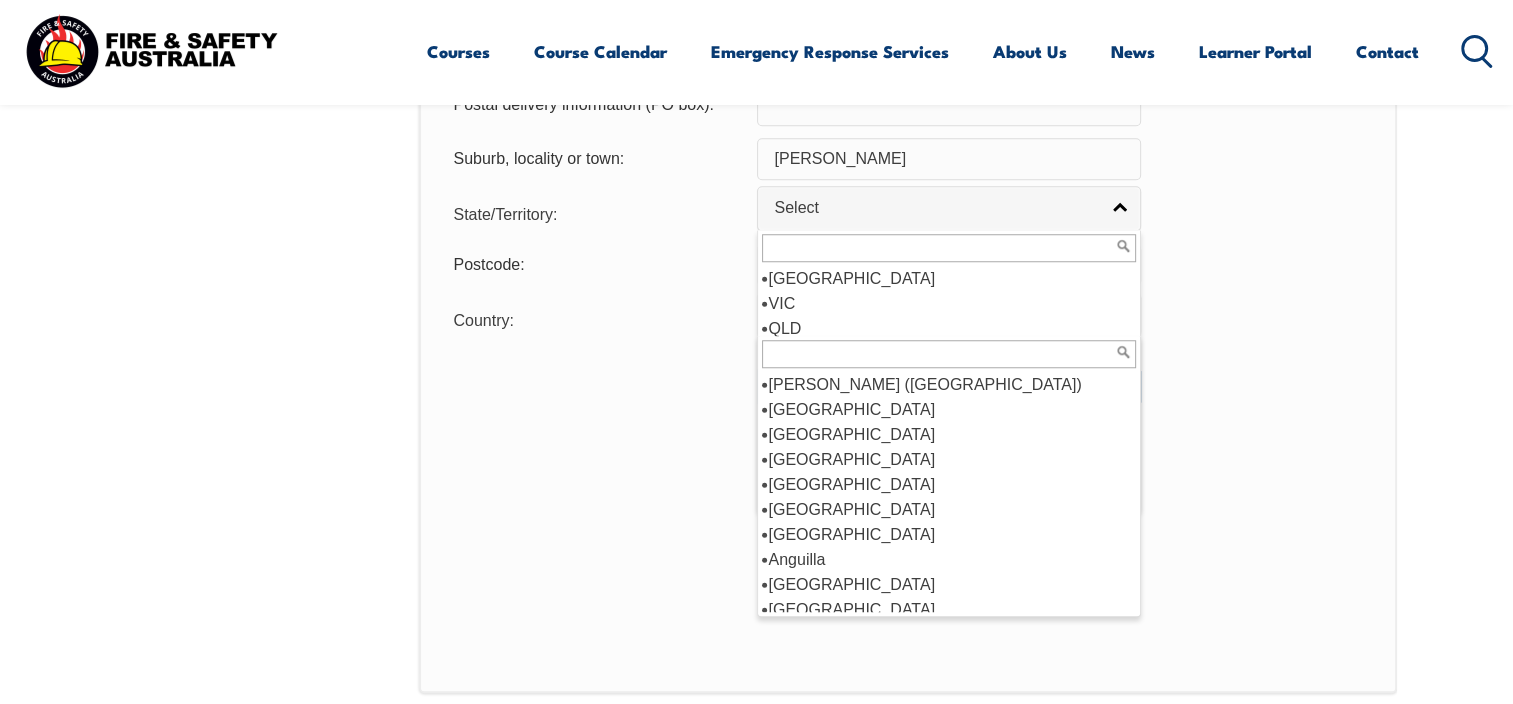 click at bounding box center [949, 248] 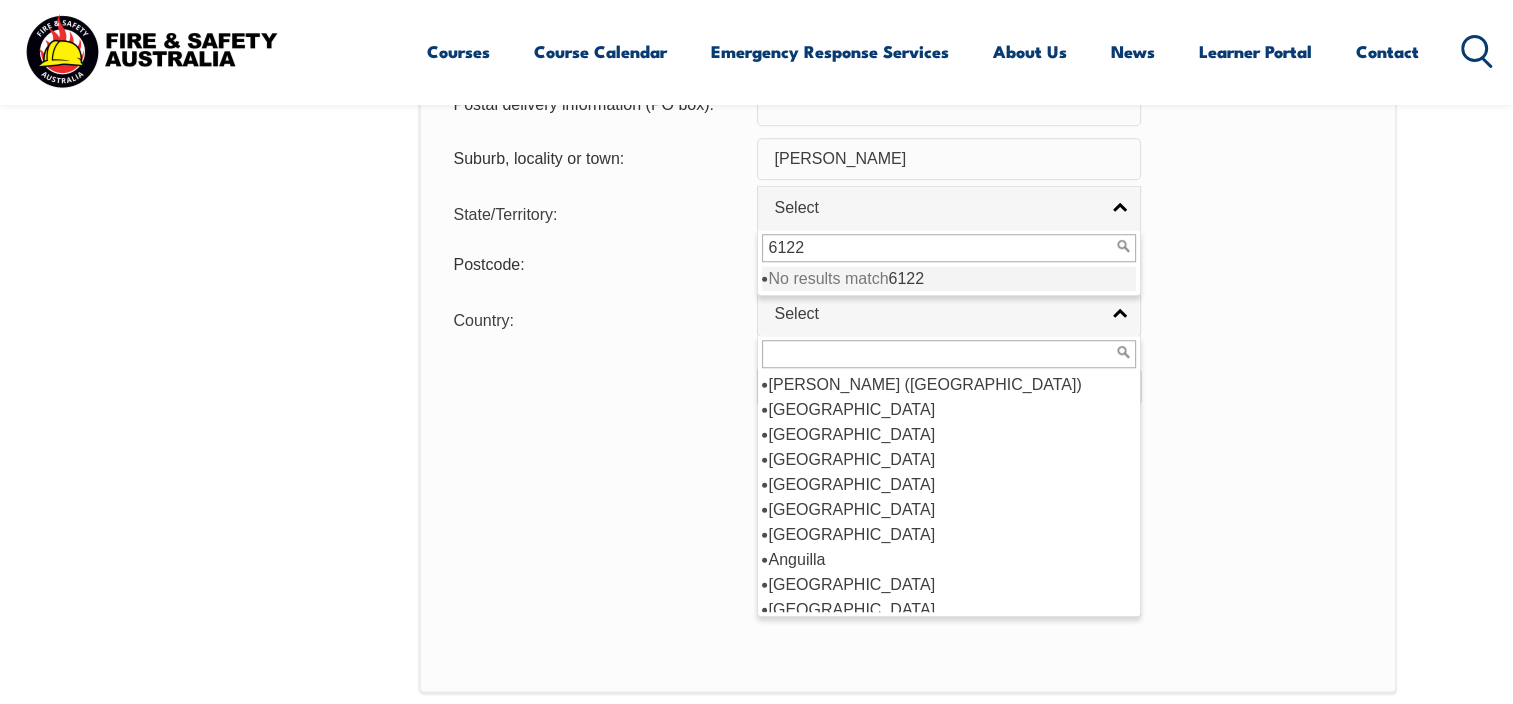 click on "6122" at bounding box center [949, 248] 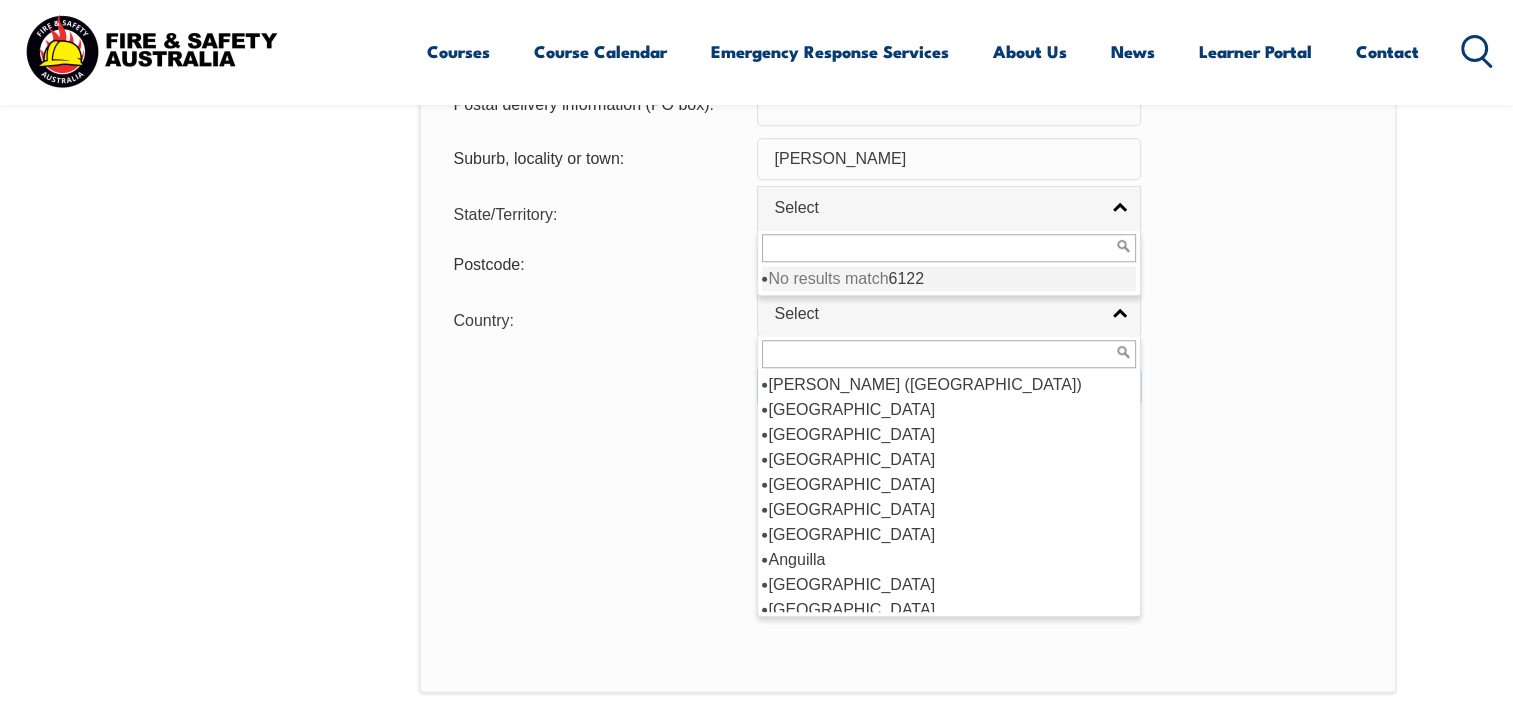 click on "Postcode: 6122" at bounding box center (907, 265) 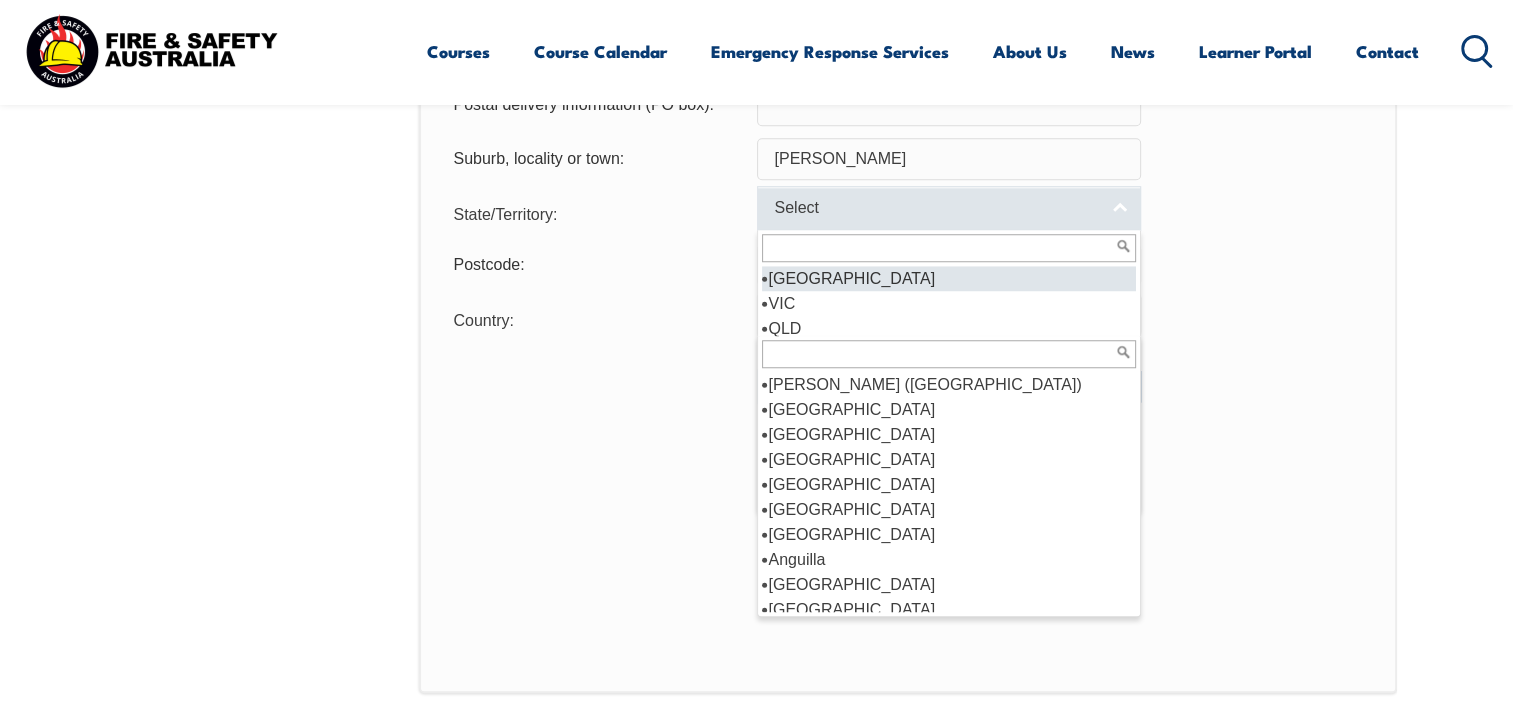 click on "Select" at bounding box center [949, 208] 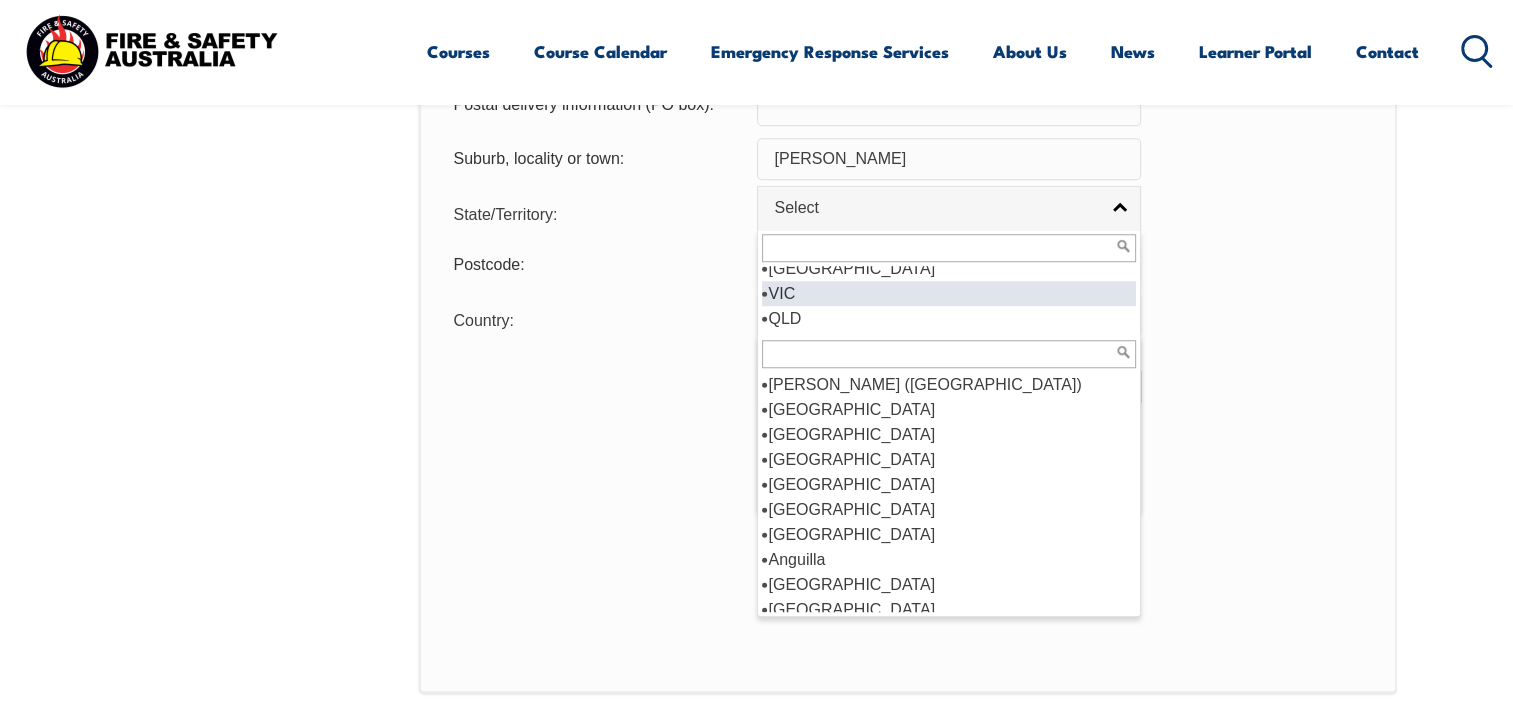 scroll, scrollTop: 0, scrollLeft: 0, axis: both 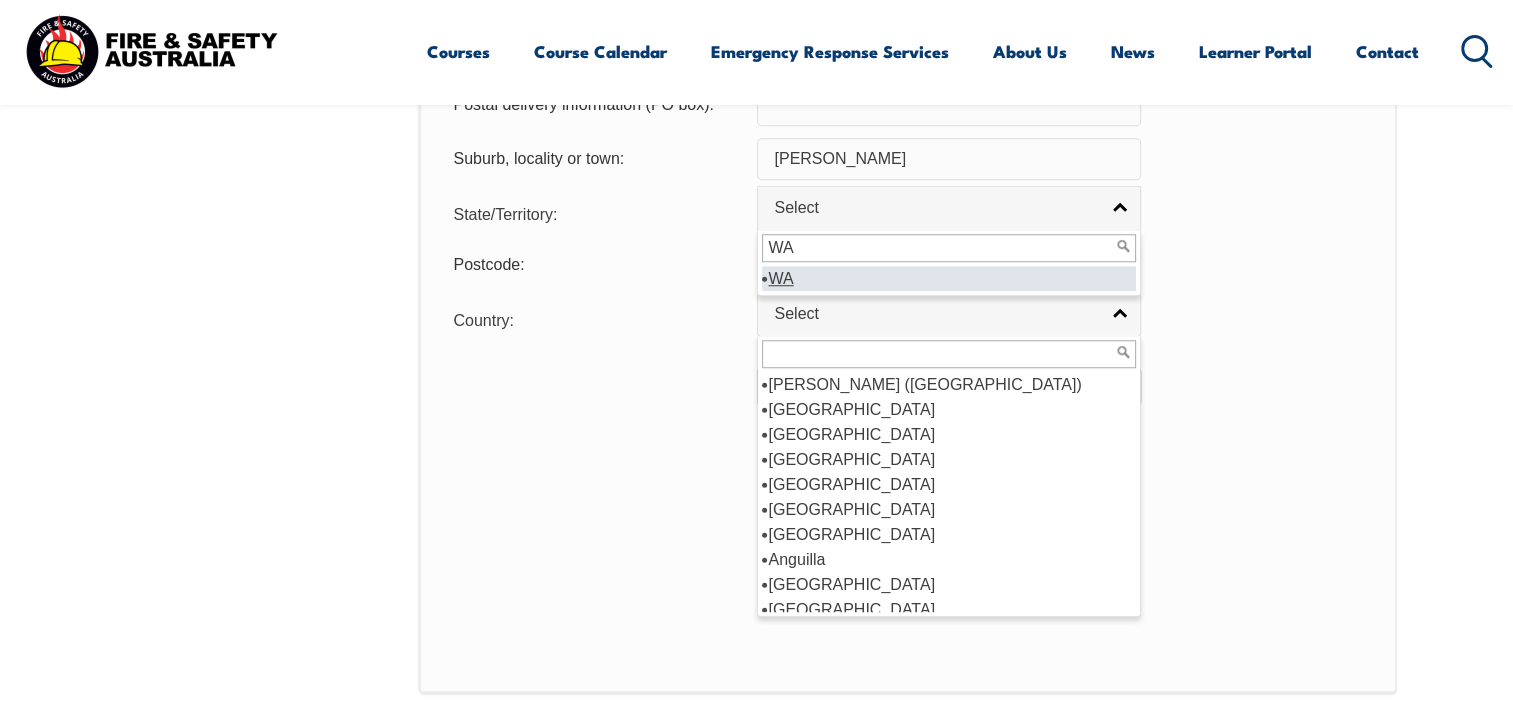 type on "WA" 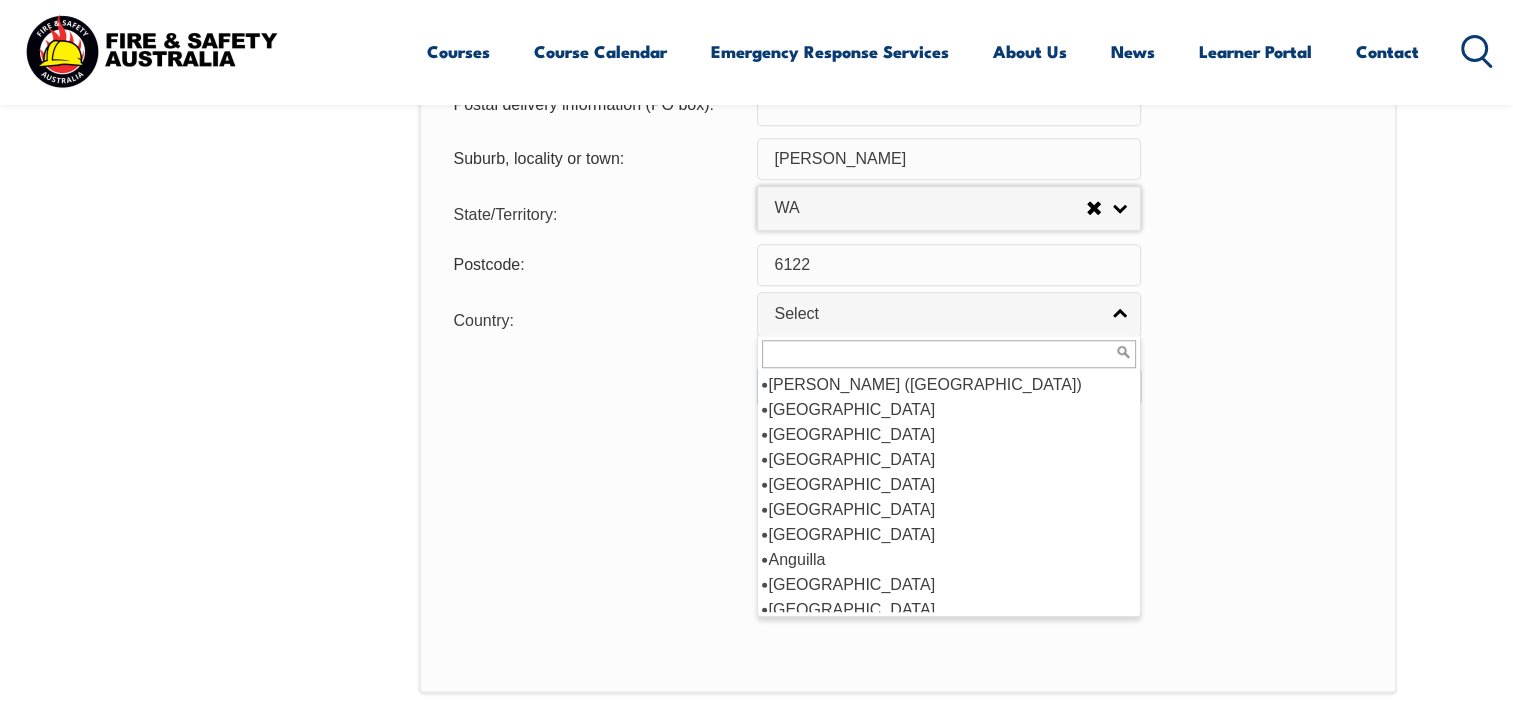 click at bounding box center (949, 354) 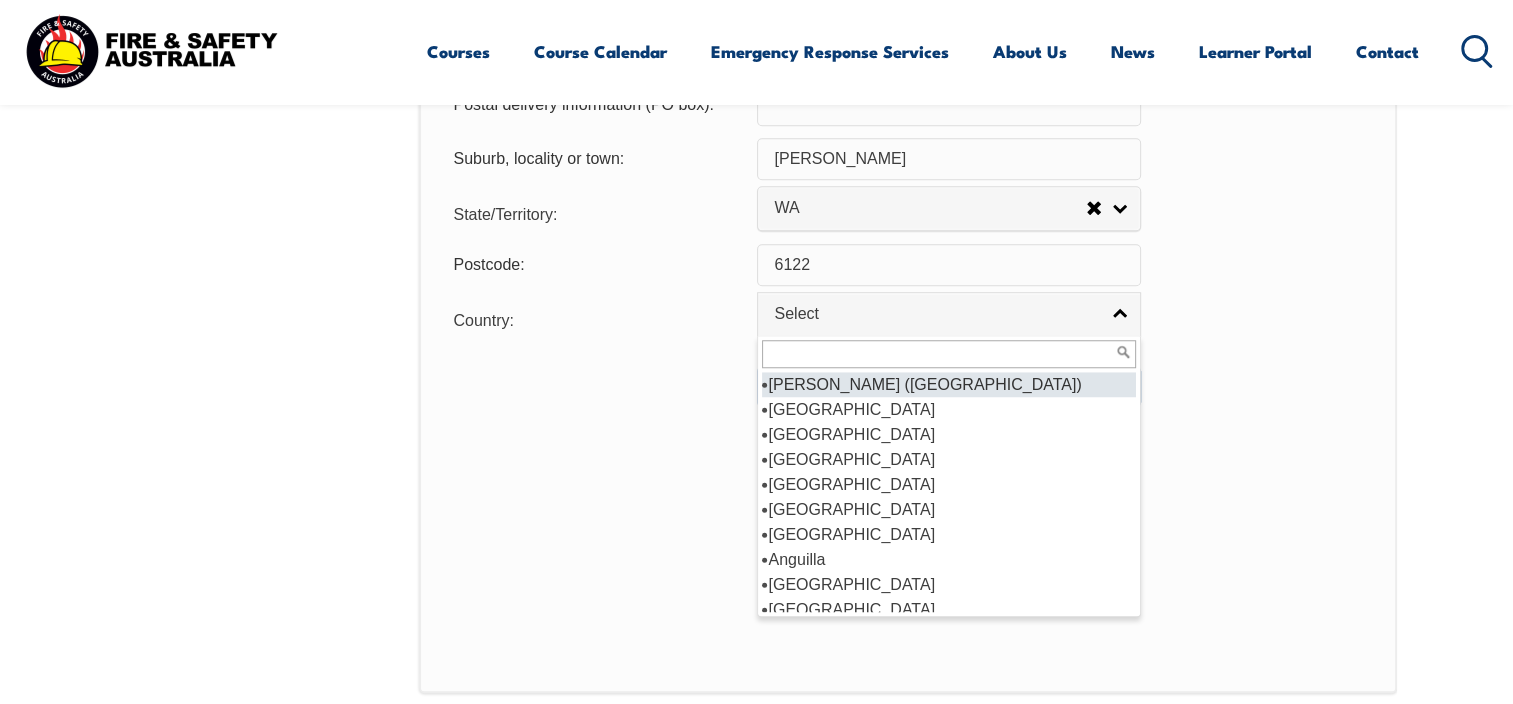 type on "[GEOGRAPHIC_DATA]" 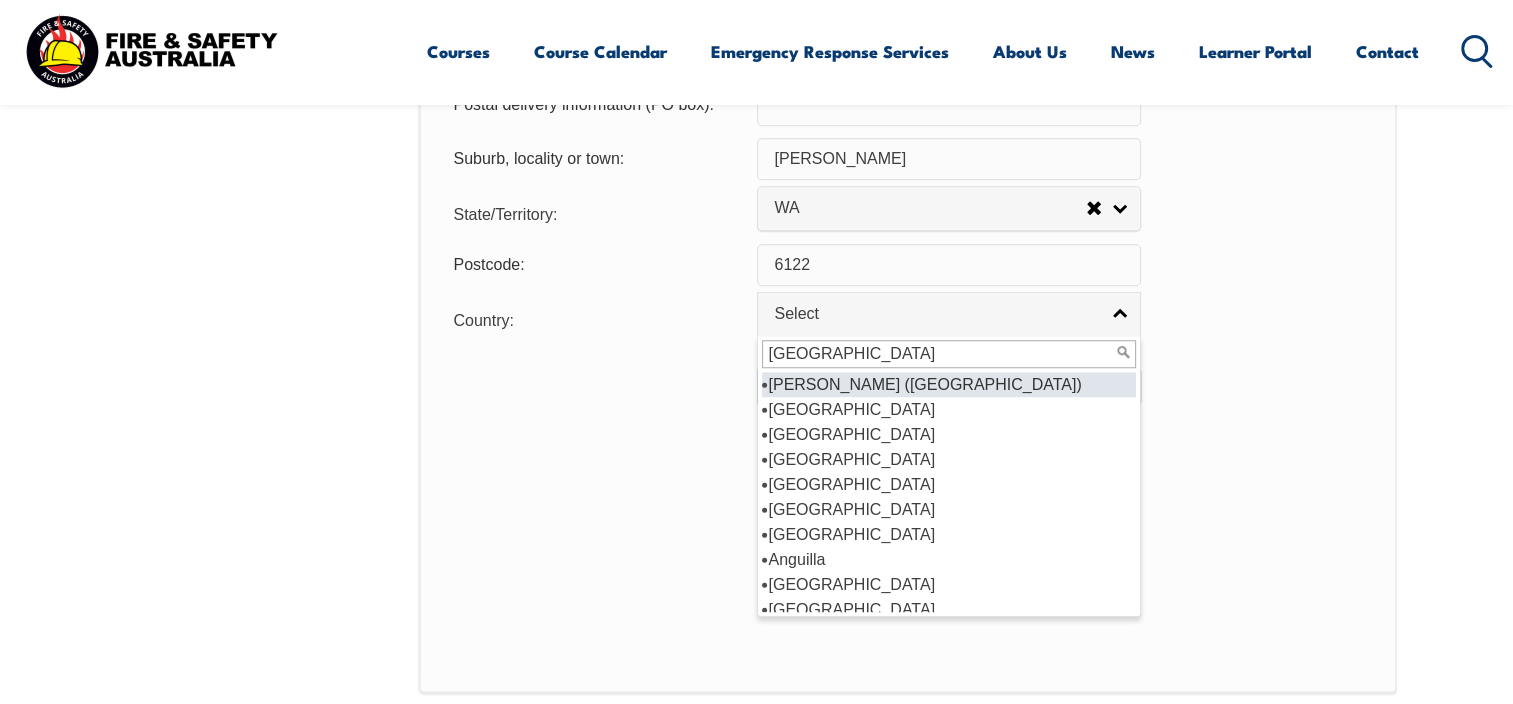 type on "[GEOGRAPHIC_DATA]" 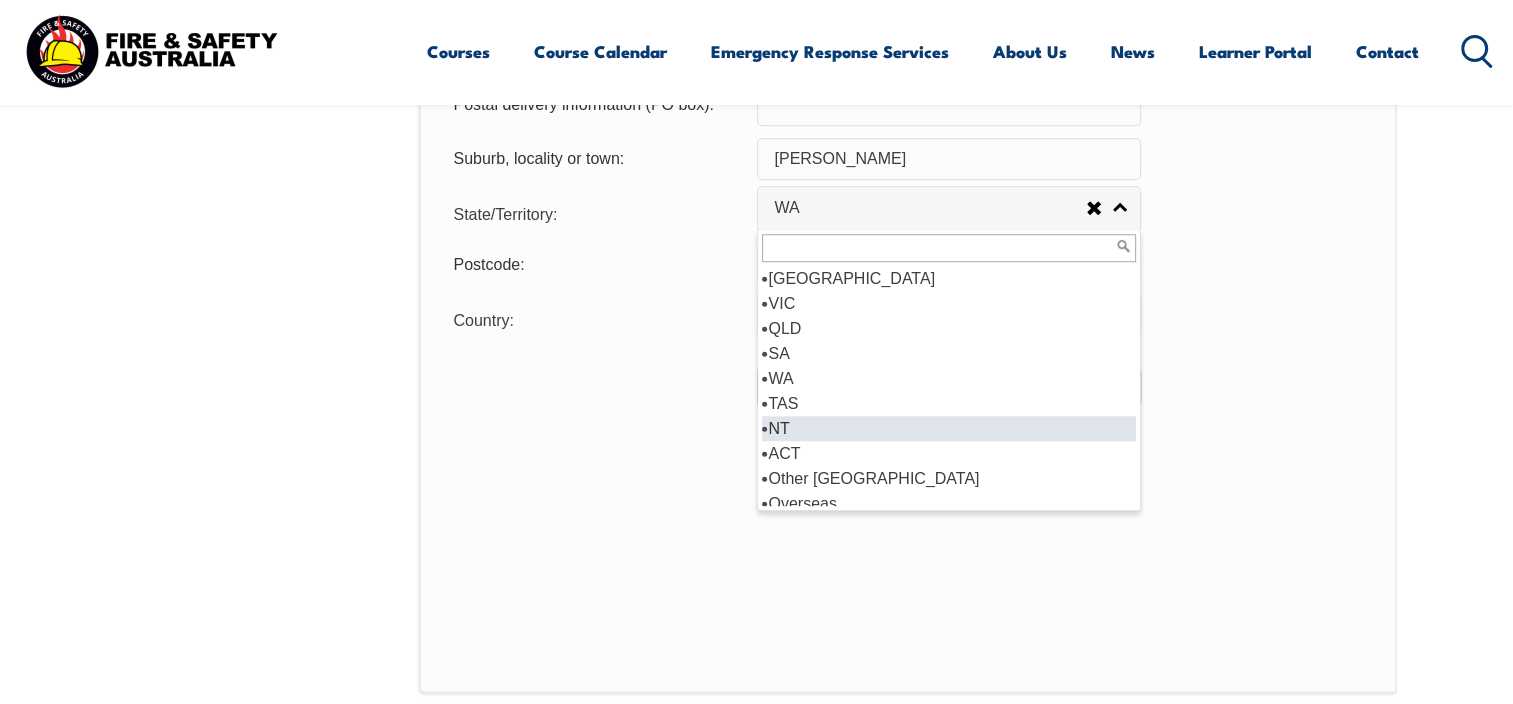 type on "[GEOGRAPHIC_DATA]" 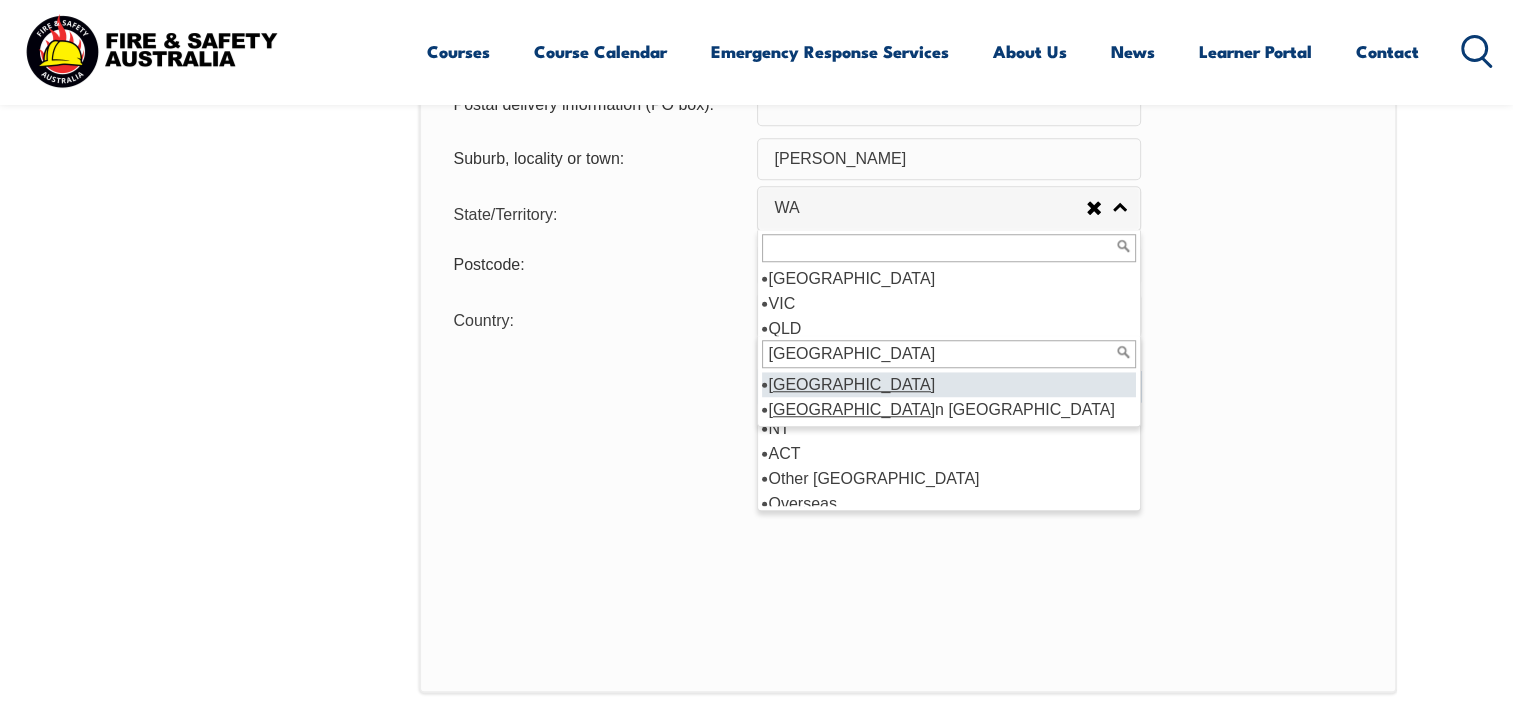 click on "Login Personal Details Contact Details Address Emergency Contact Nationality  Schooling Additional Details Privacy Notice & Policy Student Declaration and Consent Complete" at bounding box center (268, -26) 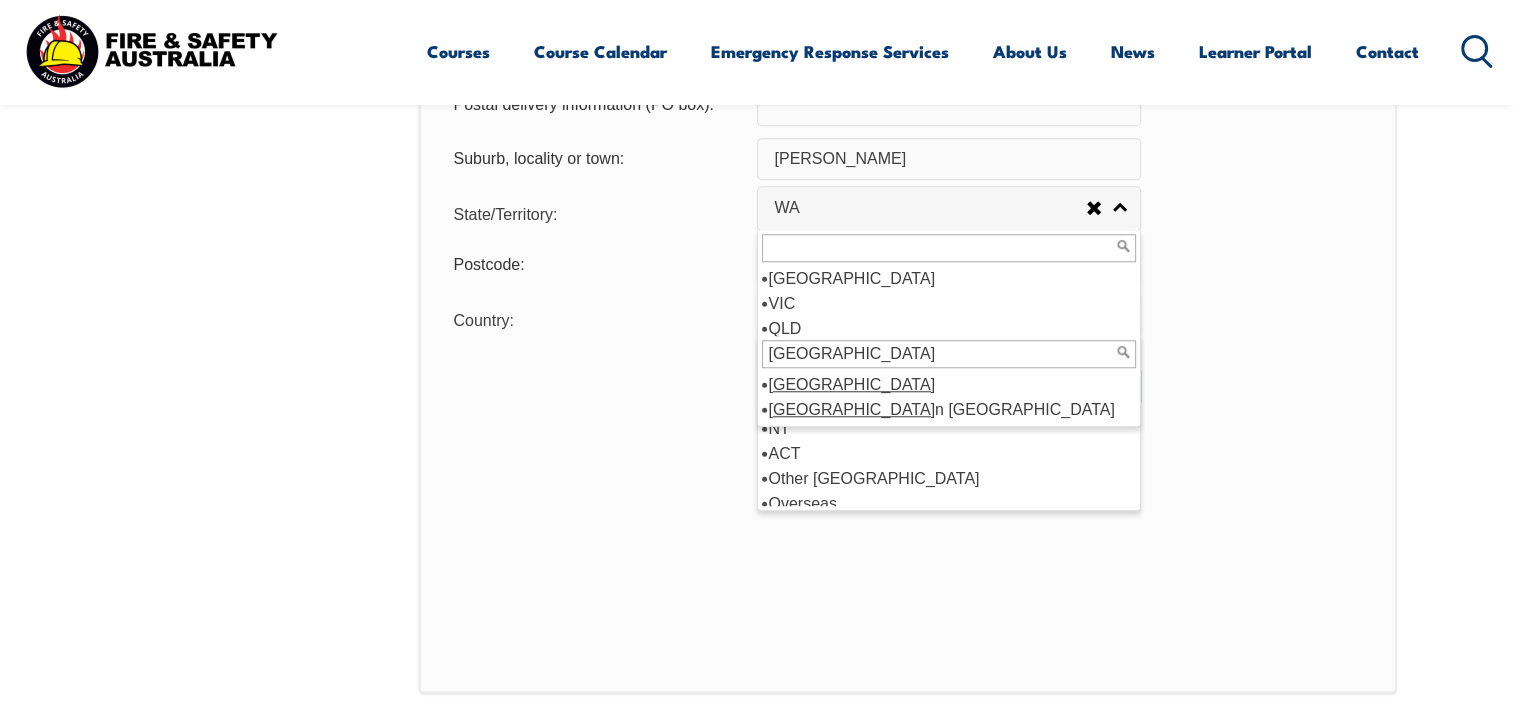 drag, startPoint x: 1351, startPoint y: 420, endPoint x: 1178, endPoint y: 383, distance: 176.91241 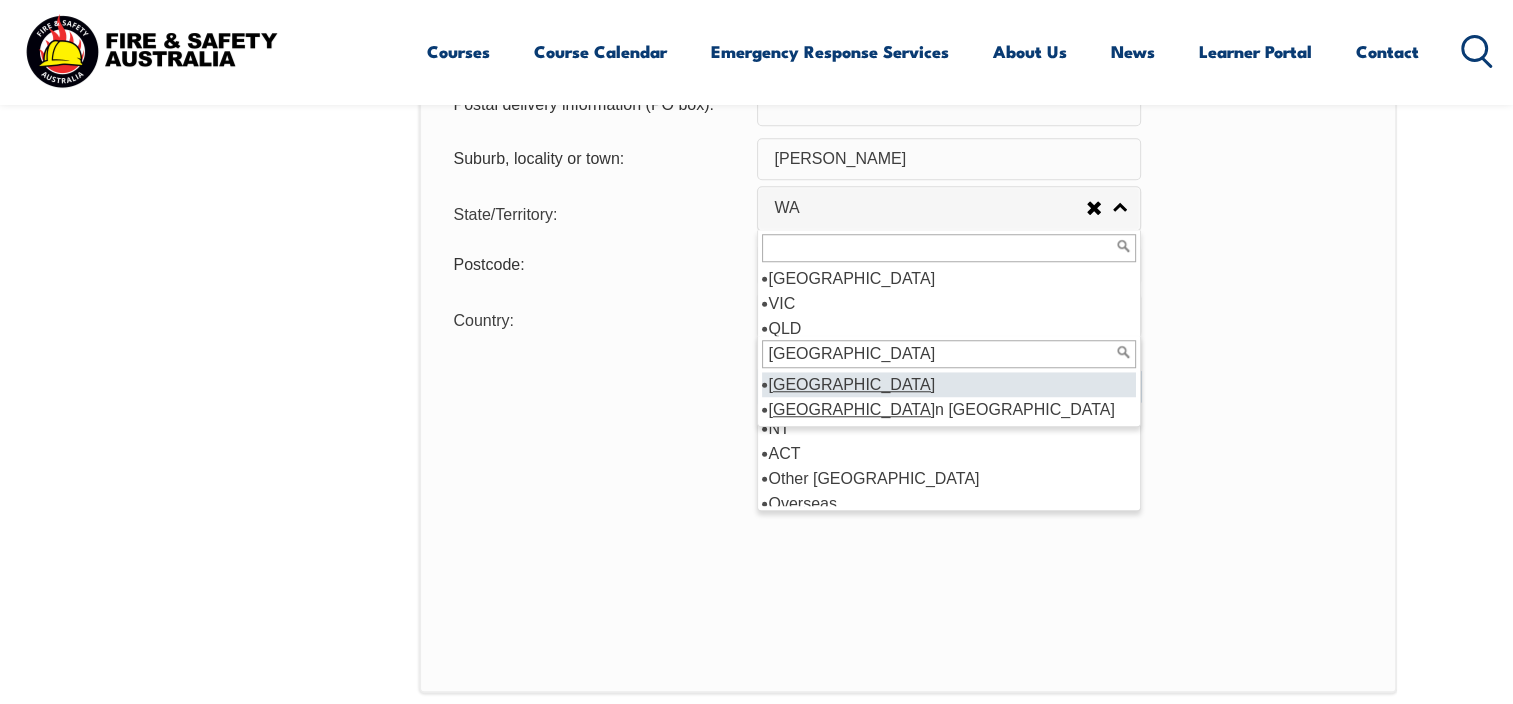 type 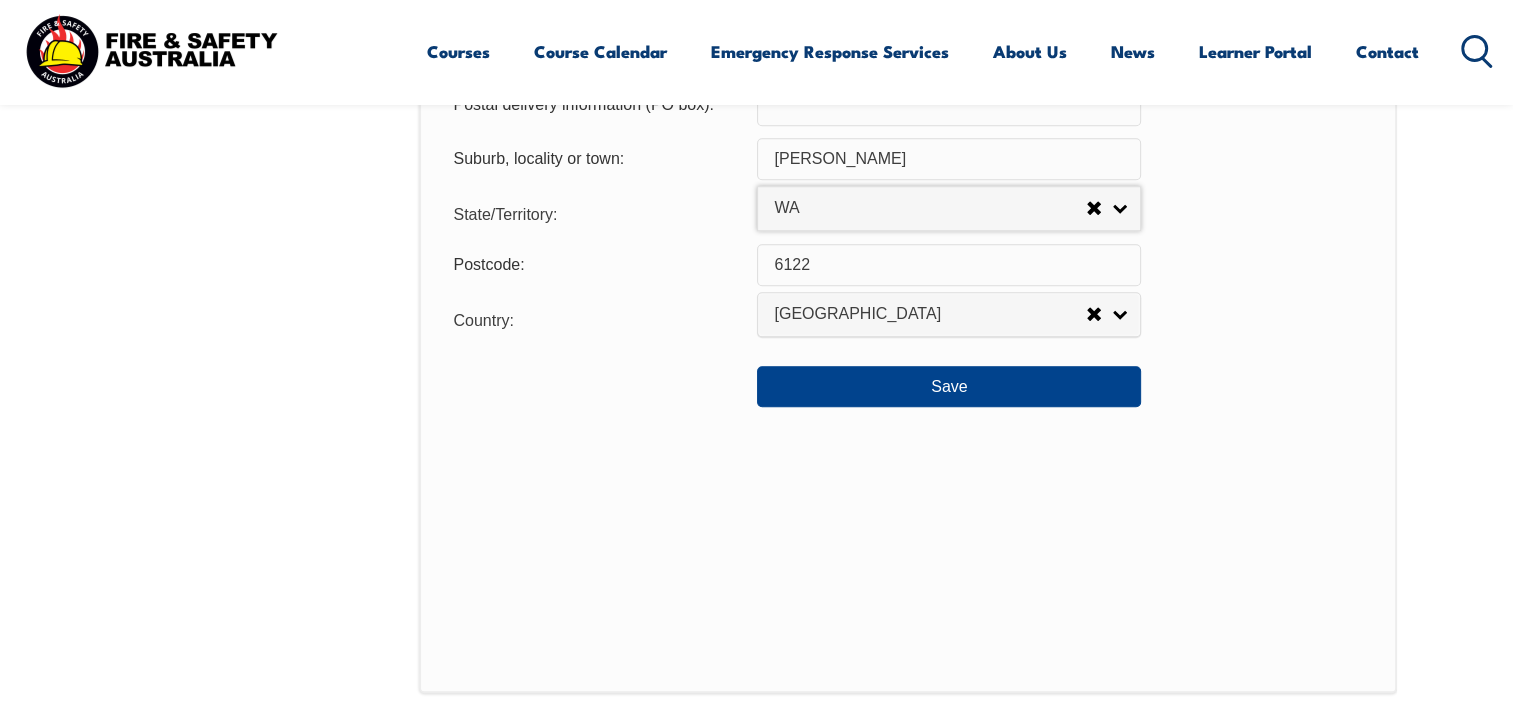 click on "Login Personal Details Contact Details Address Emergency Contact Nationality  Schooling Additional Details Privacy Notice & Policy Student Declaration and Consent Complete" at bounding box center [268, -26] 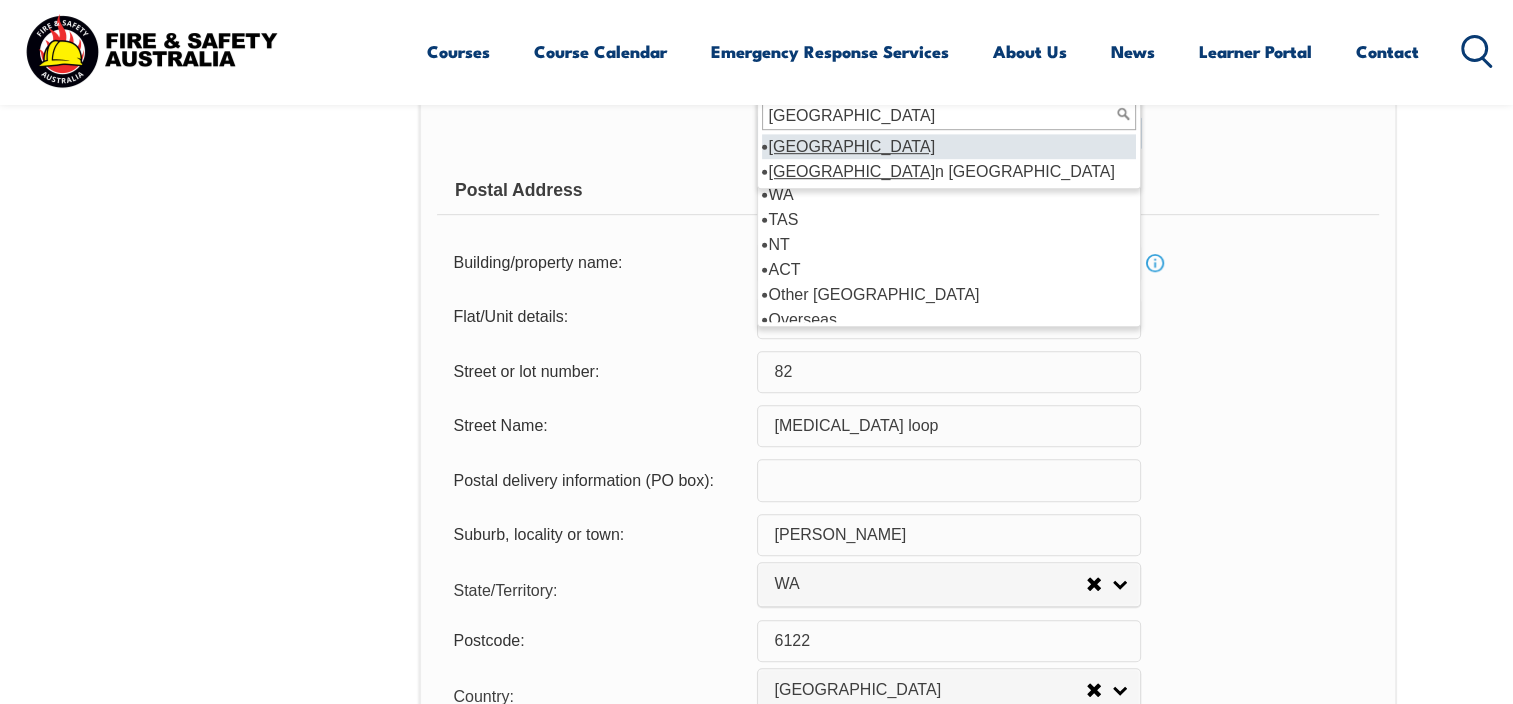 scroll, scrollTop: 1013, scrollLeft: 0, axis: vertical 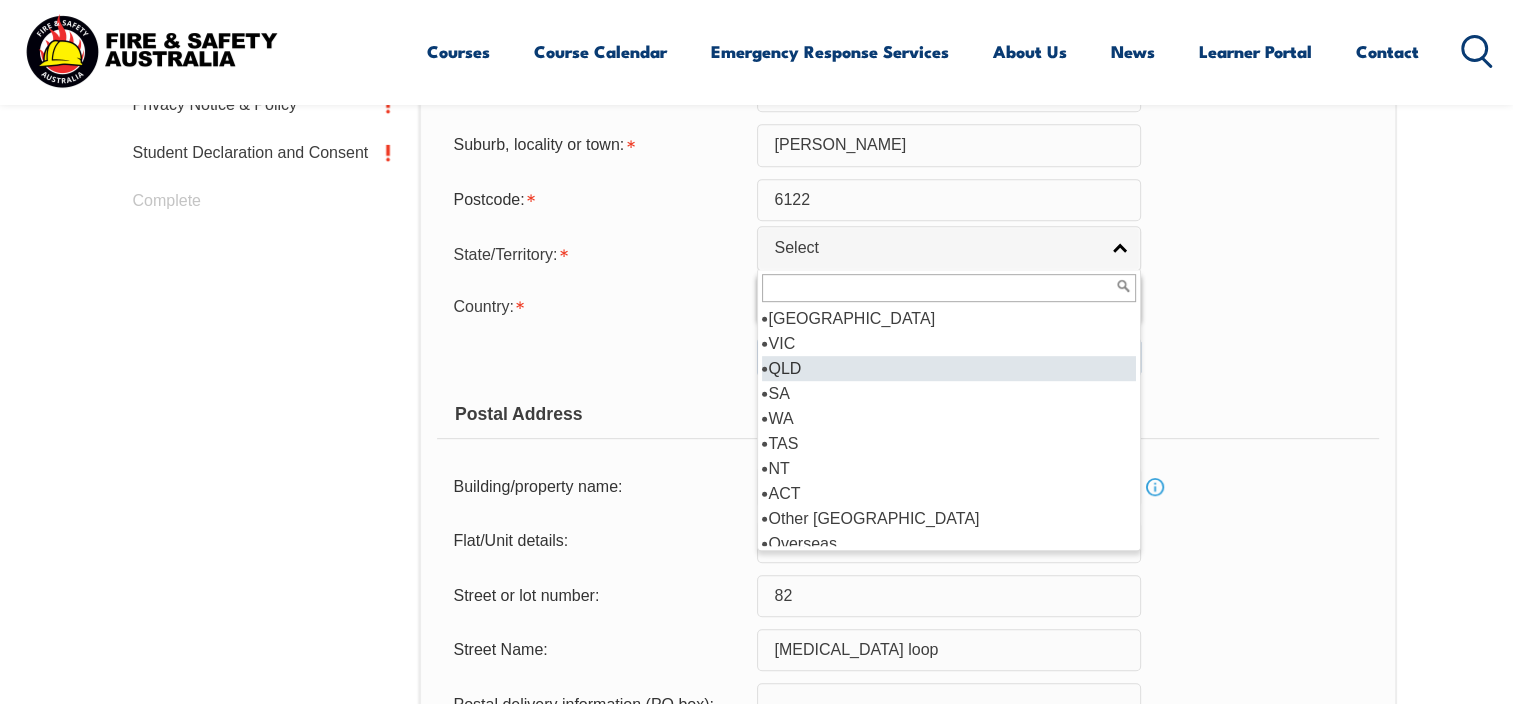 type 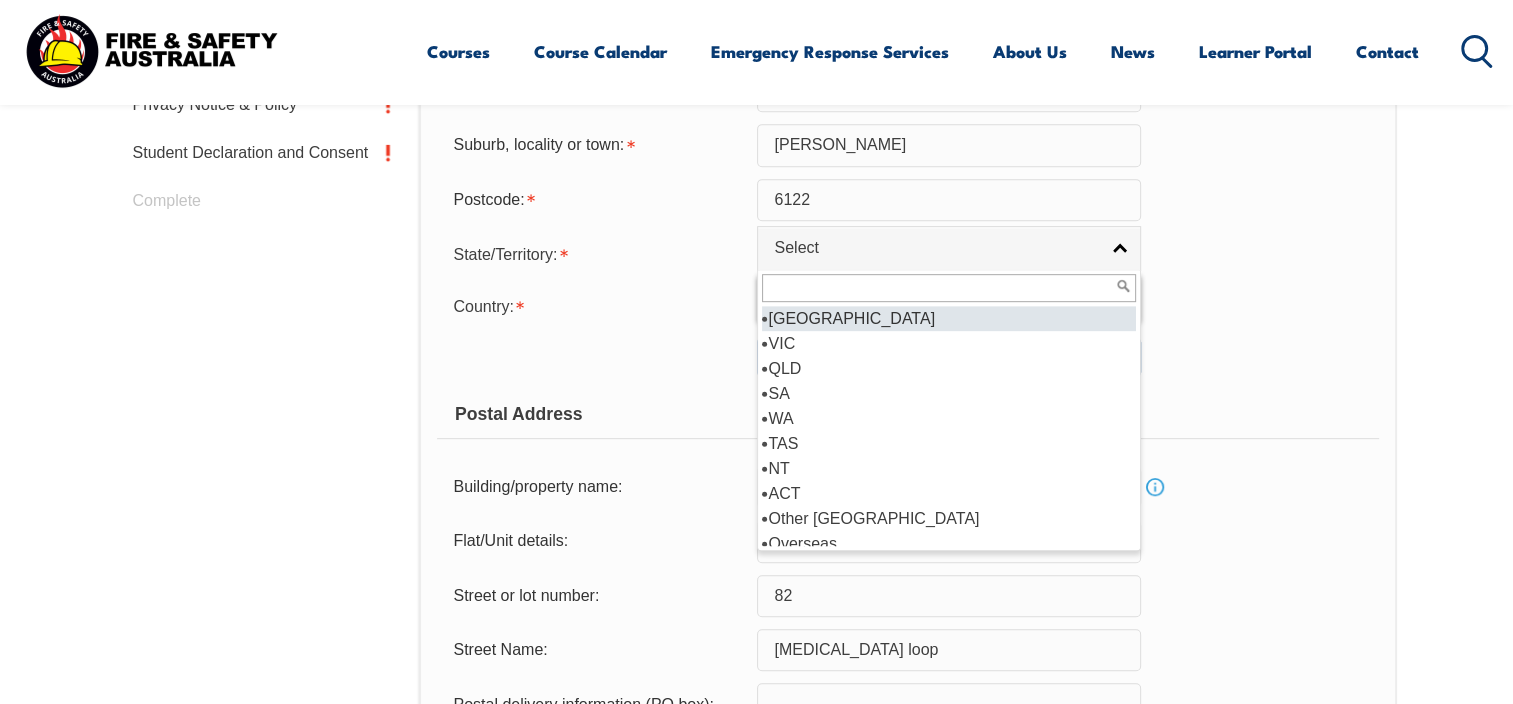 click at bounding box center (949, 288) 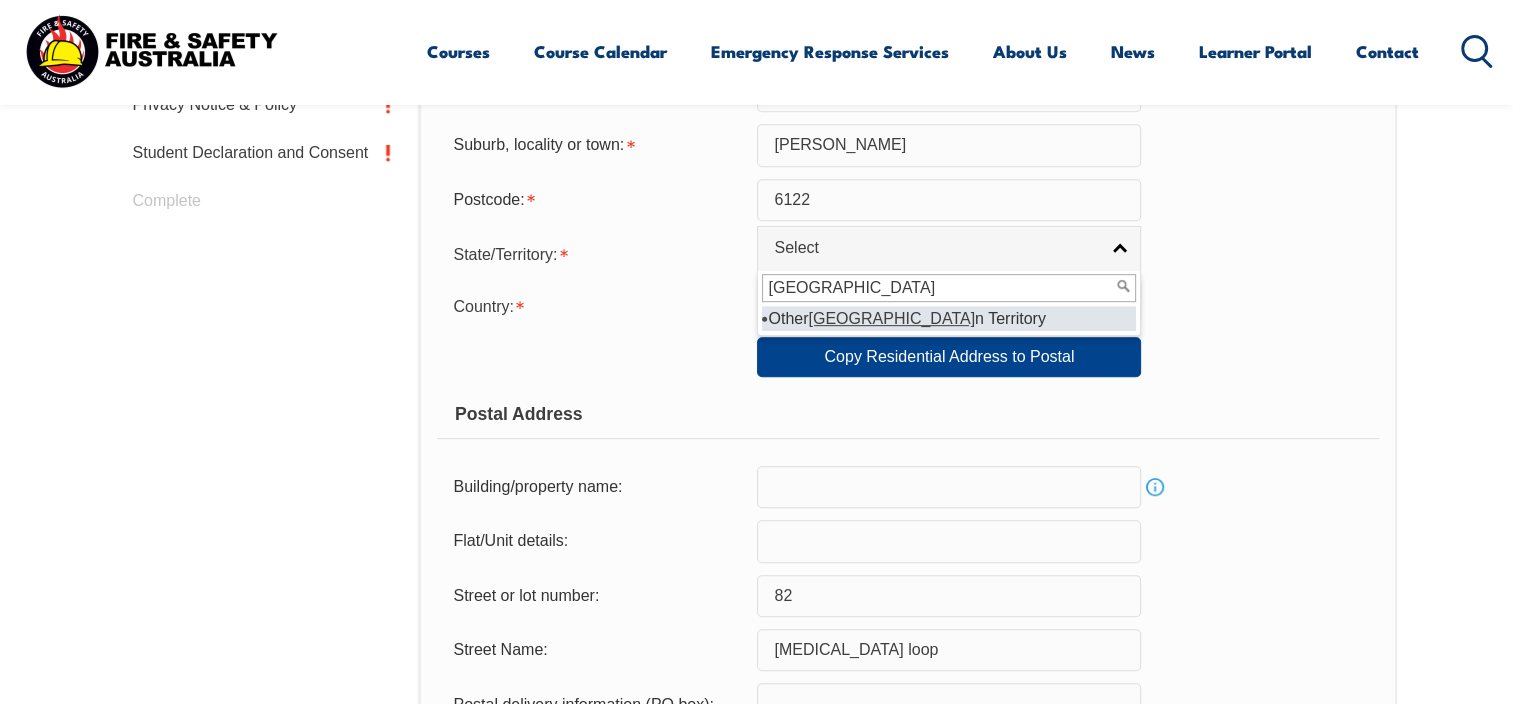 click on "AUSTRALIA" at bounding box center (949, 288) 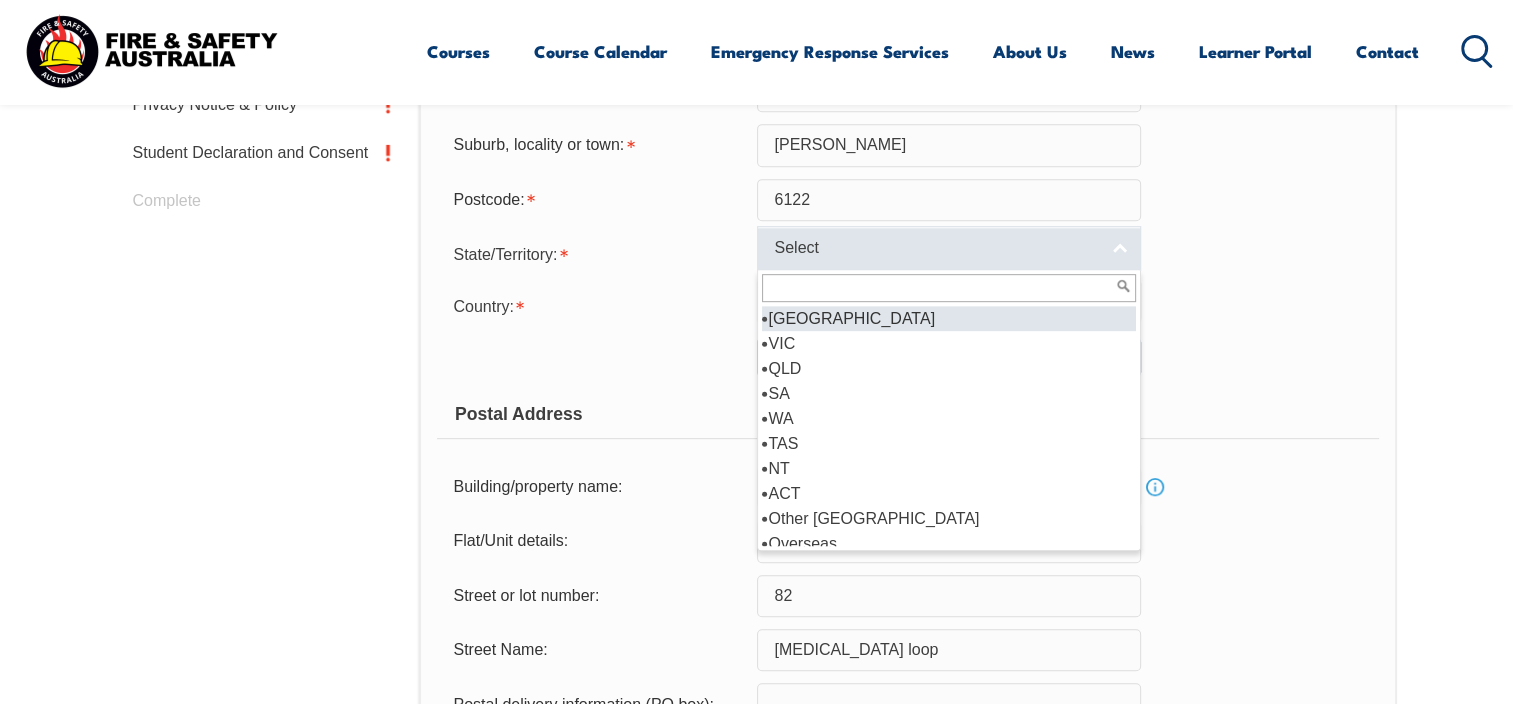 click on "Select" at bounding box center [949, 248] 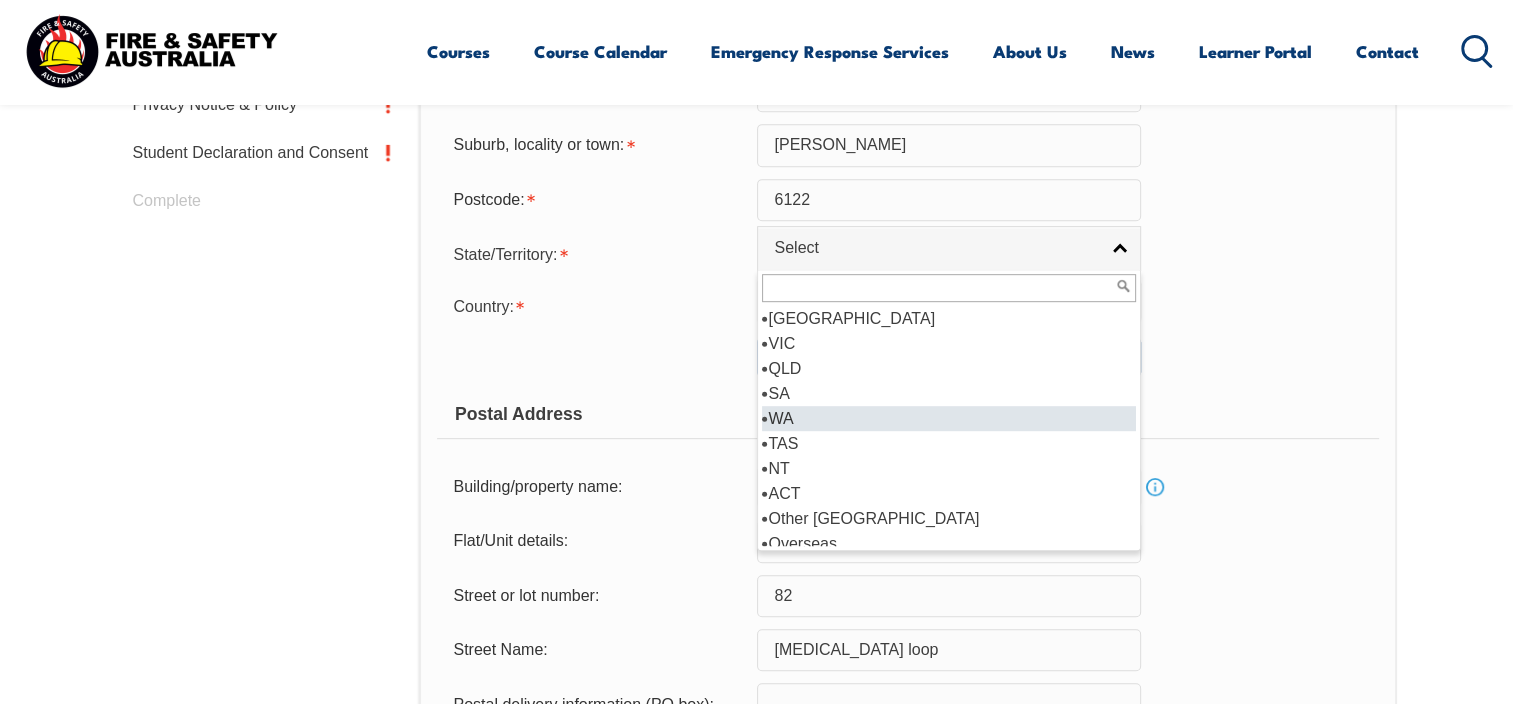 click on "WA" at bounding box center (949, 418) 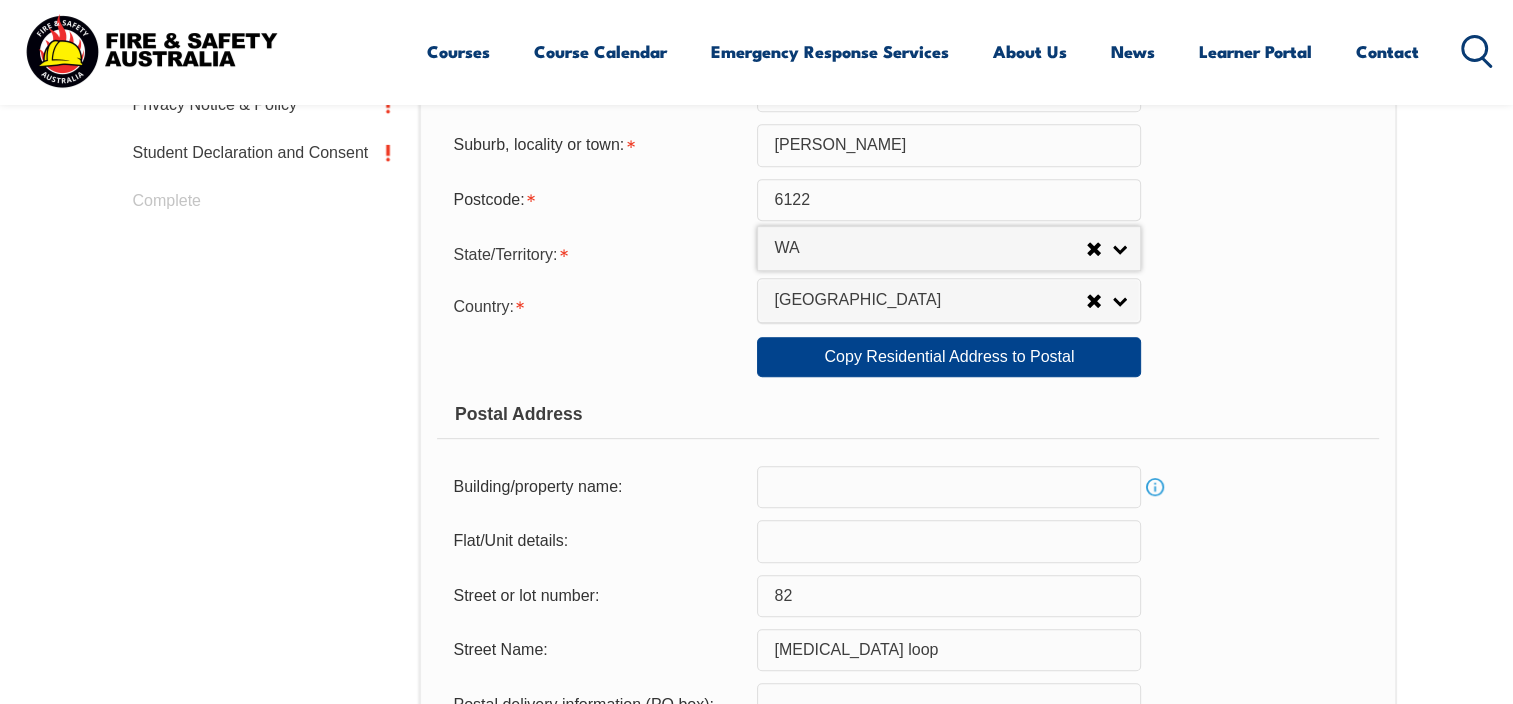 click on "Login Personal Details Contact Details Address Emergency Contact Nationality  Schooling Additional Details Privacy Notice & Policy Student Declaration and Consent Complete" at bounding box center [268, 574] 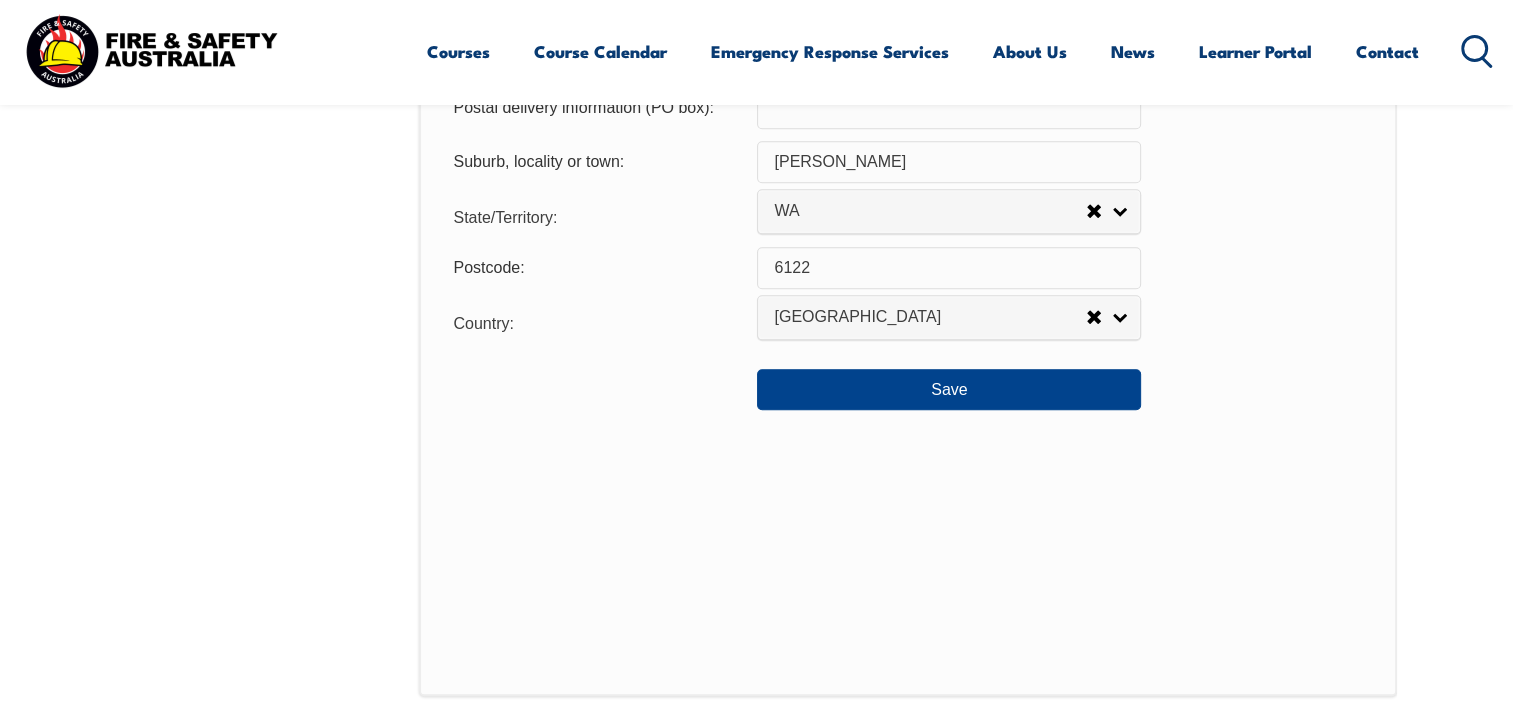 scroll, scrollTop: 1613, scrollLeft: 0, axis: vertical 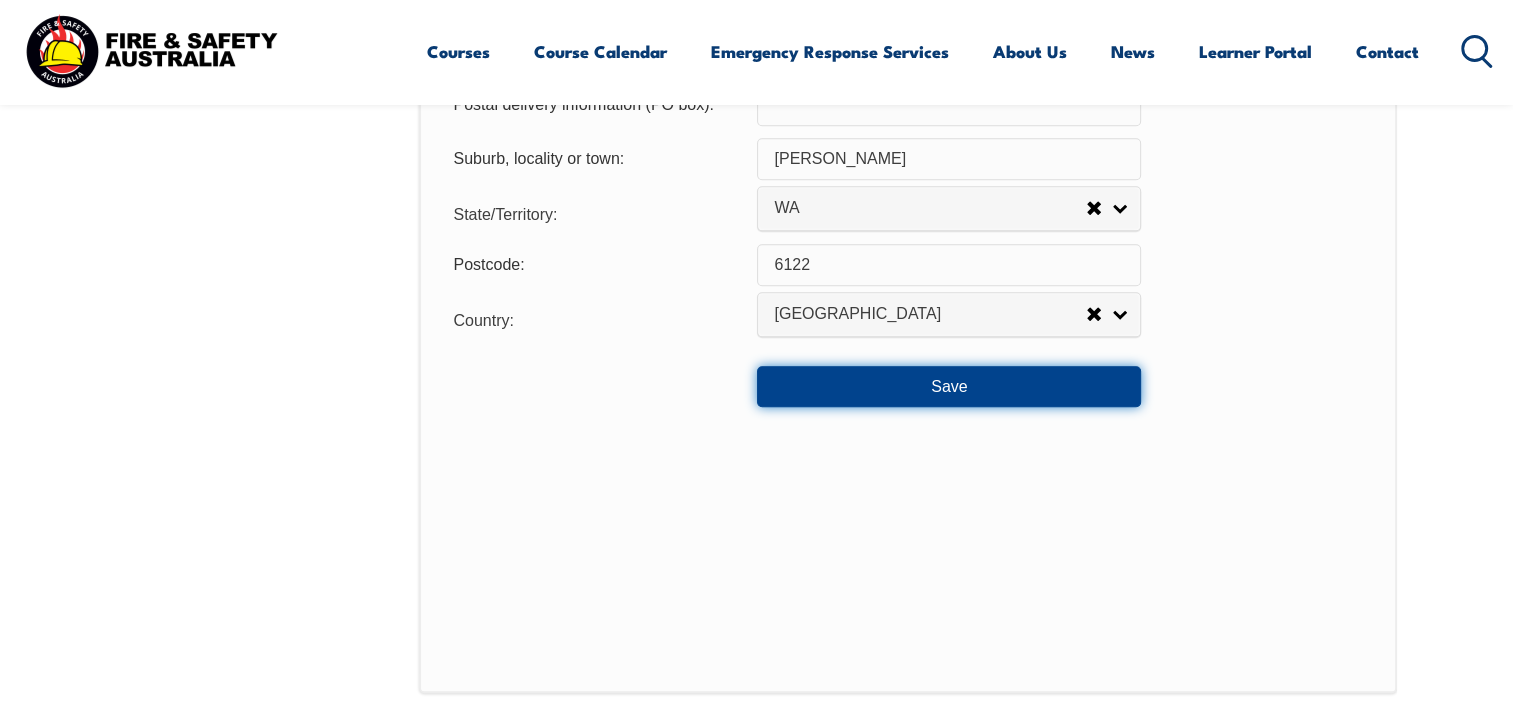 click on "Save" at bounding box center [949, 386] 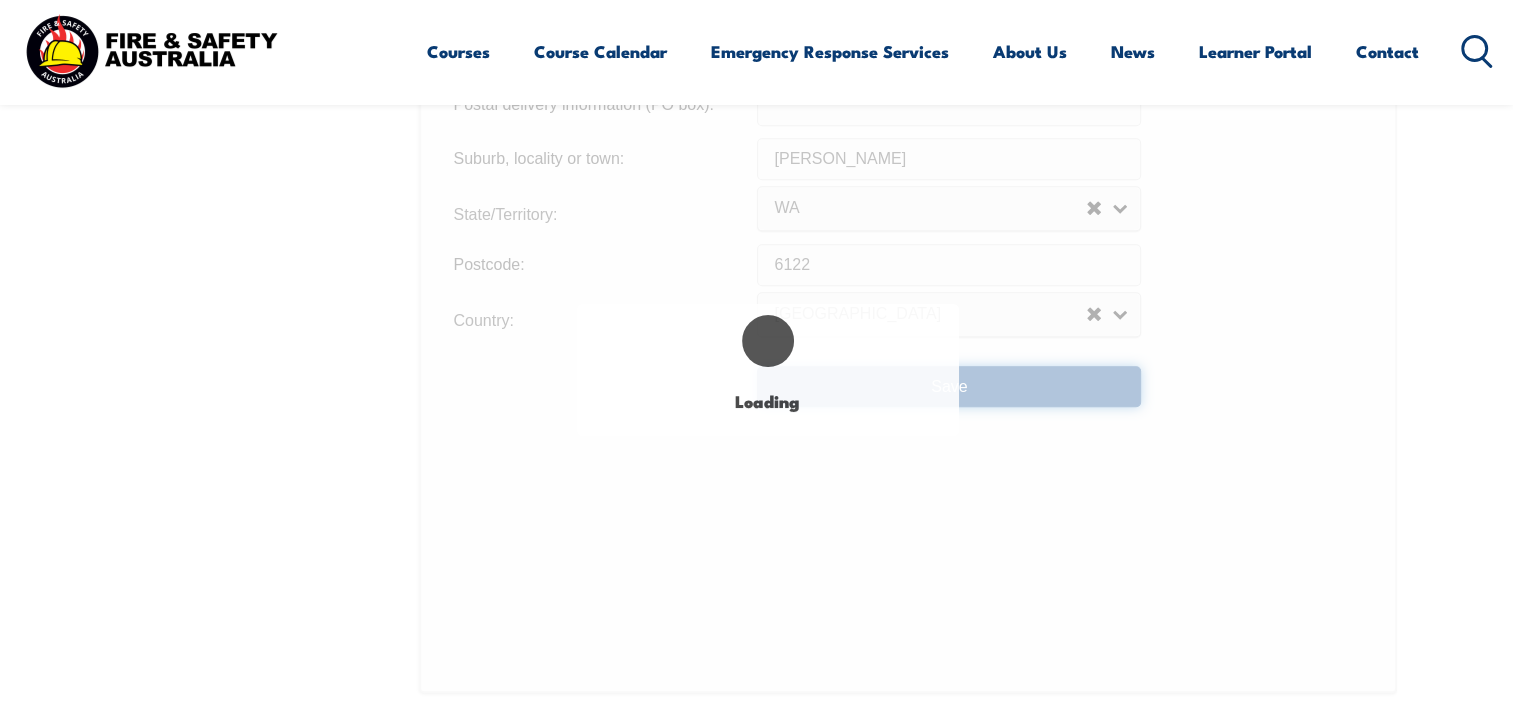 type on "82" 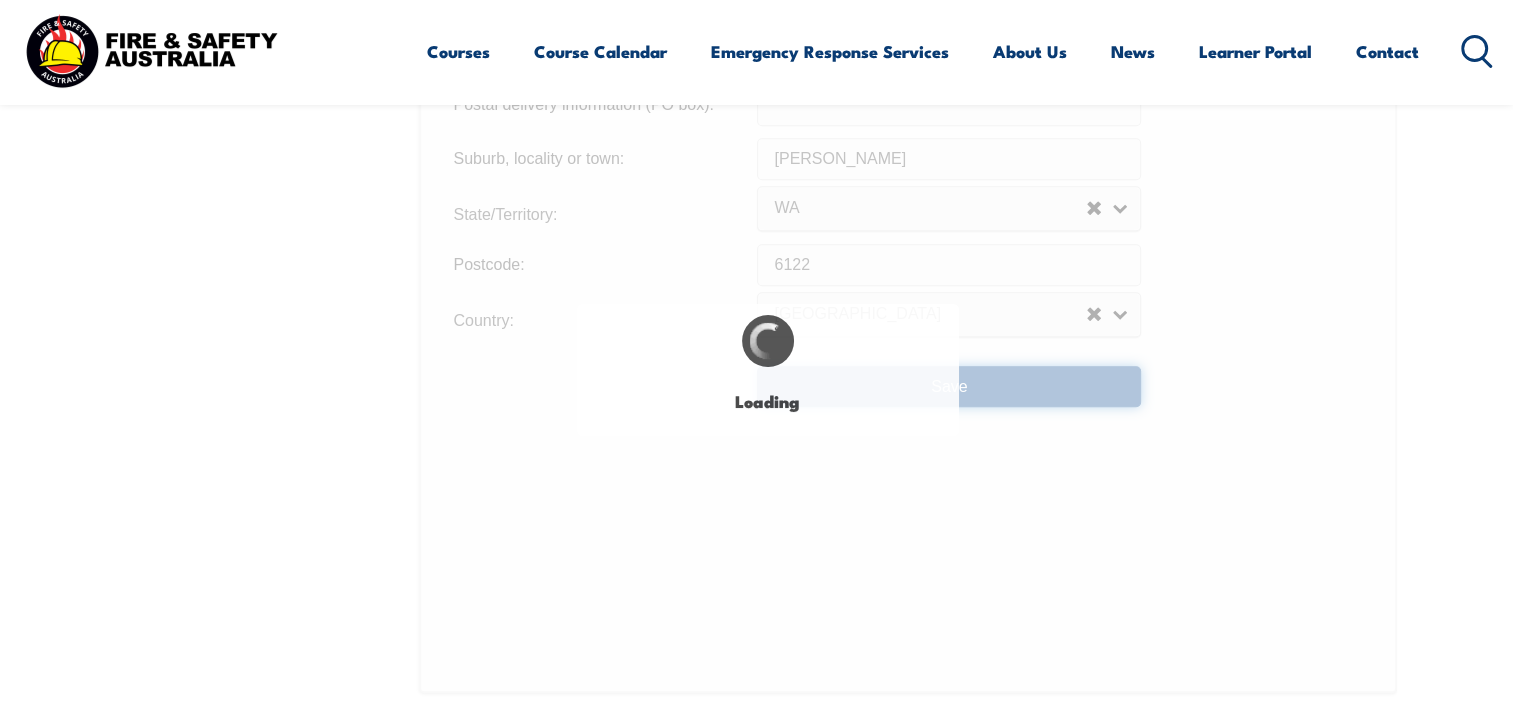 type on "82" 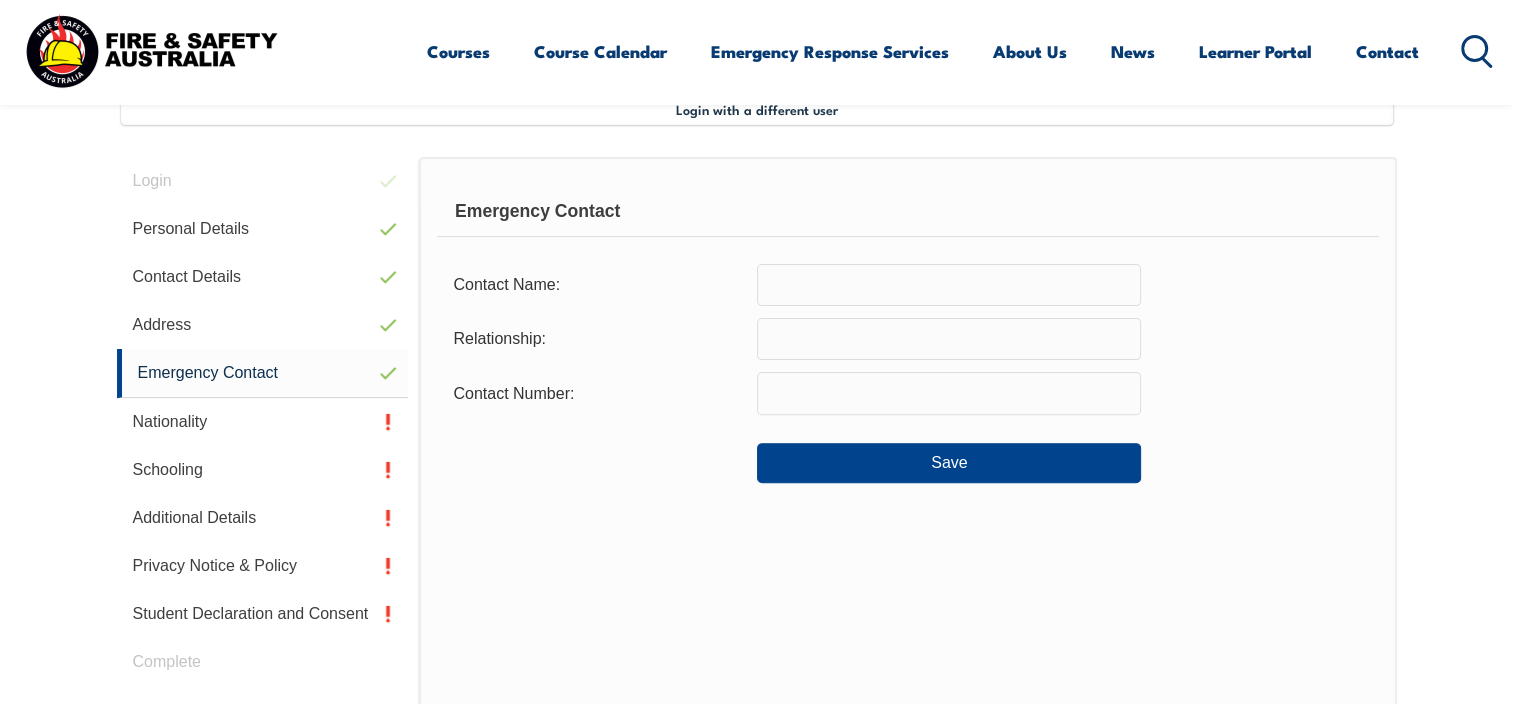scroll, scrollTop: 544, scrollLeft: 0, axis: vertical 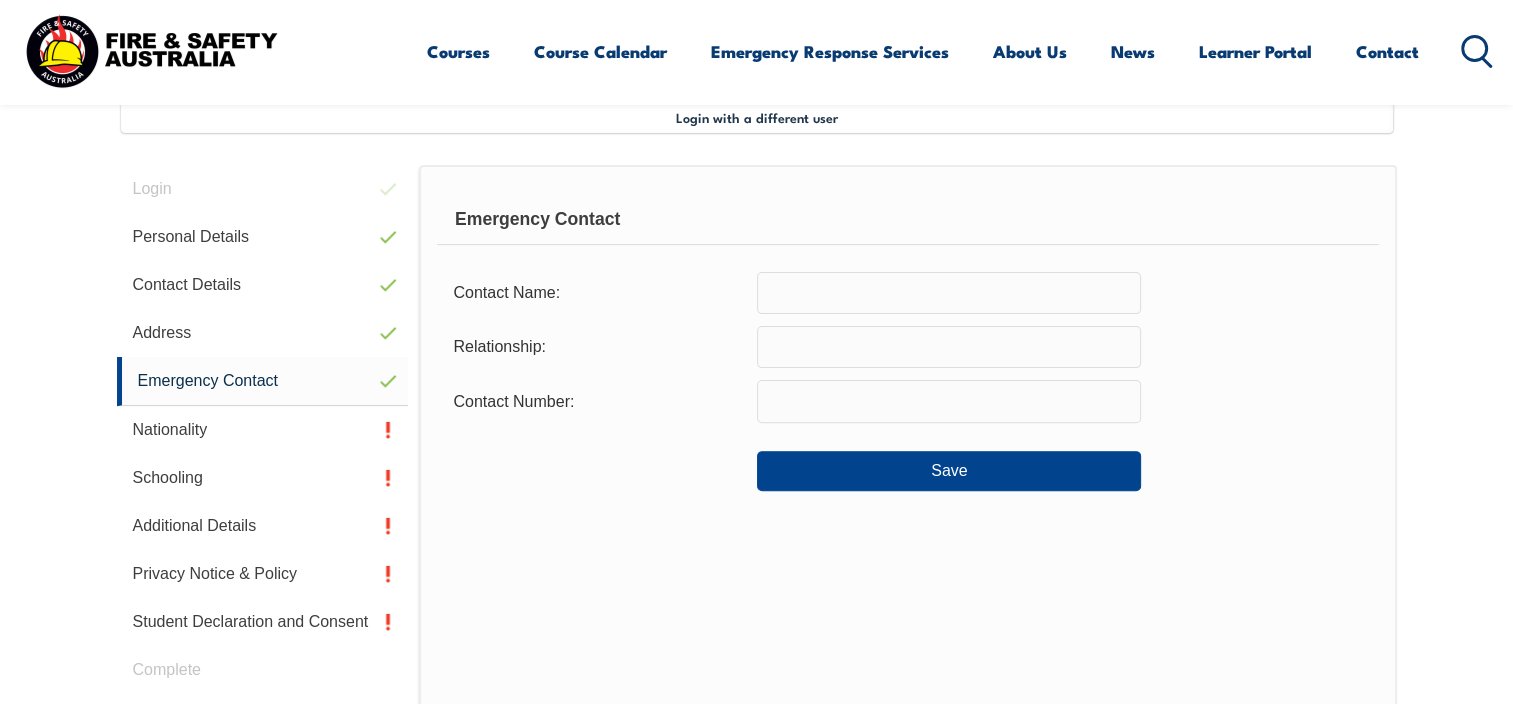 click at bounding box center (949, 293) 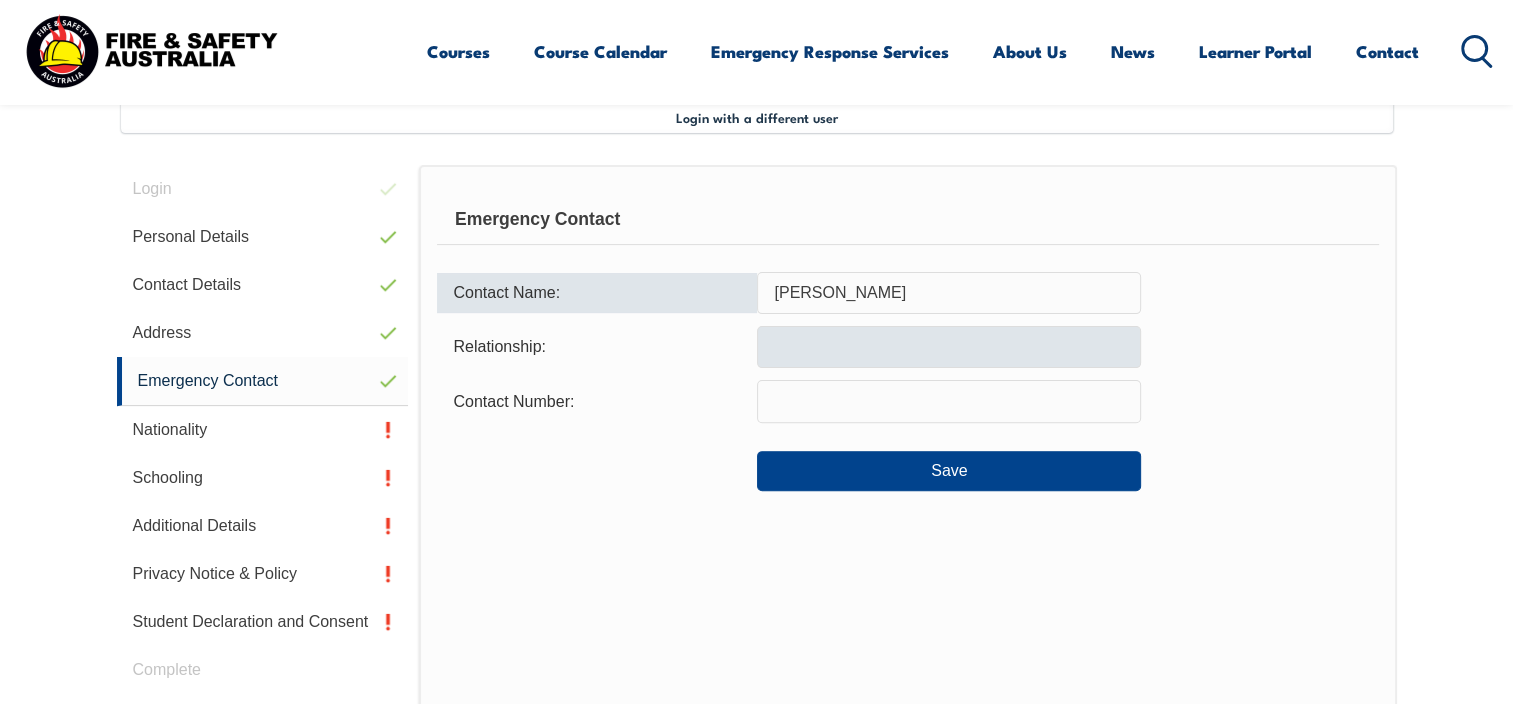 type on "Glen McGinnis" 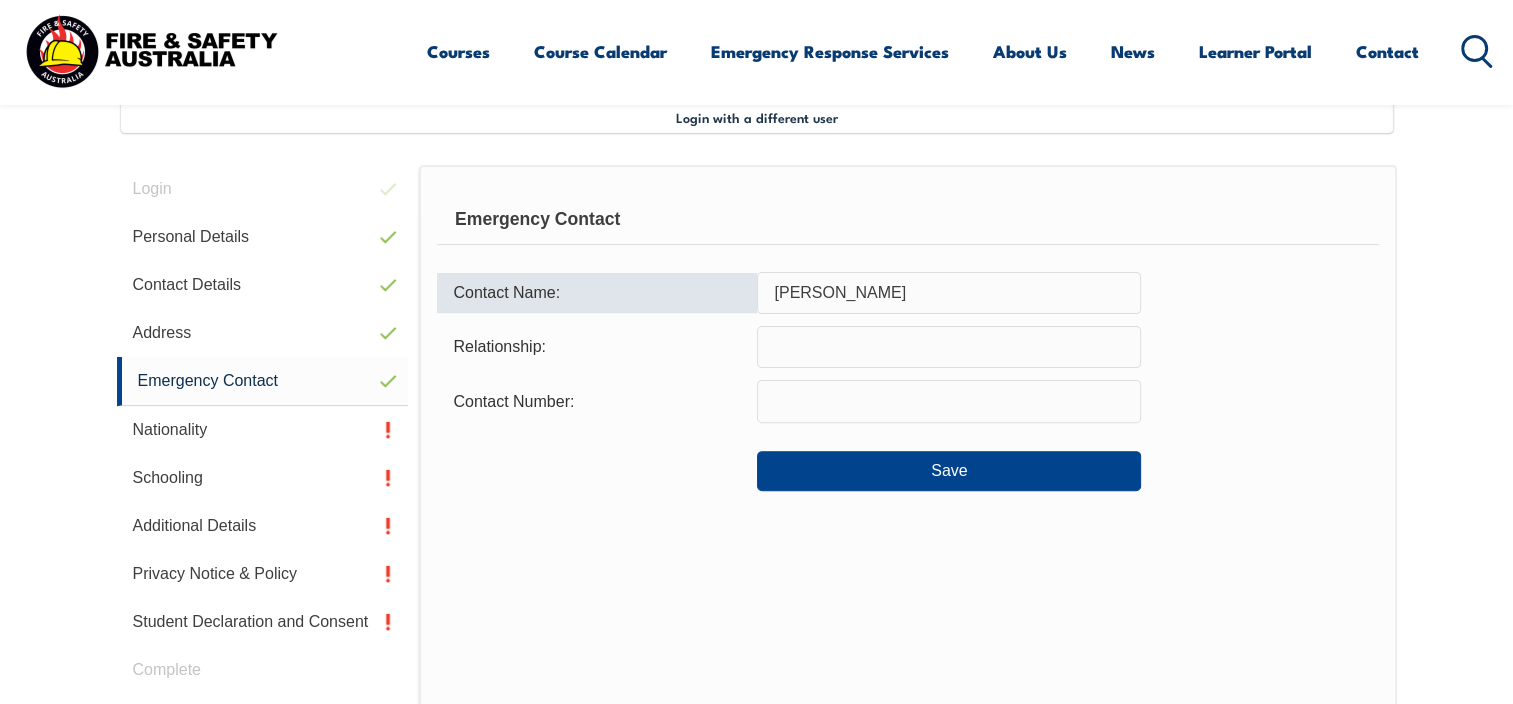 click at bounding box center (949, 347) 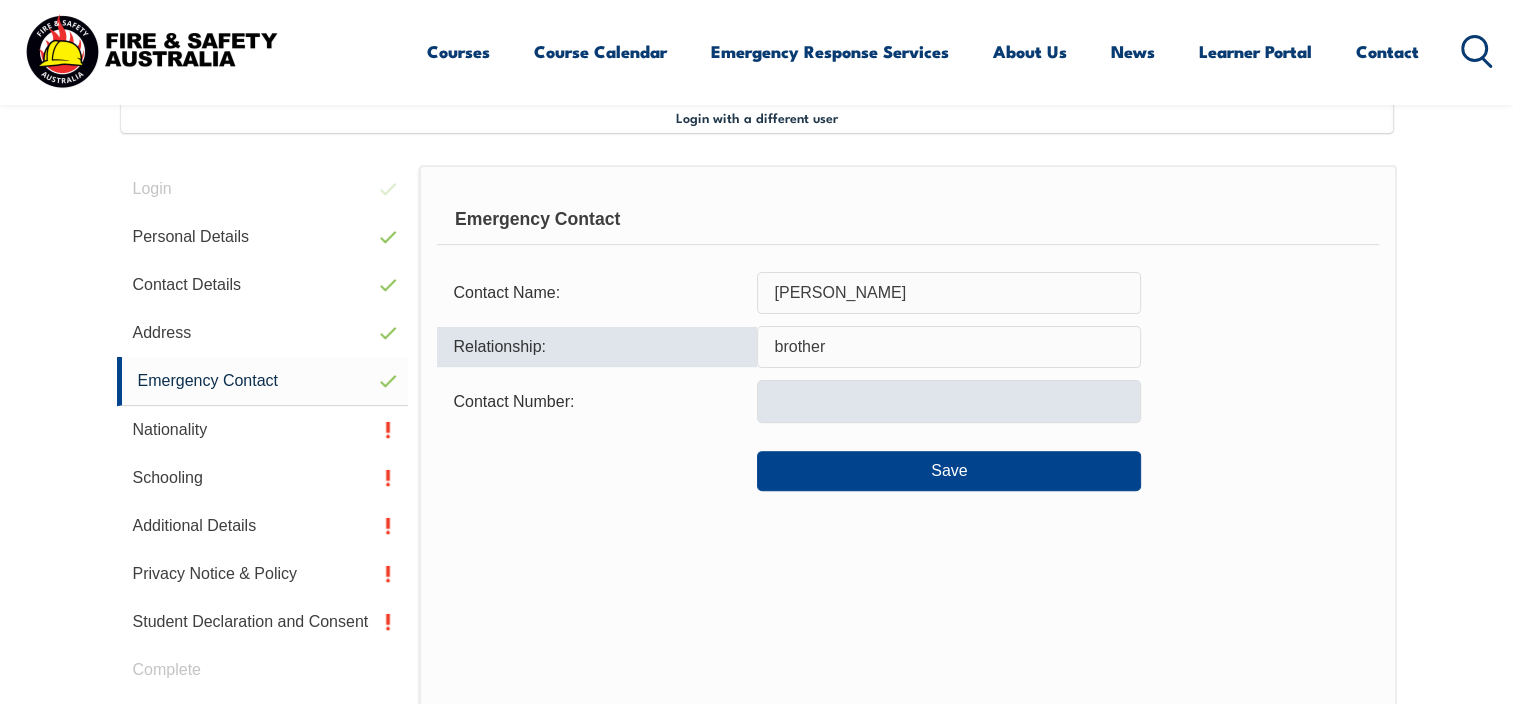 type on "brother" 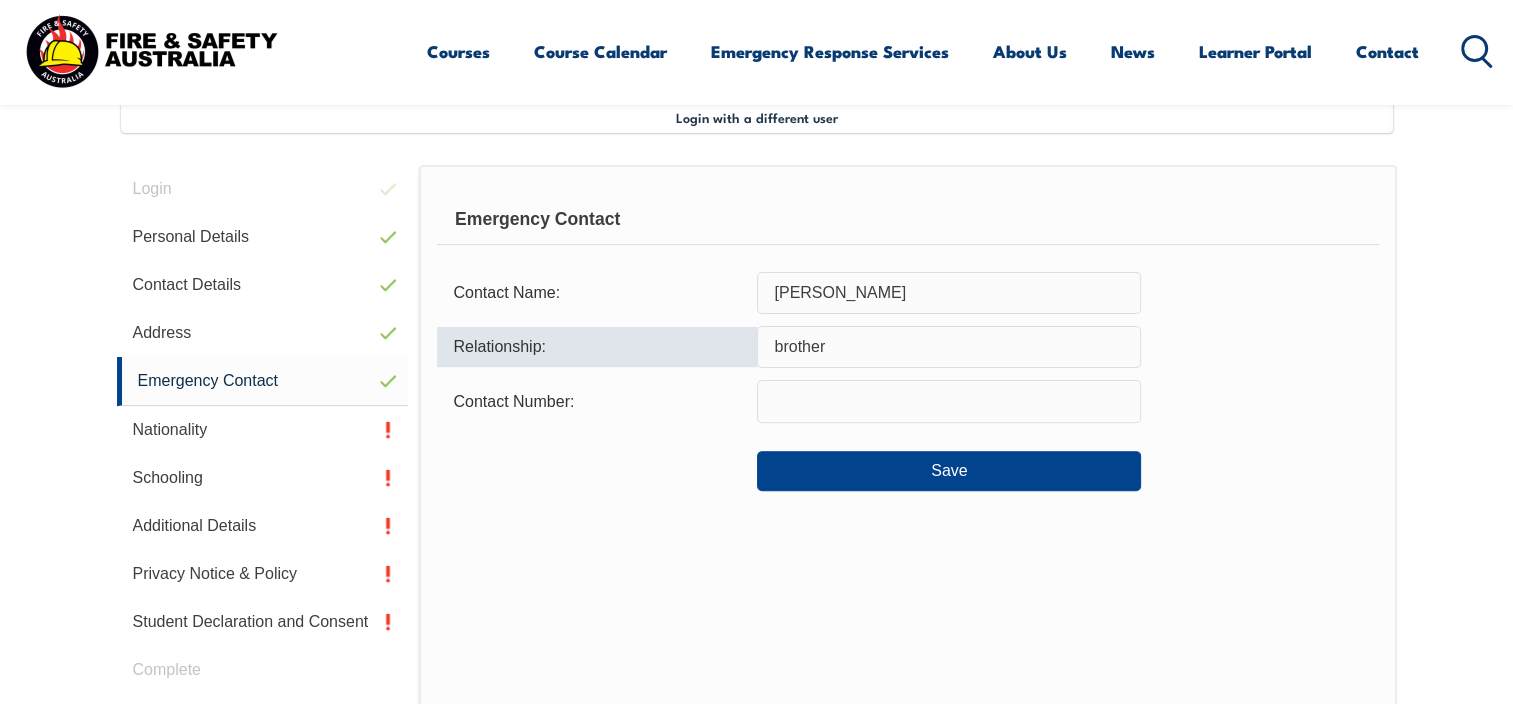 click at bounding box center [949, 401] 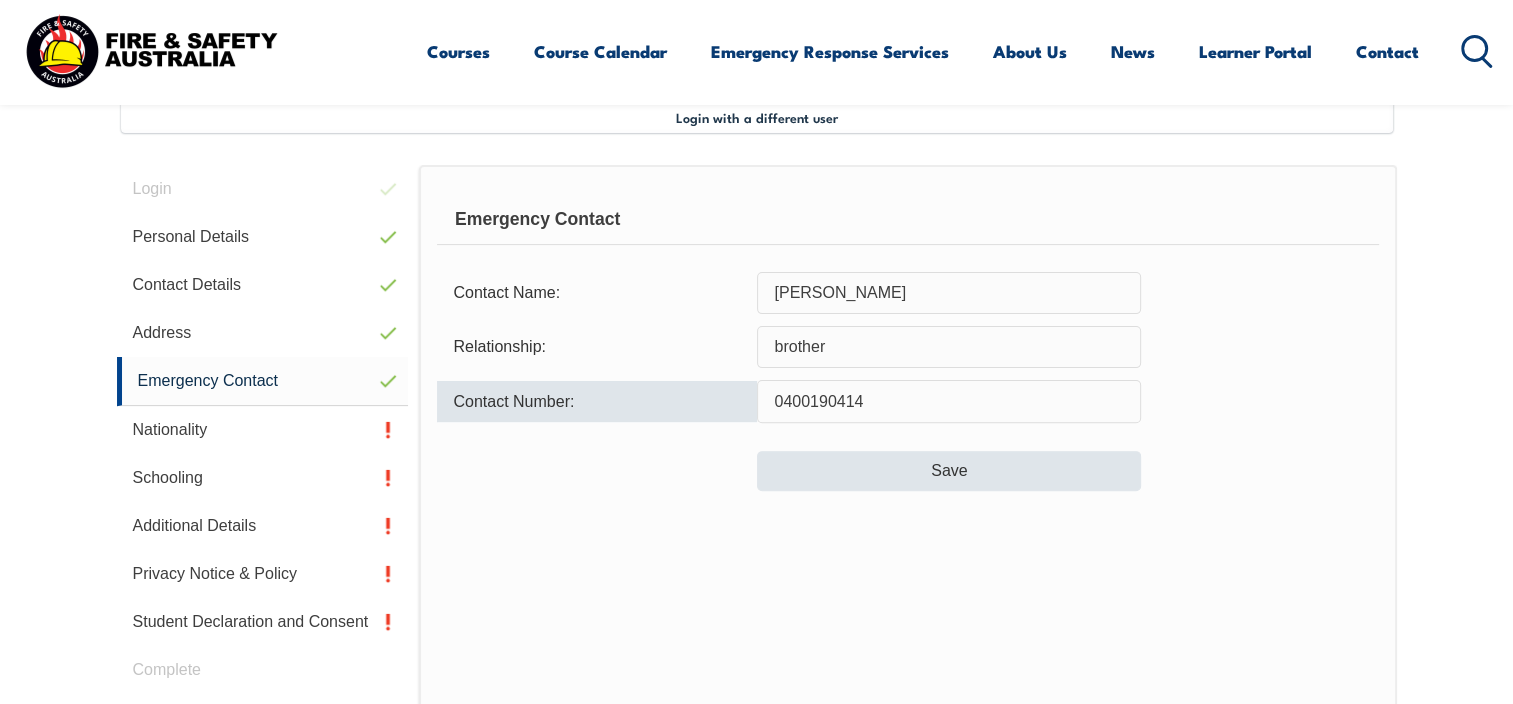 type on "0400190414" 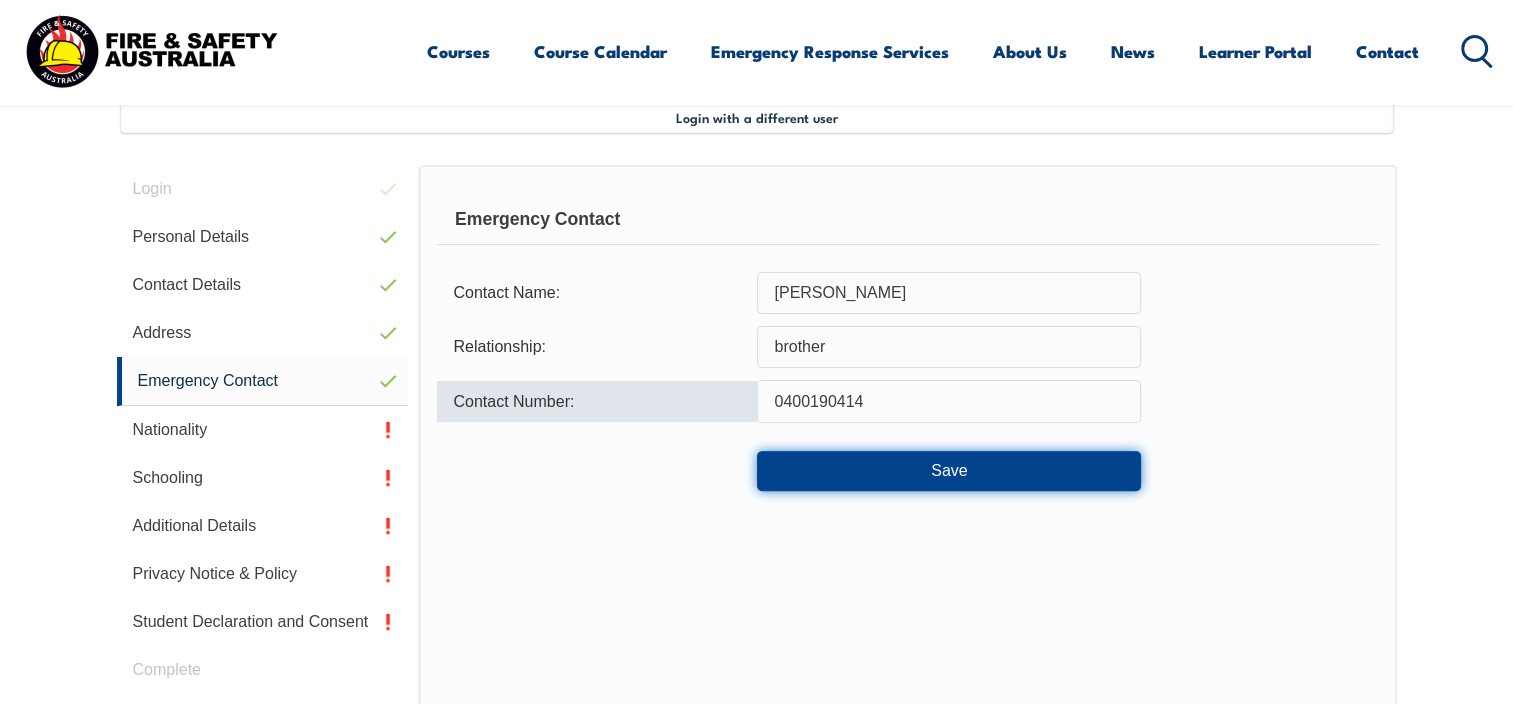 click on "Save" at bounding box center (949, 471) 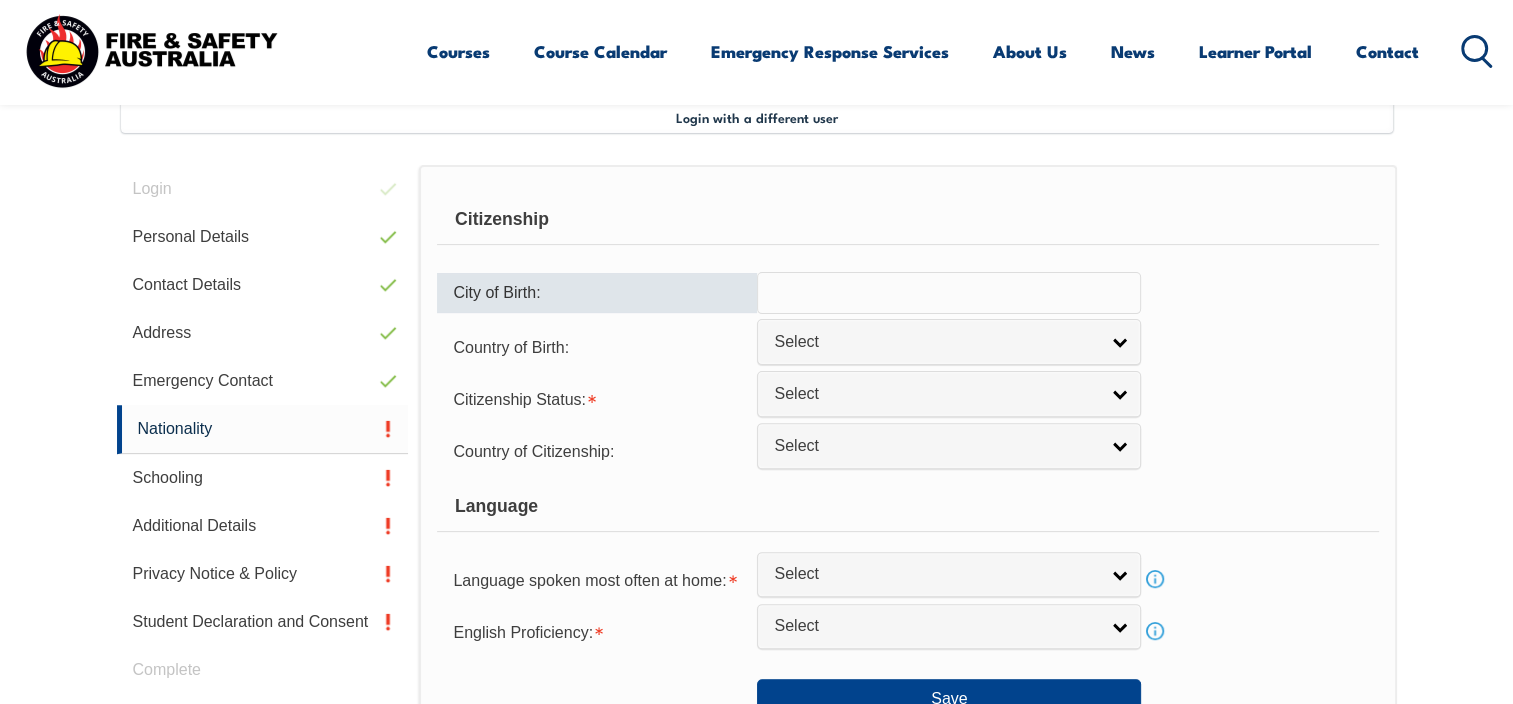 click at bounding box center [949, 293] 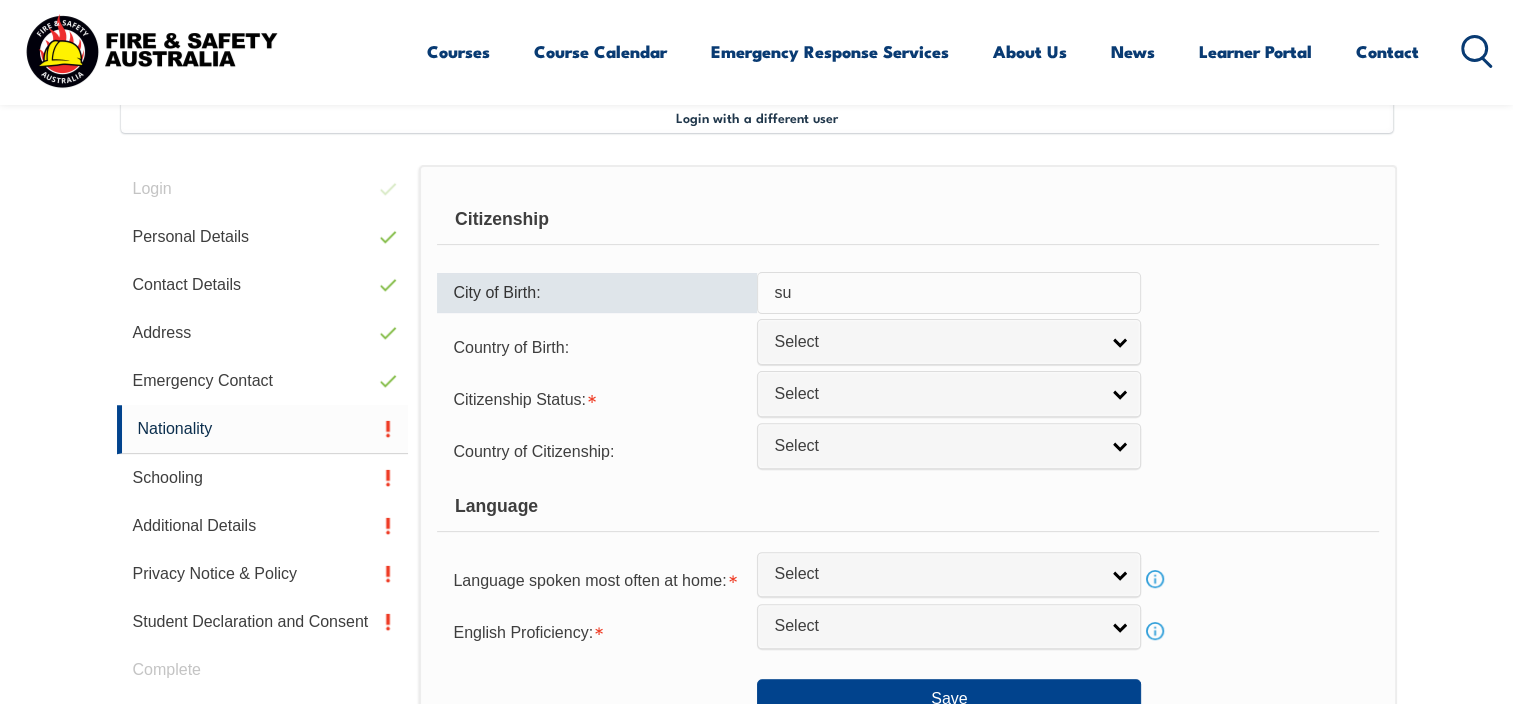 type on "s" 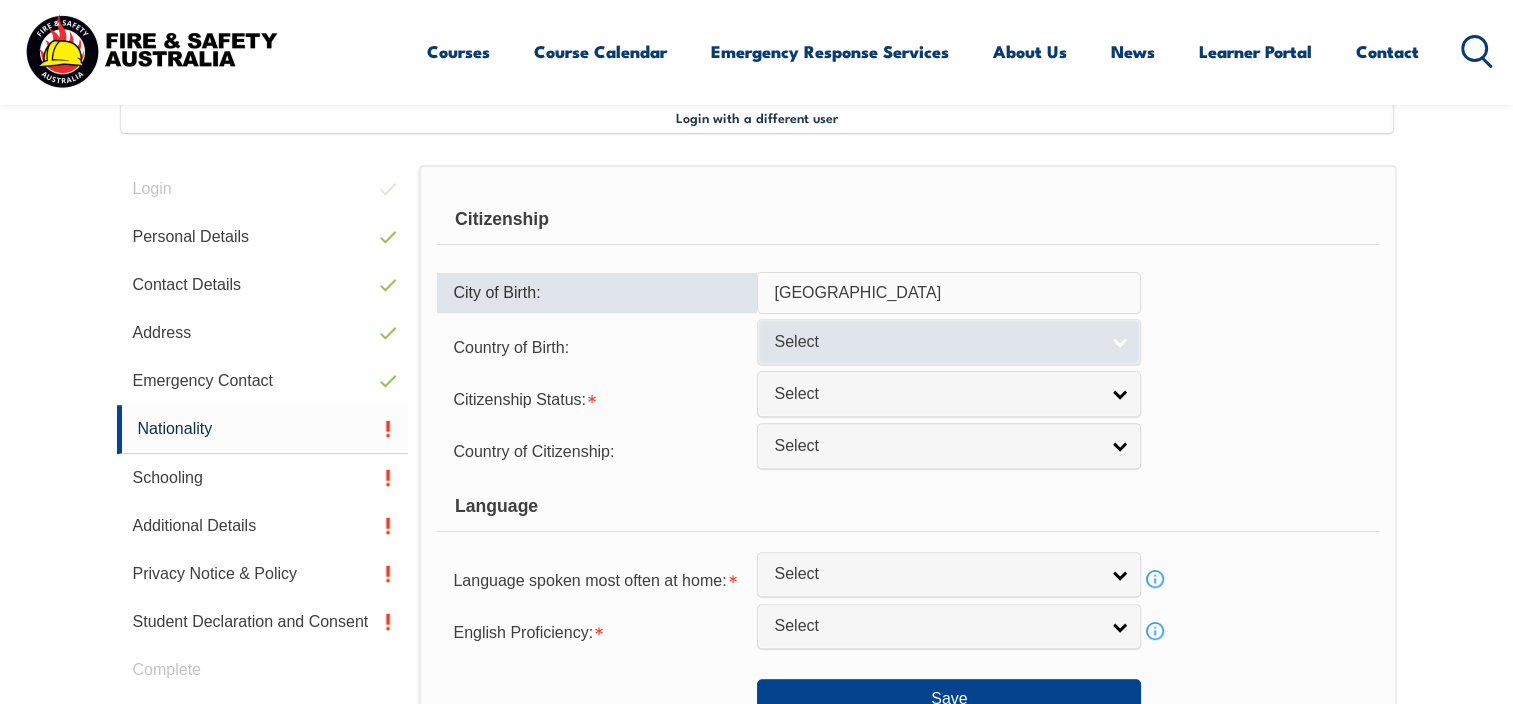 type on "Perth" 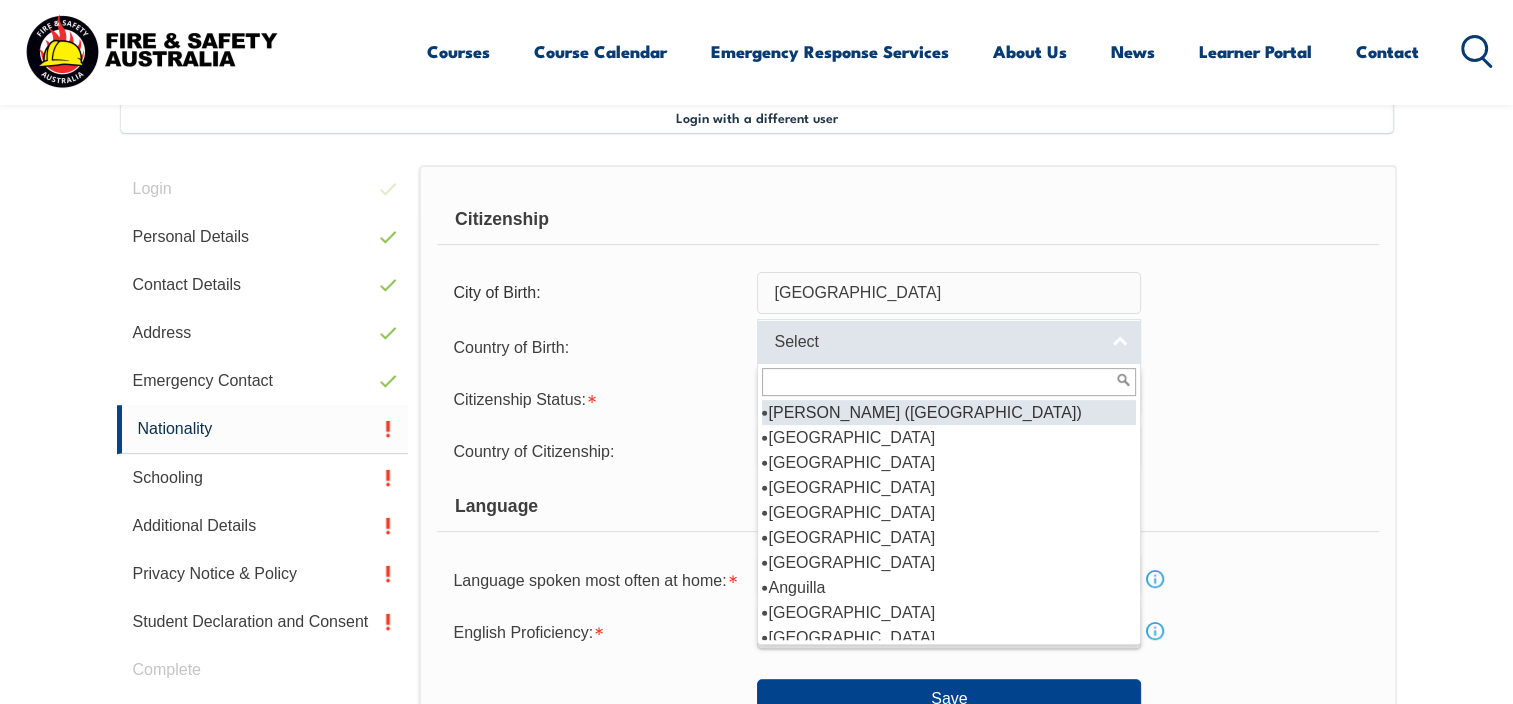 click on "Select" at bounding box center (936, 342) 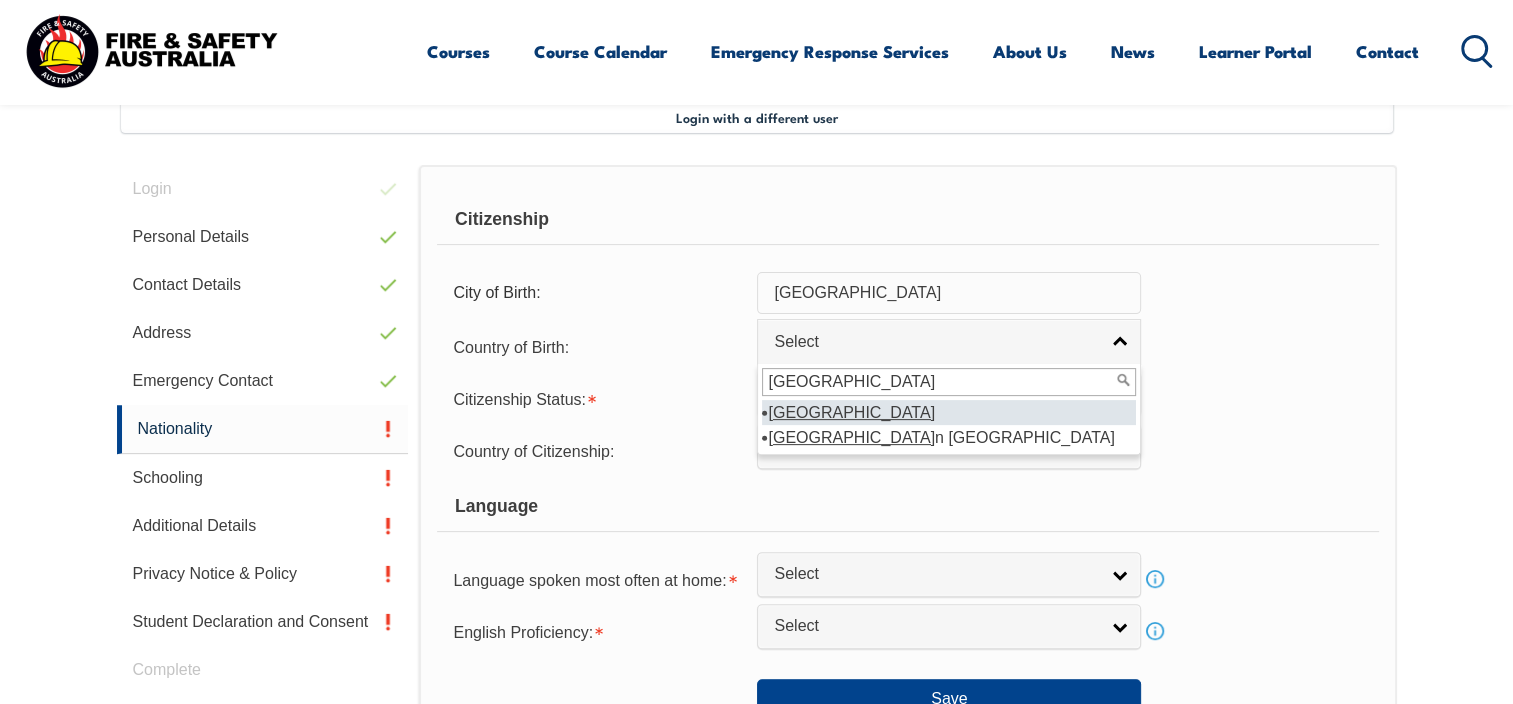type on "australia" 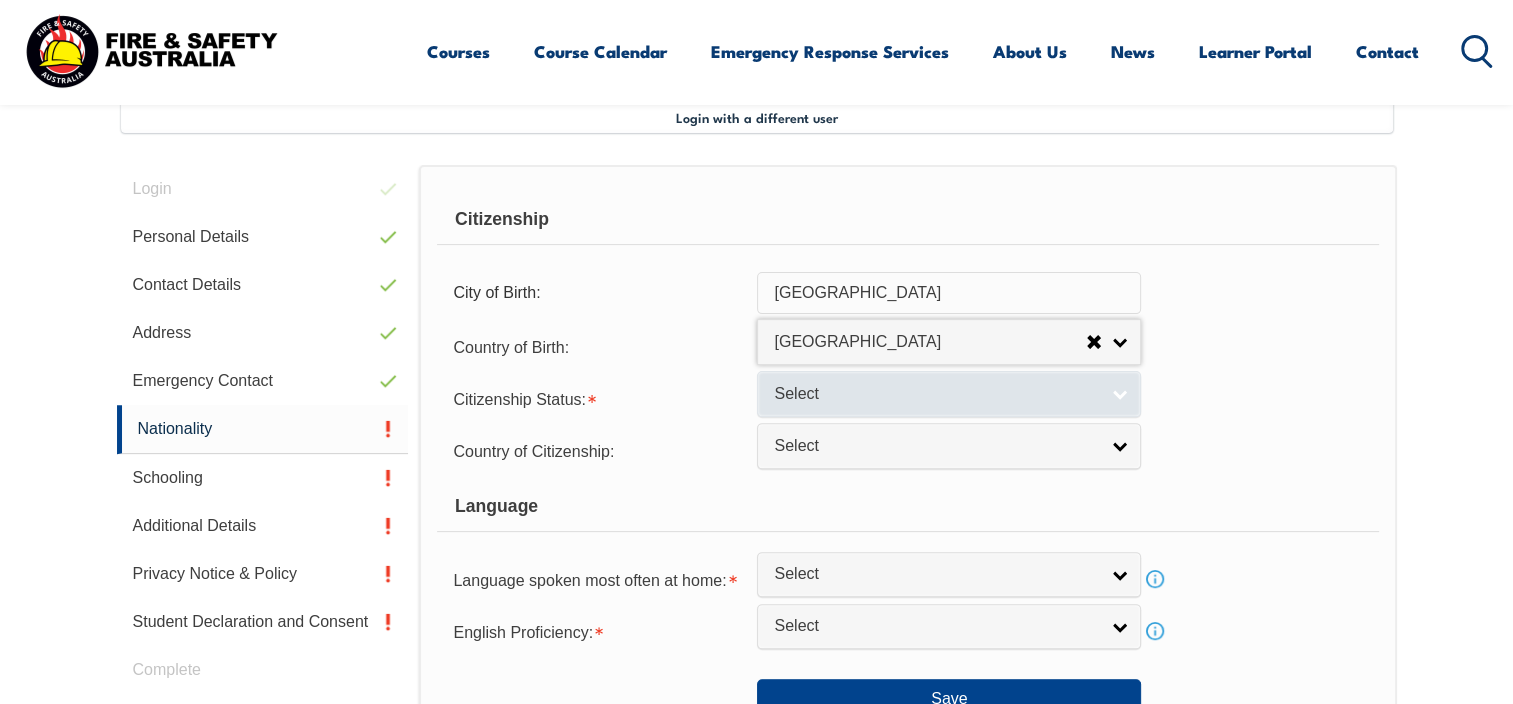 click on "Select" at bounding box center [936, 394] 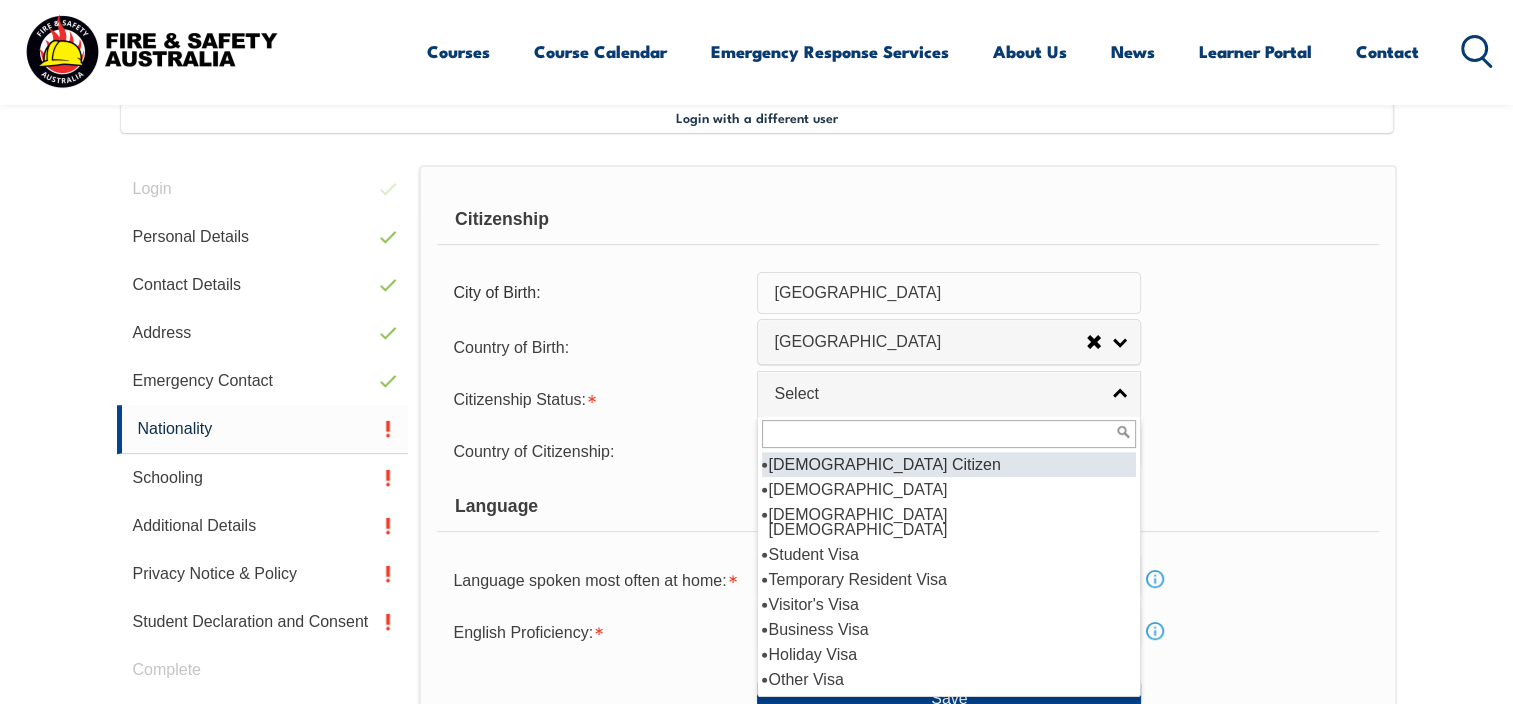 click on "[DEMOGRAPHIC_DATA] Citizen" at bounding box center (949, 464) 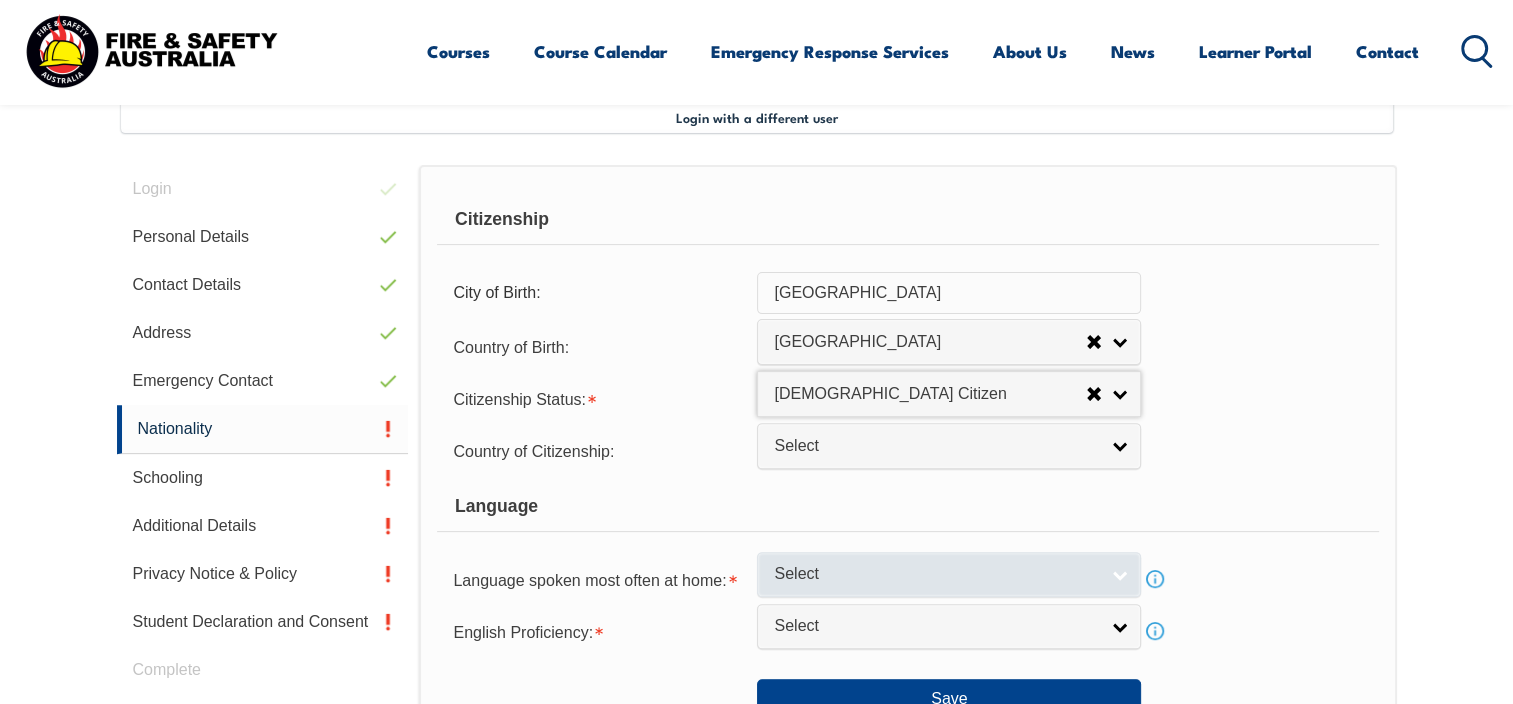 click on "Select" at bounding box center (936, 574) 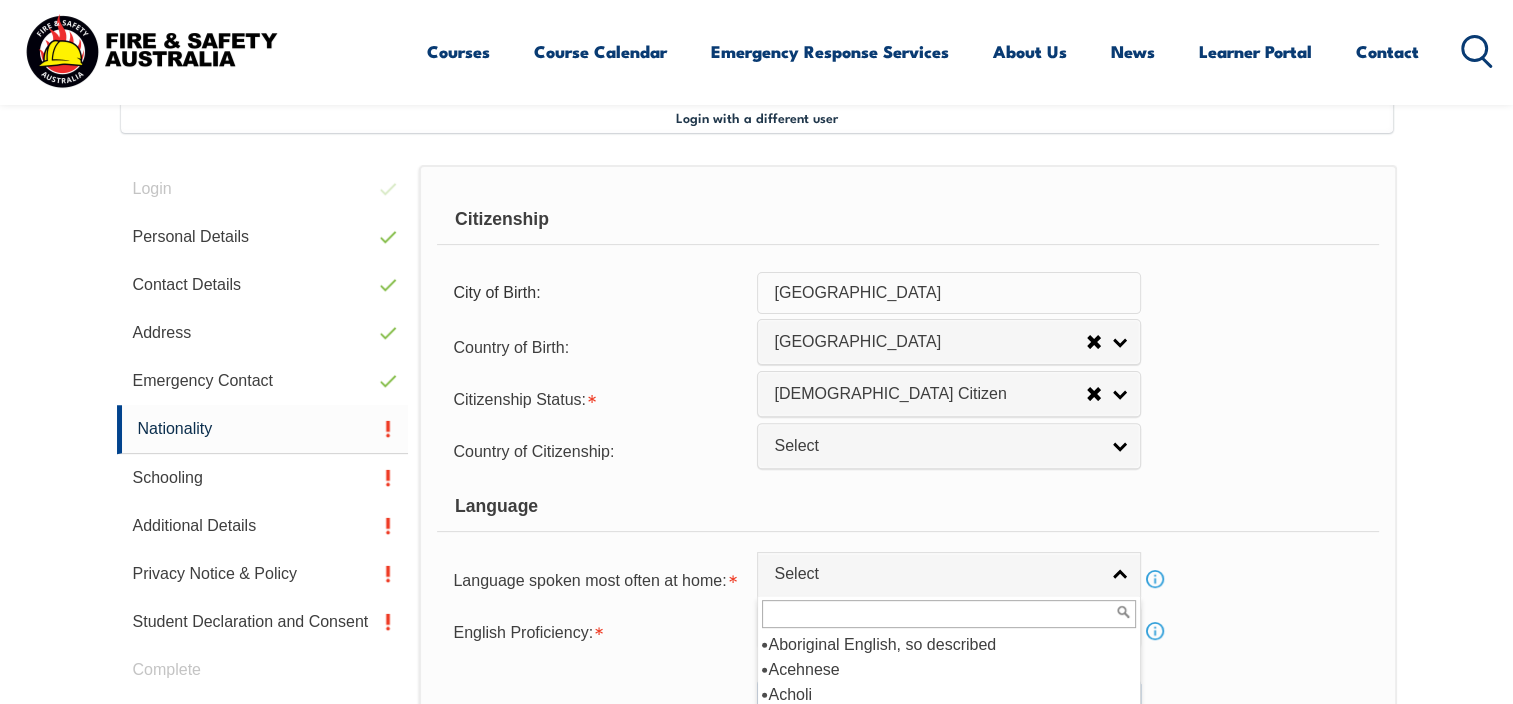 scroll, scrollTop: 844, scrollLeft: 0, axis: vertical 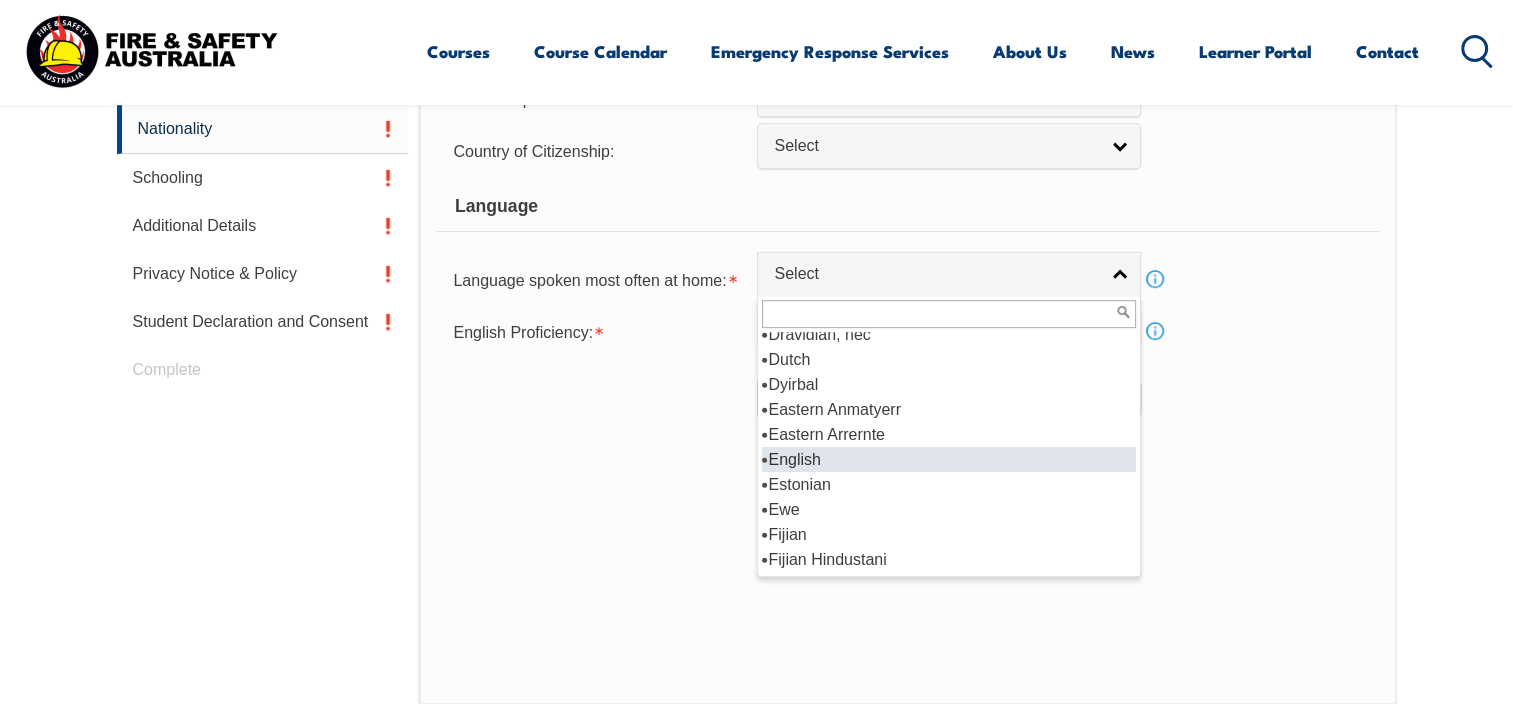 click on "English" at bounding box center (949, 459) 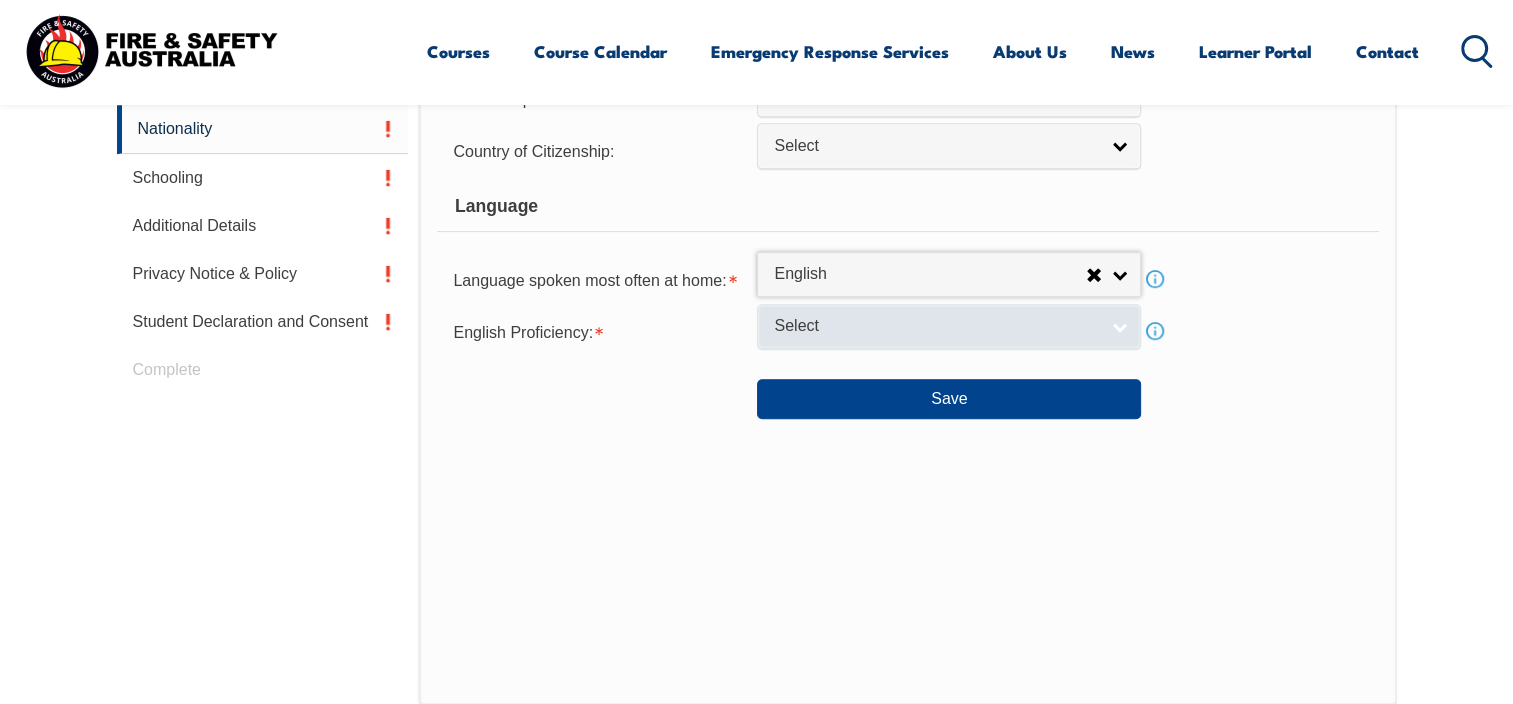 click on "Select" at bounding box center [936, 326] 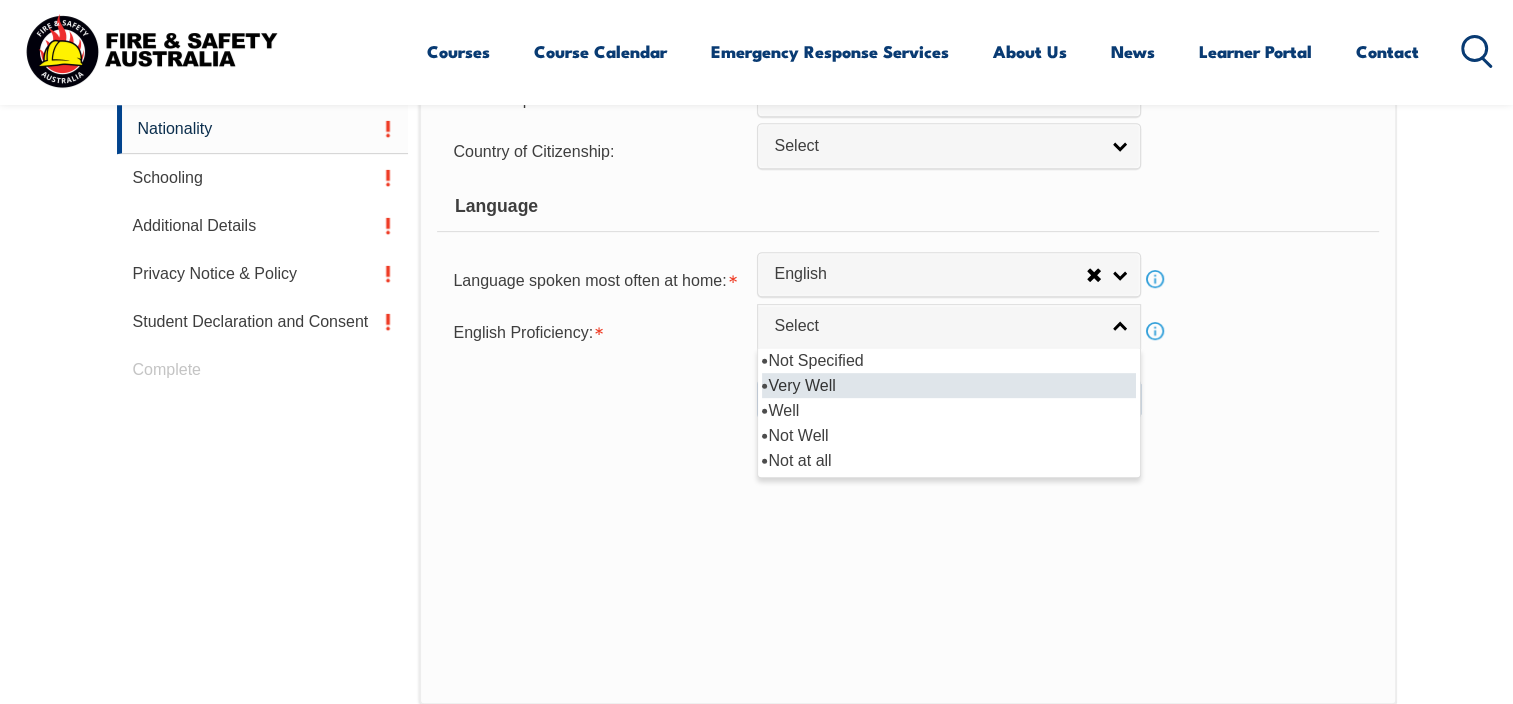 click on "Very Well" at bounding box center [949, 385] 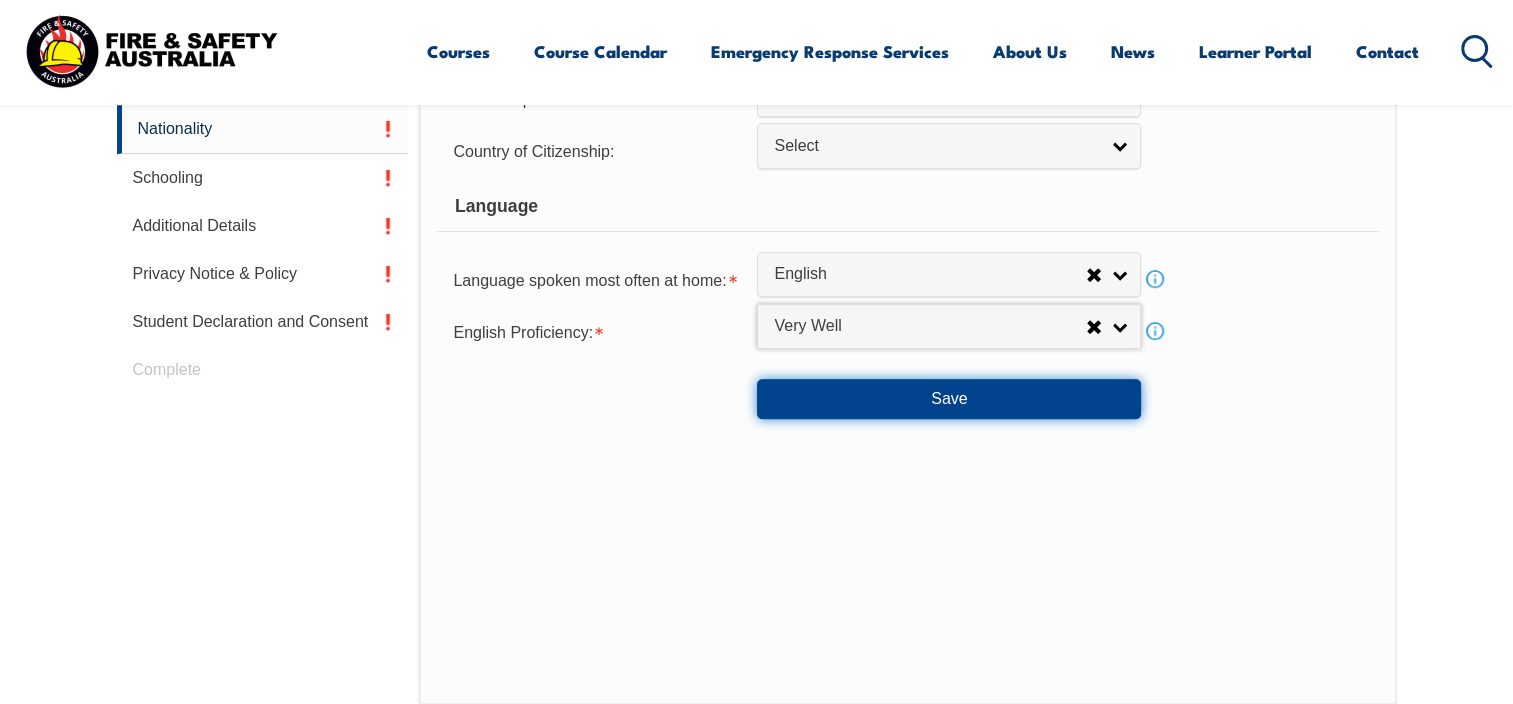 click on "Save" at bounding box center [949, 399] 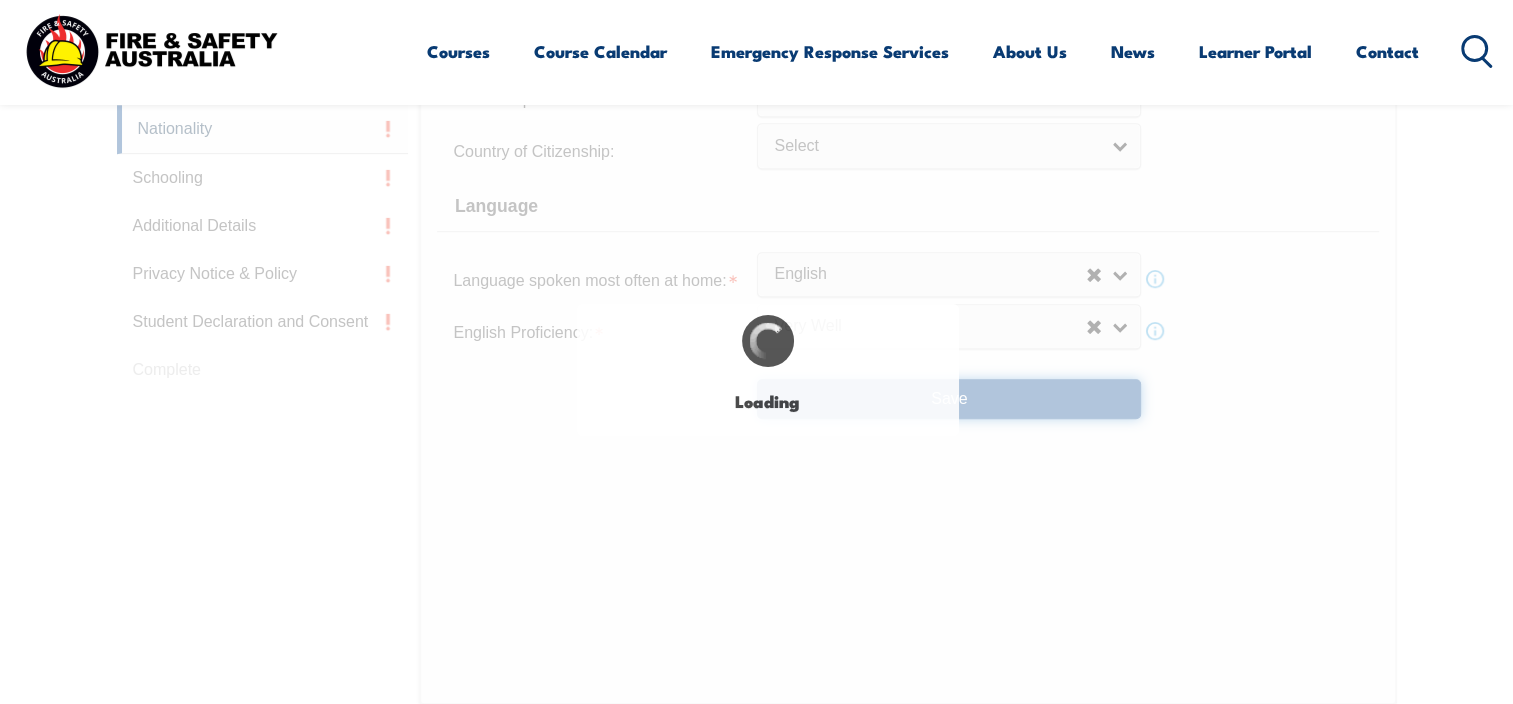 scroll, scrollTop: 0, scrollLeft: 0, axis: both 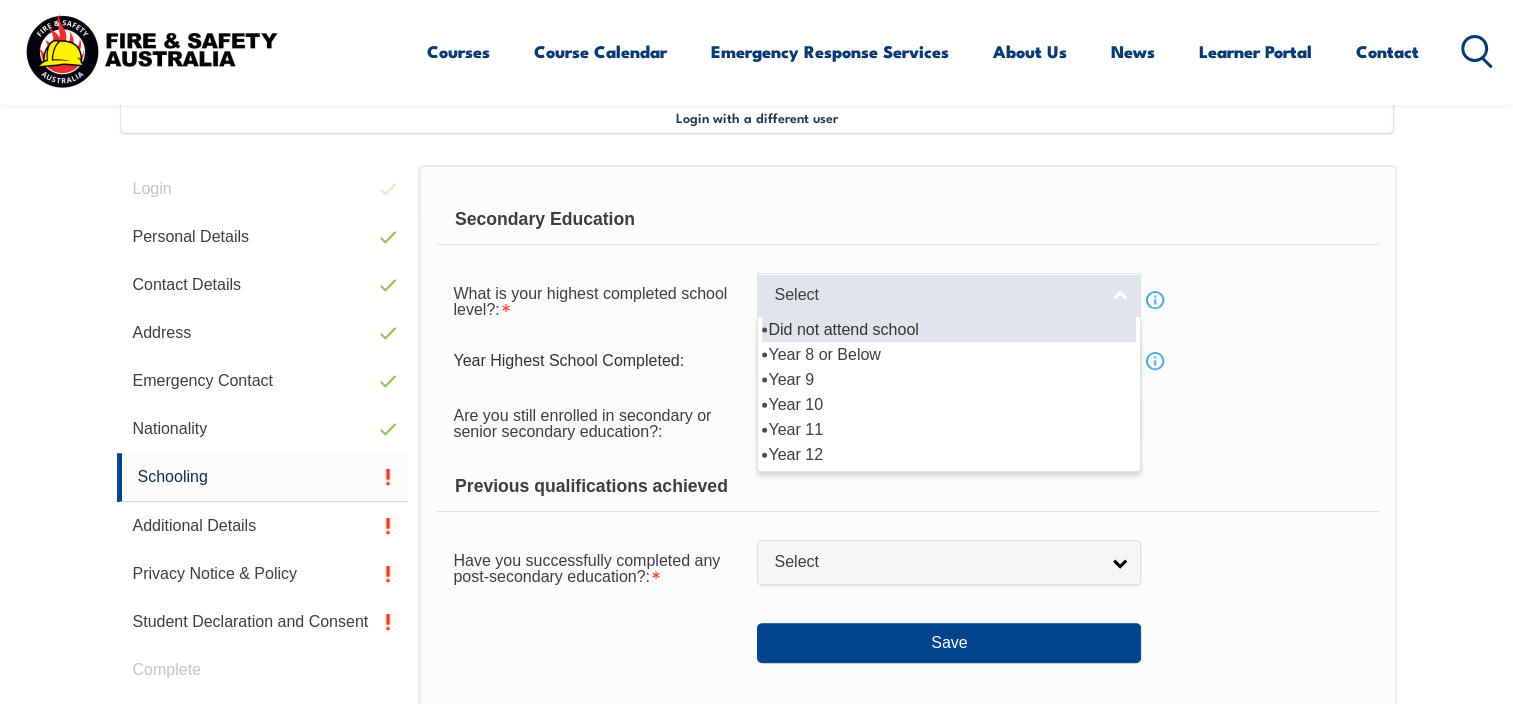 click on "Select" at bounding box center [936, 295] 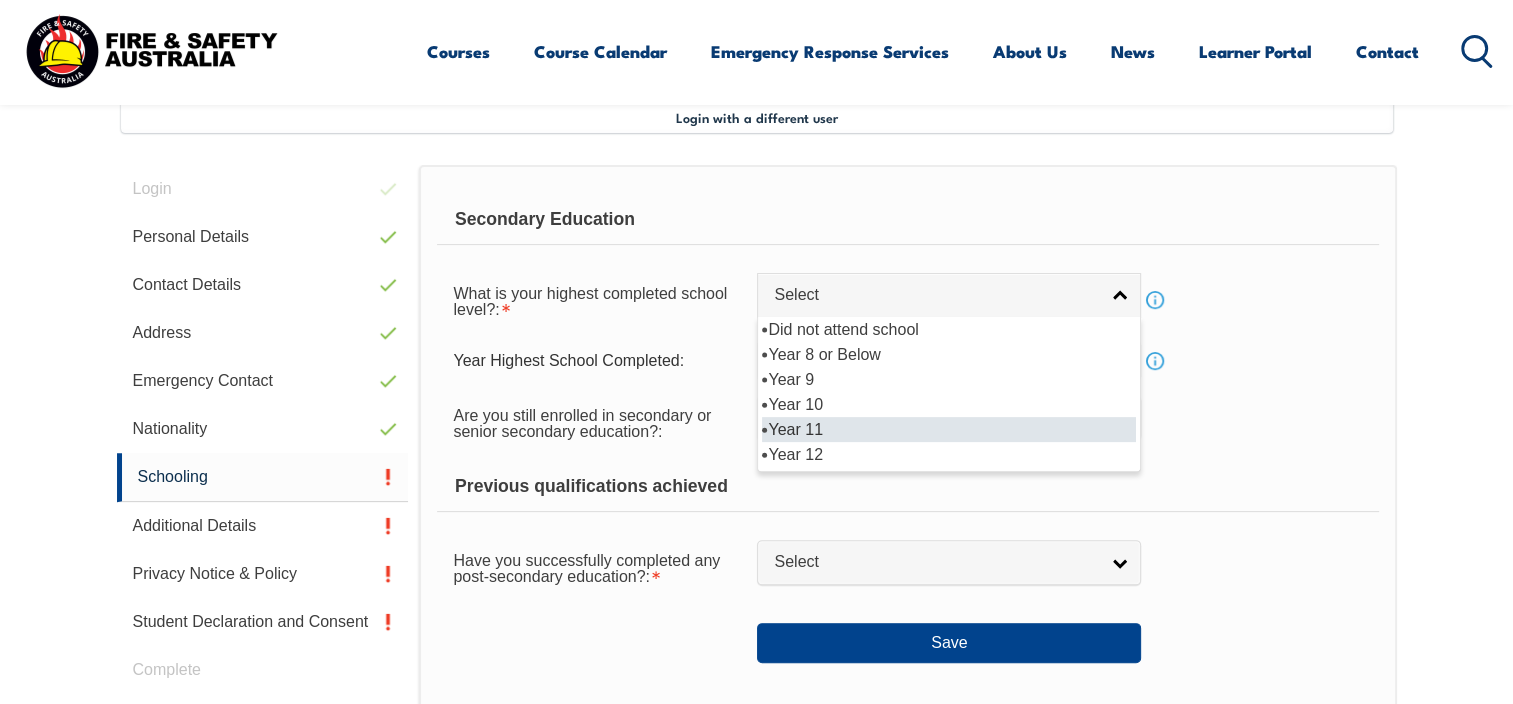 click on "Year 11" at bounding box center [949, 429] 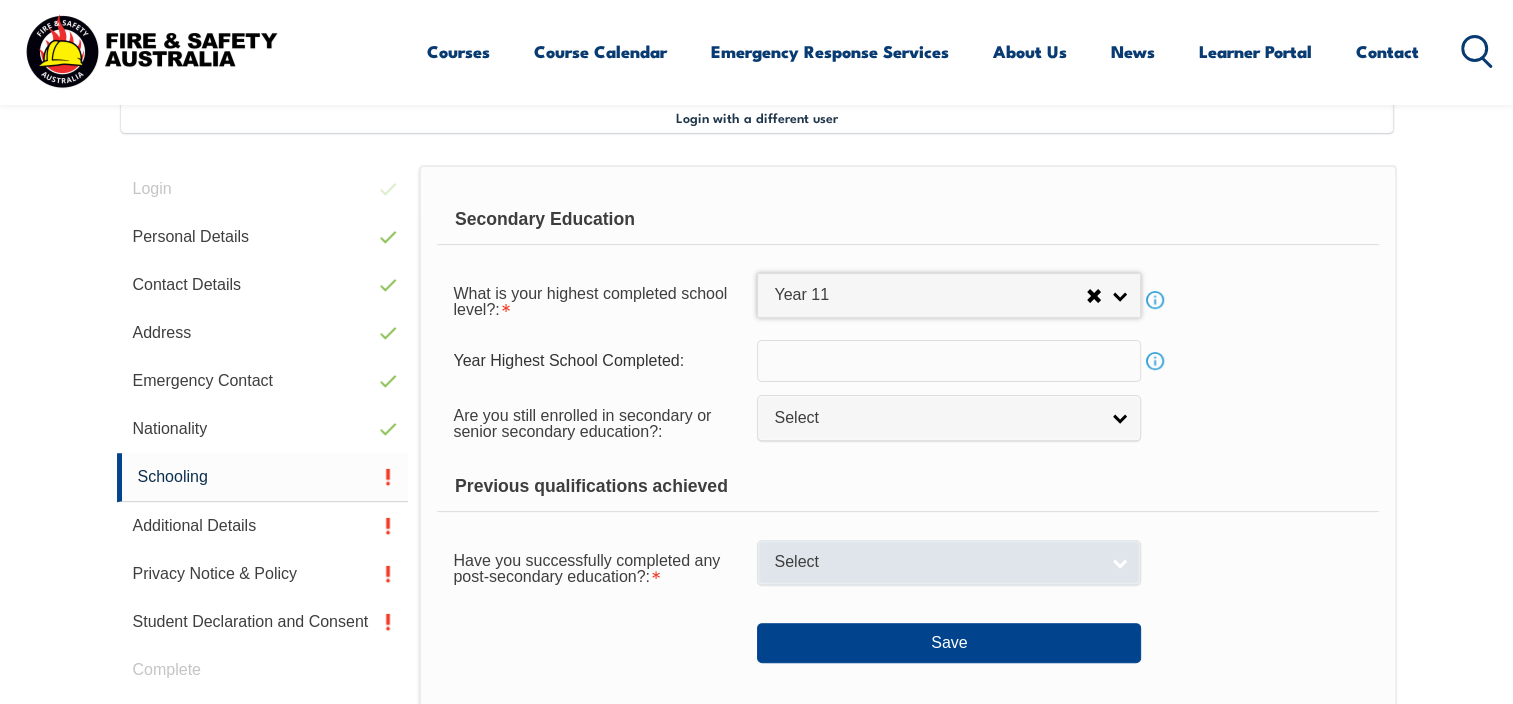 click on "Select" at bounding box center [936, 562] 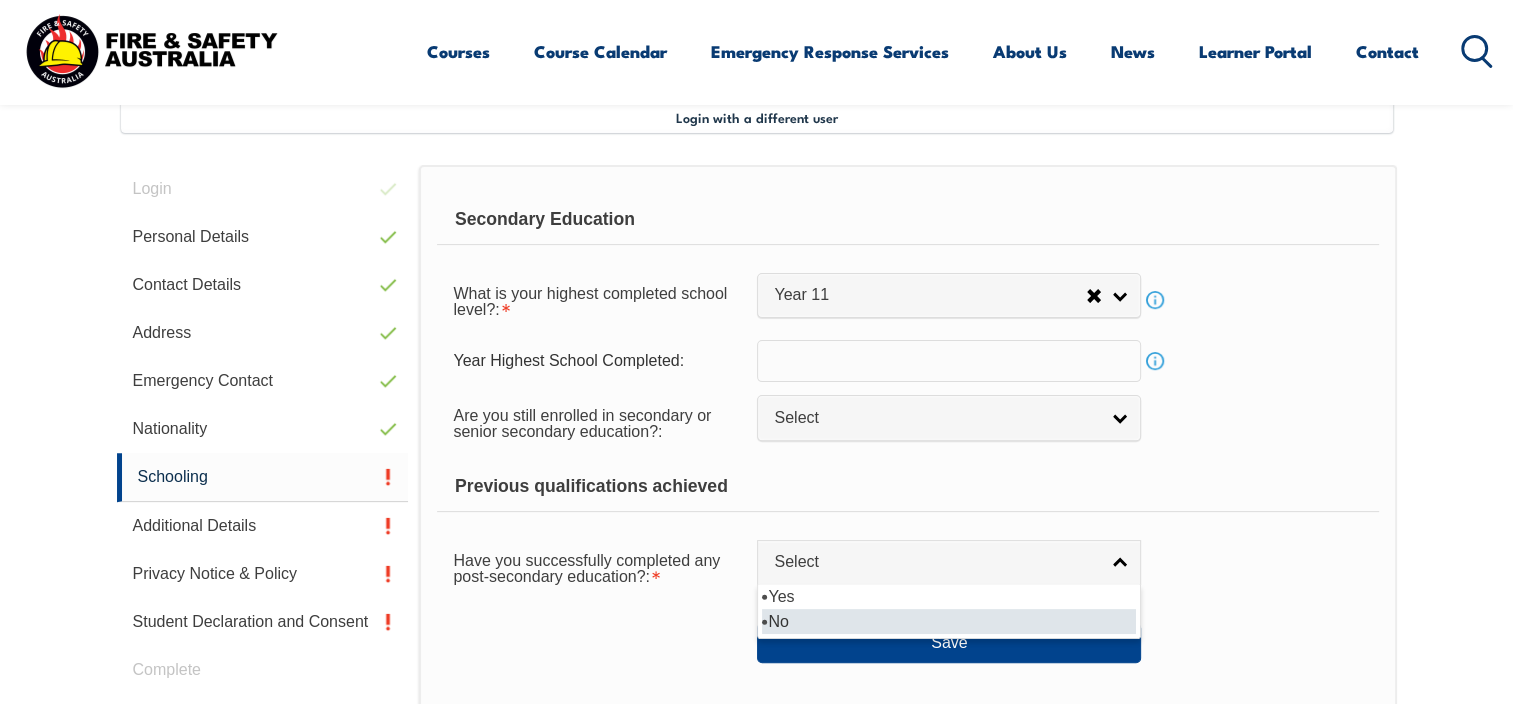 click on "No" at bounding box center [949, 621] 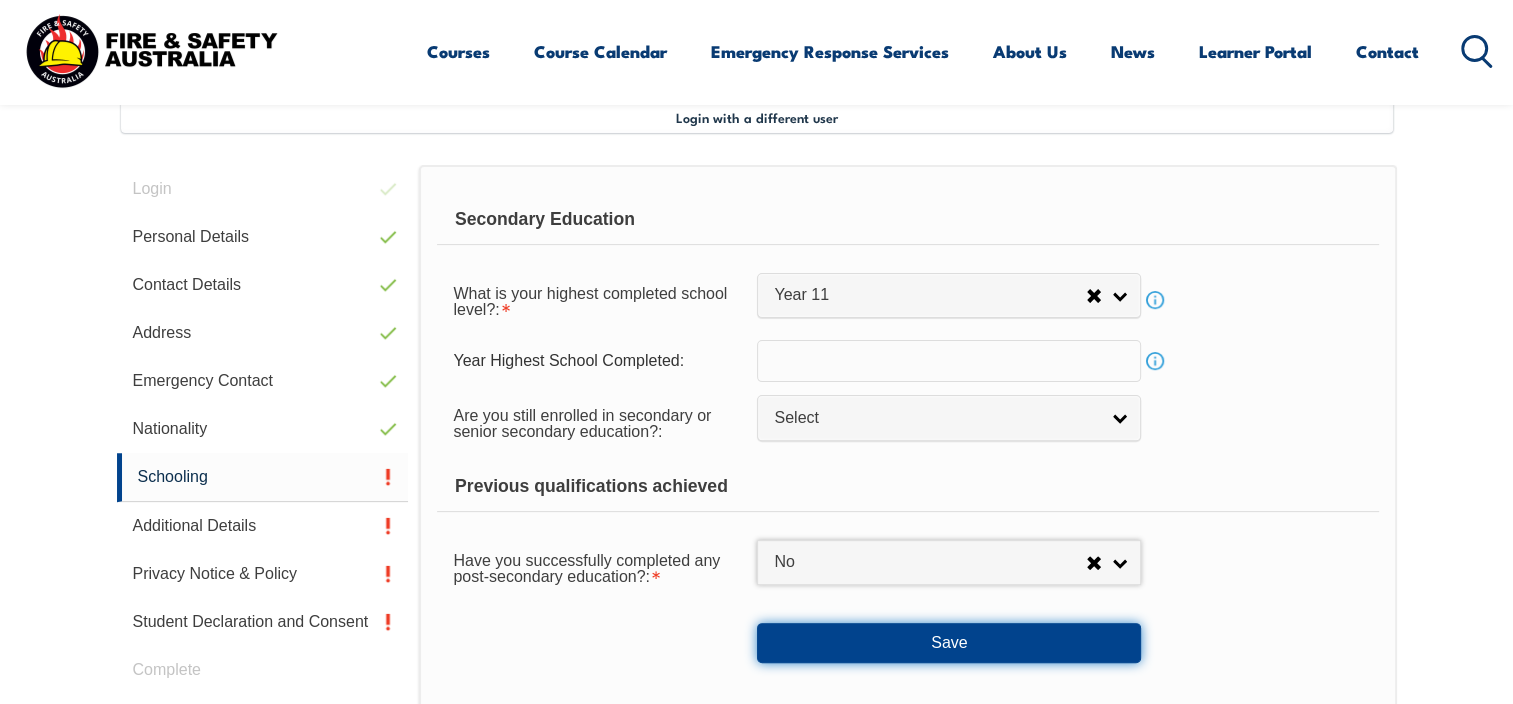click on "Save" at bounding box center [949, 643] 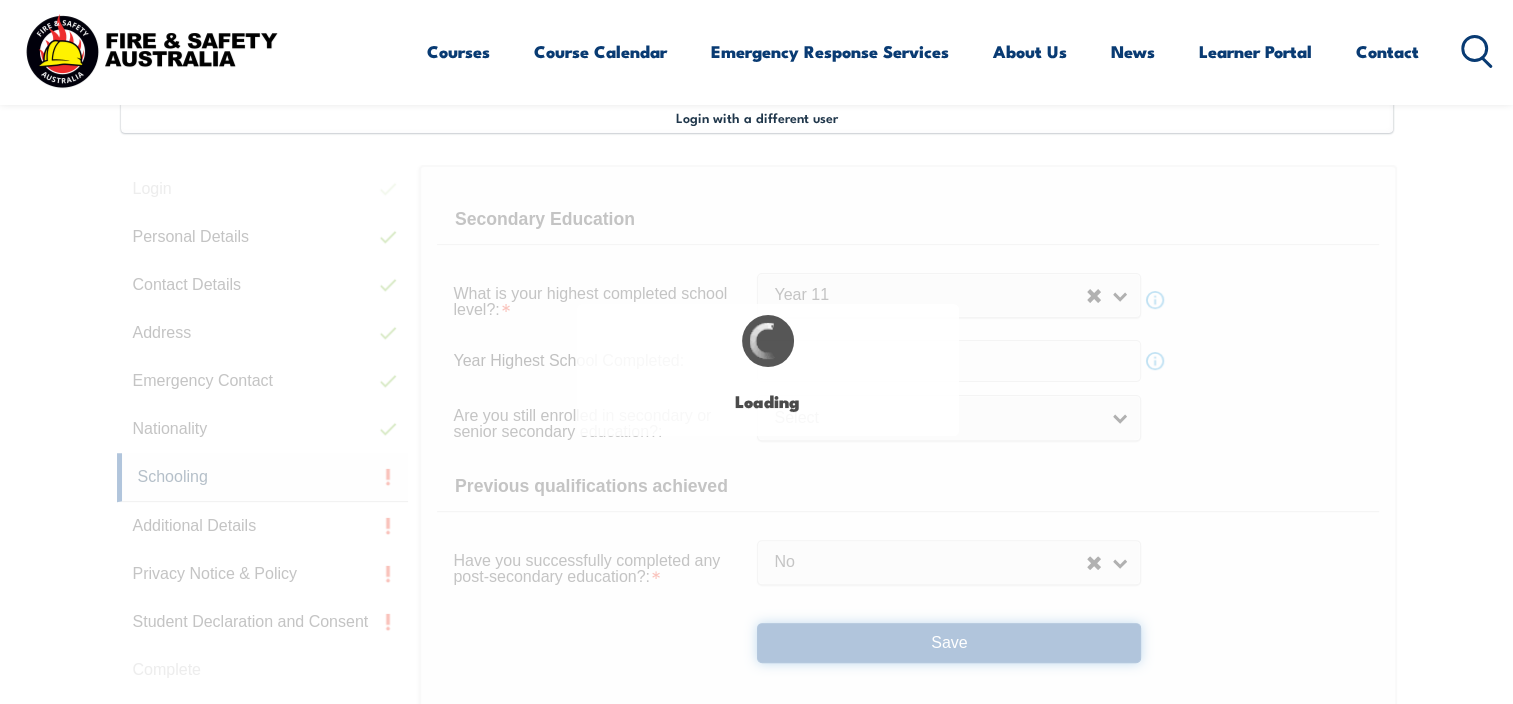 select 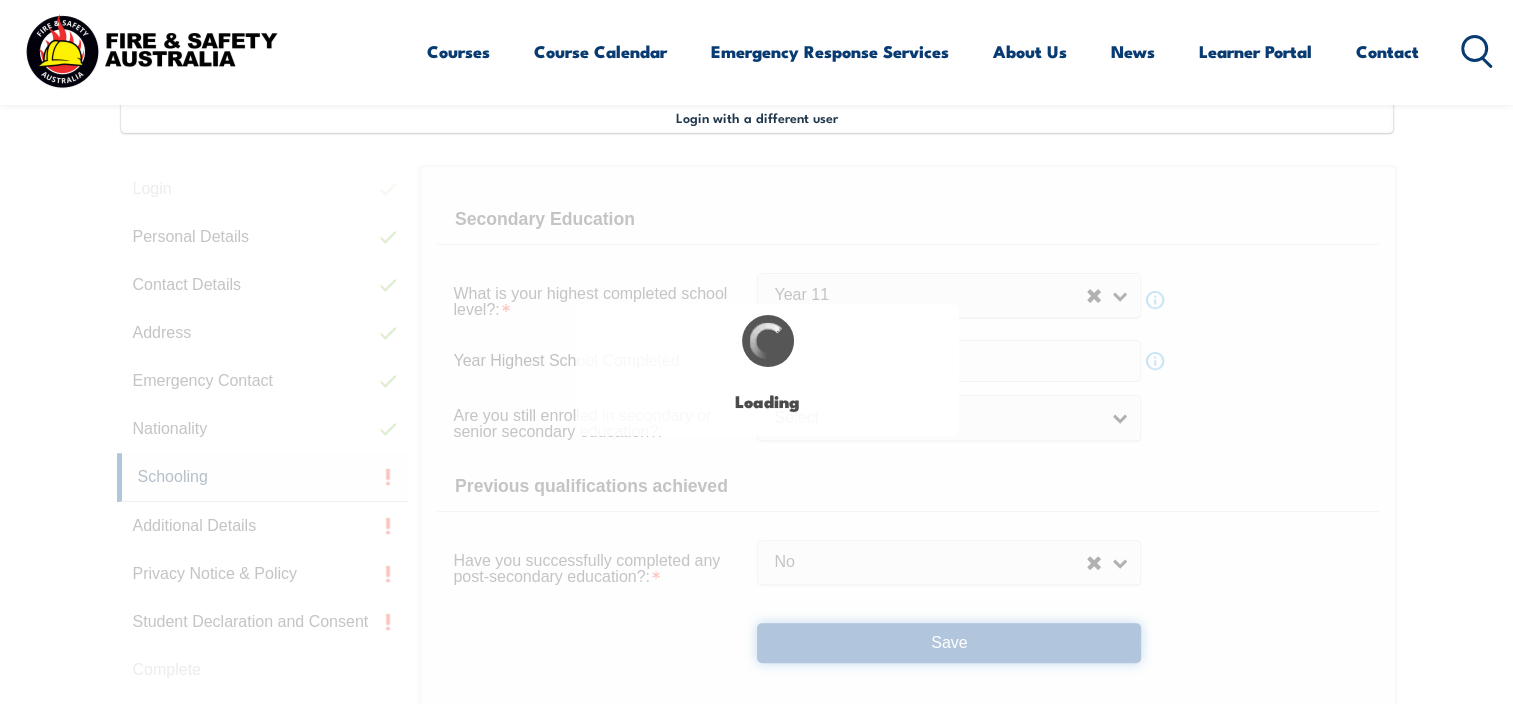 select on "false" 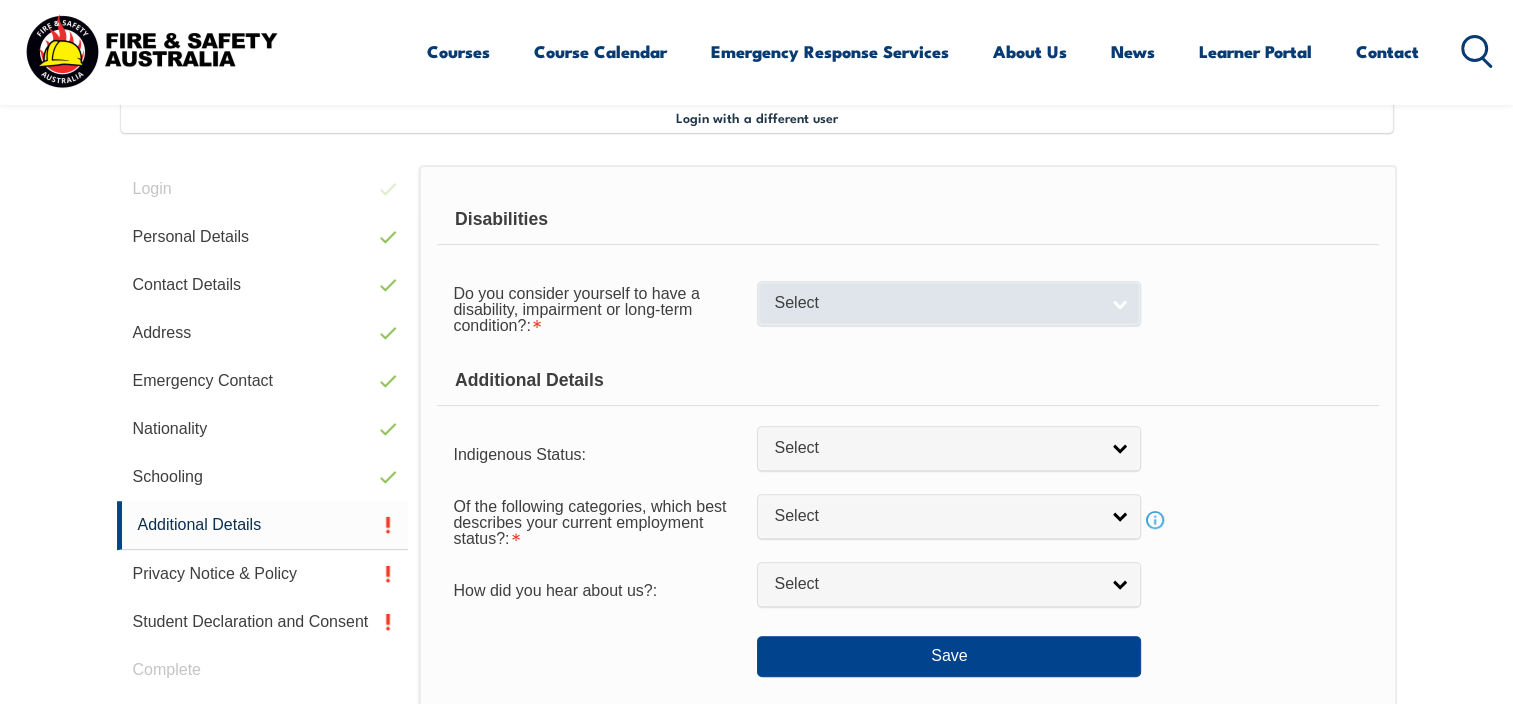 click on "Select" at bounding box center (936, 303) 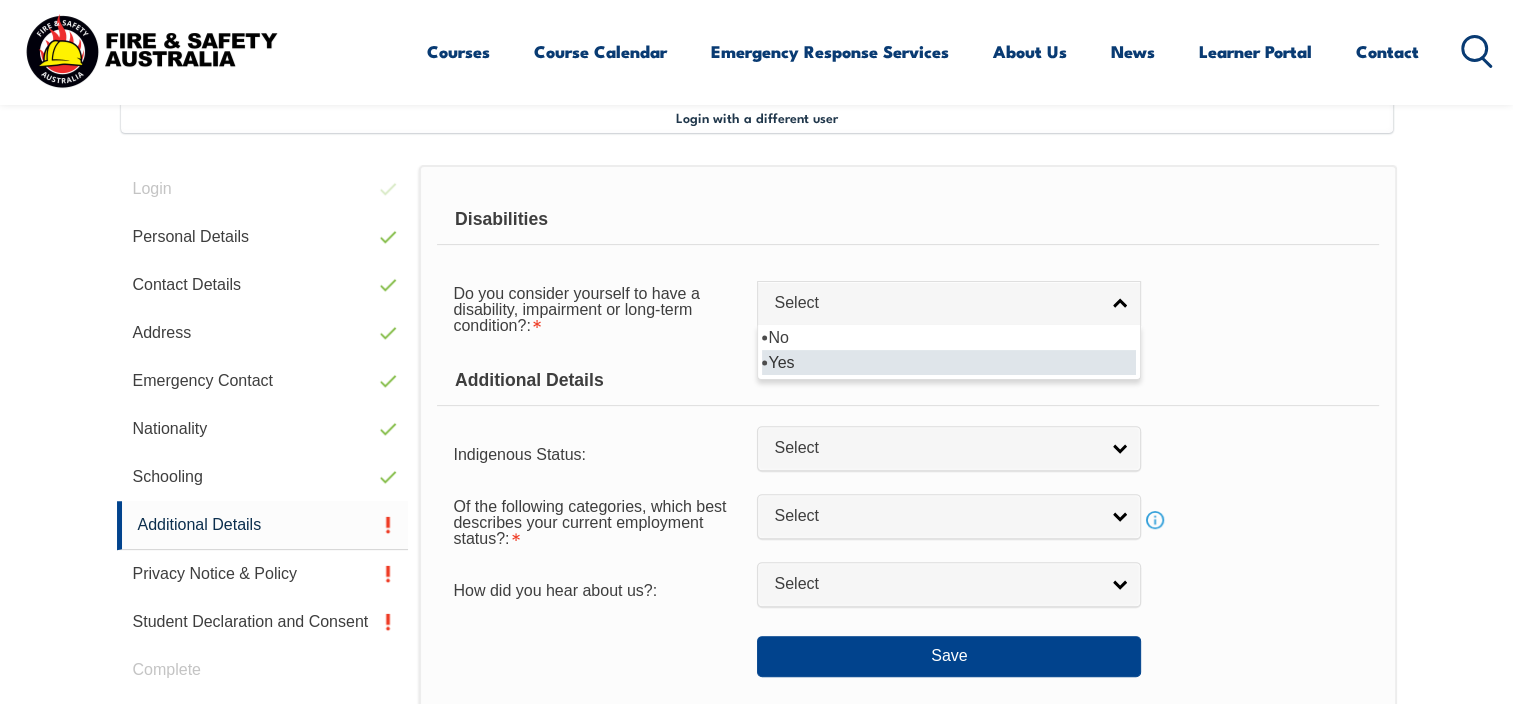 click on "Yes" at bounding box center [949, 362] 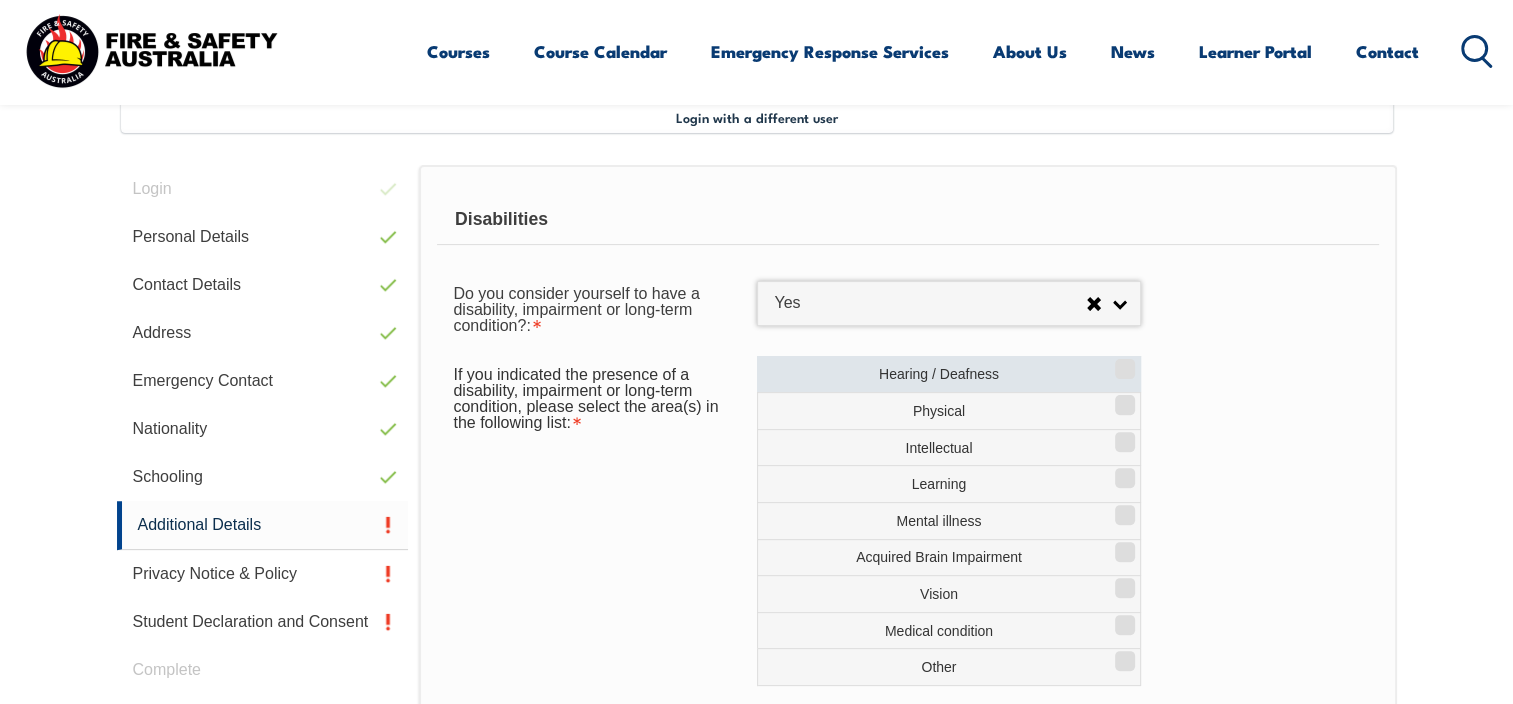 click on "Hearing / Deafness" at bounding box center [949, 374] 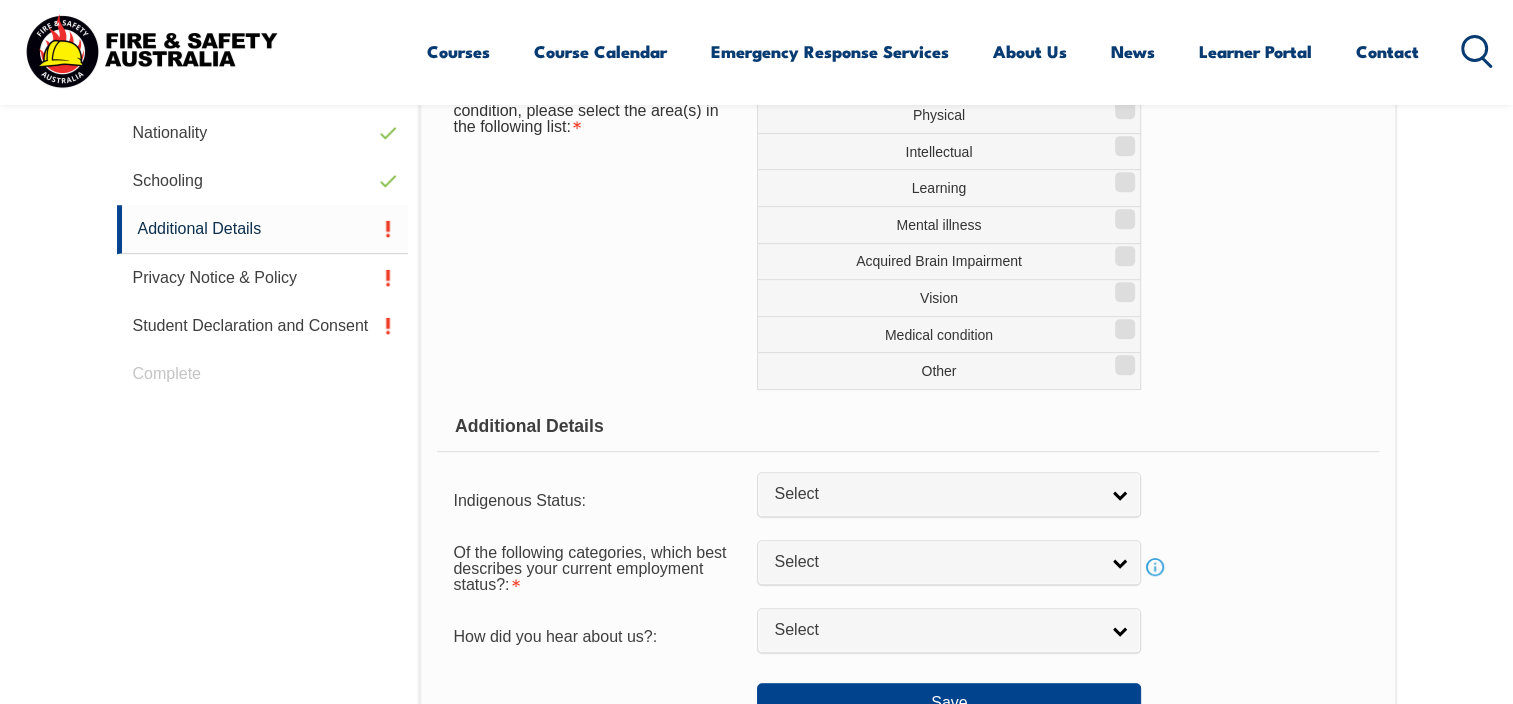 scroll, scrollTop: 844, scrollLeft: 0, axis: vertical 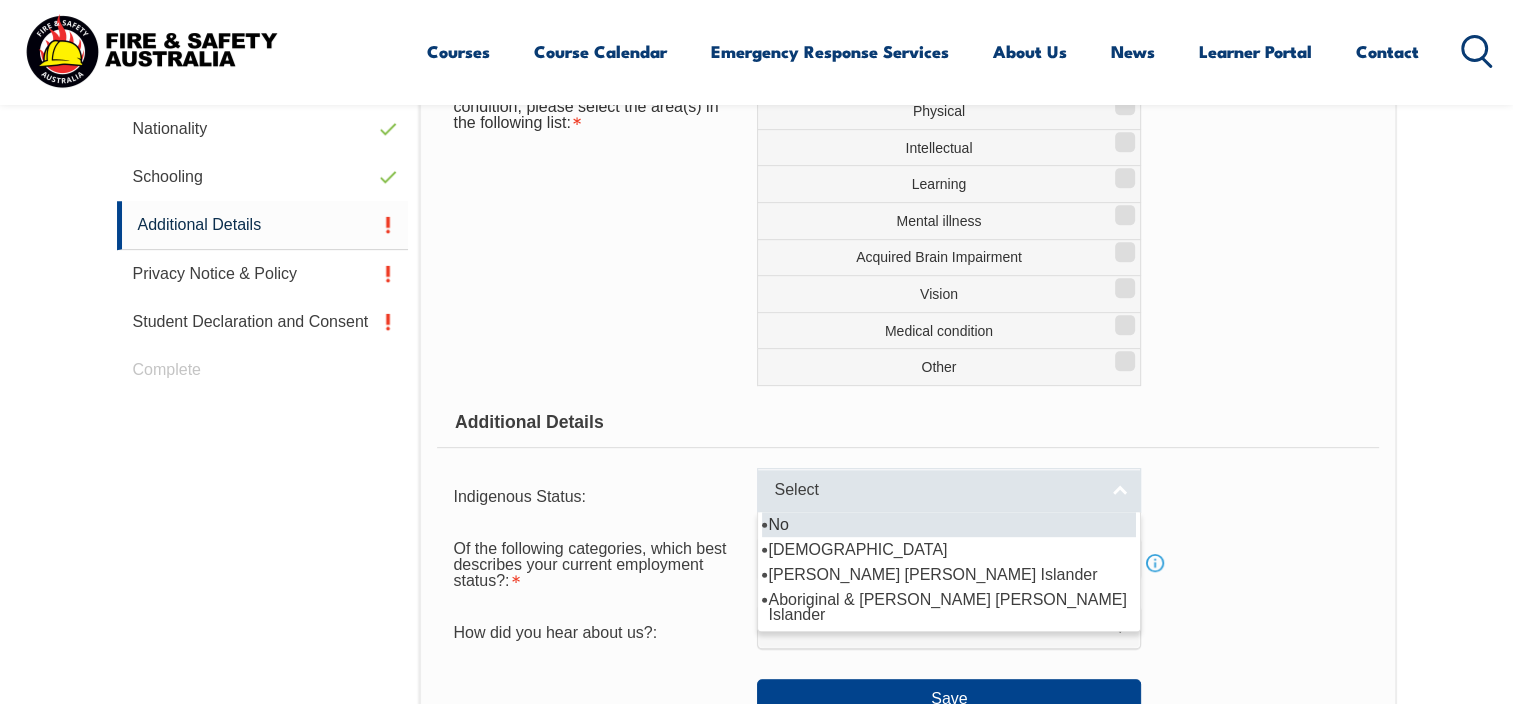 click on "Select" at bounding box center [936, 490] 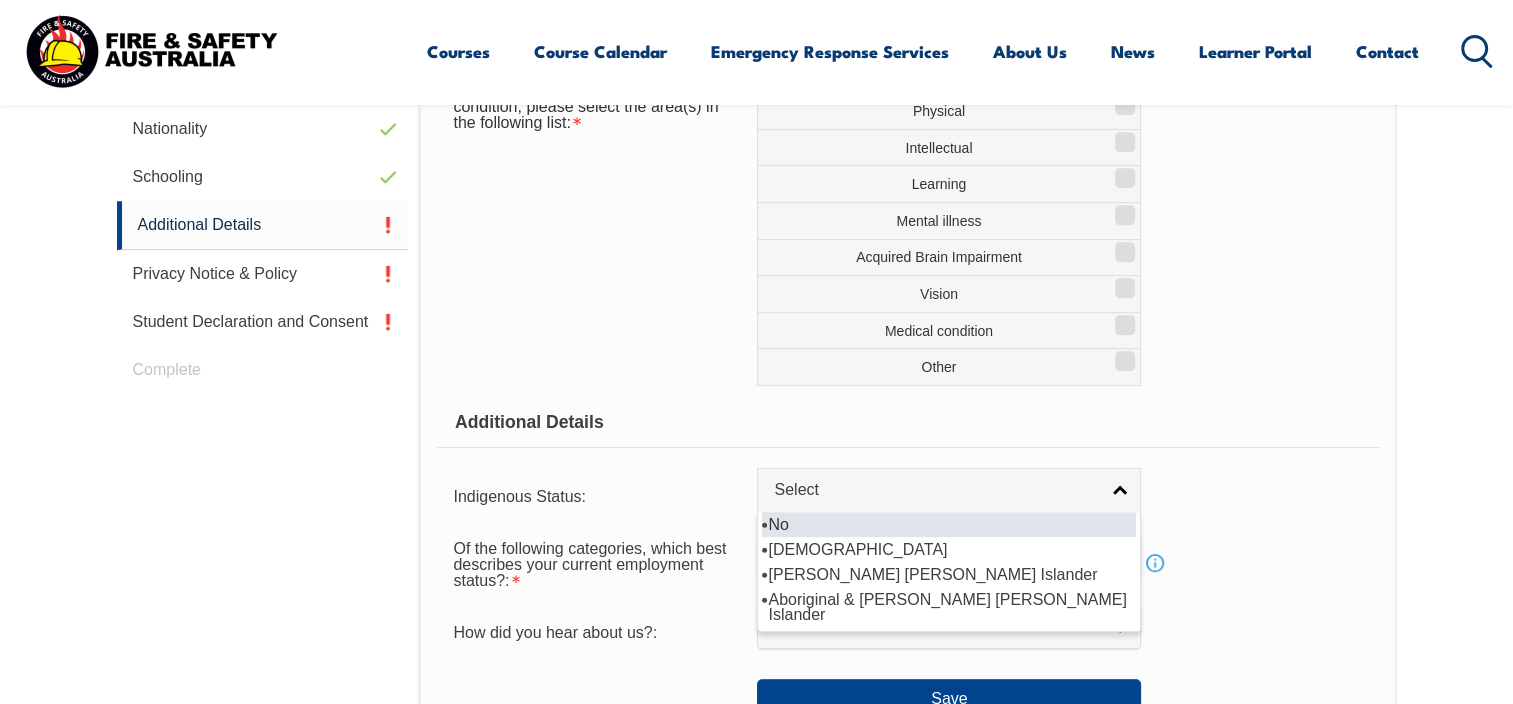 click on "No" at bounding box center [949, 524] 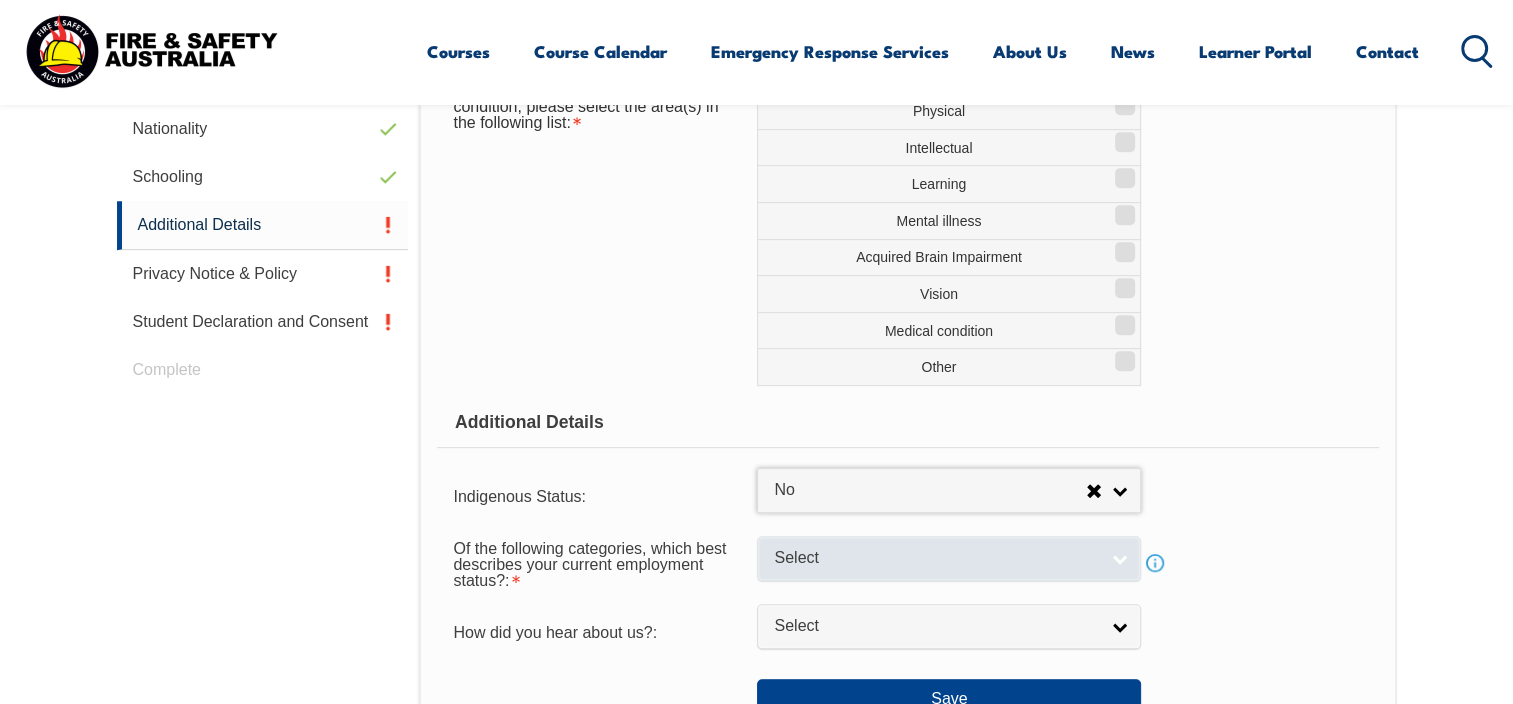 click on "Select" at bounding box center [936, 558] 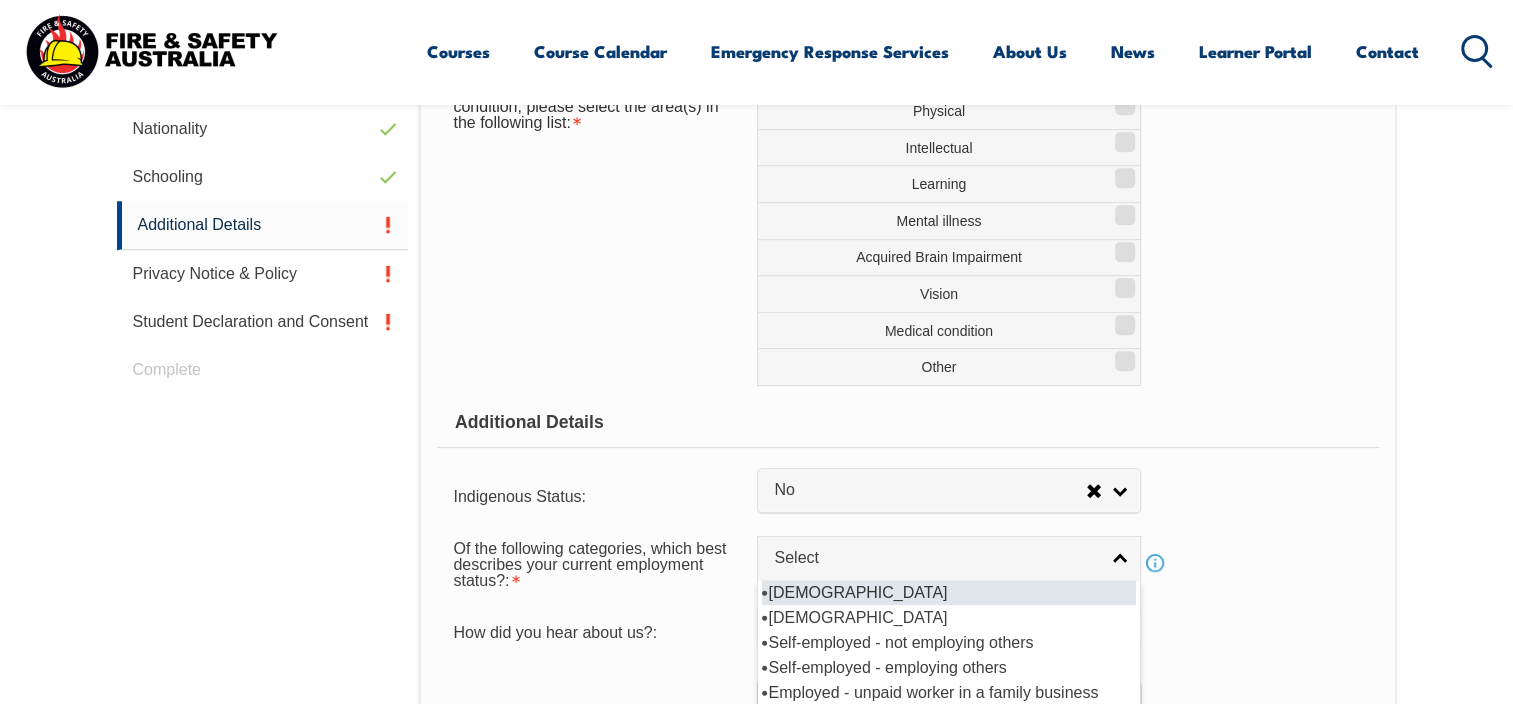 click on "[DEMOGRAPHIC_DATA]" at bounding box center (949, 592) 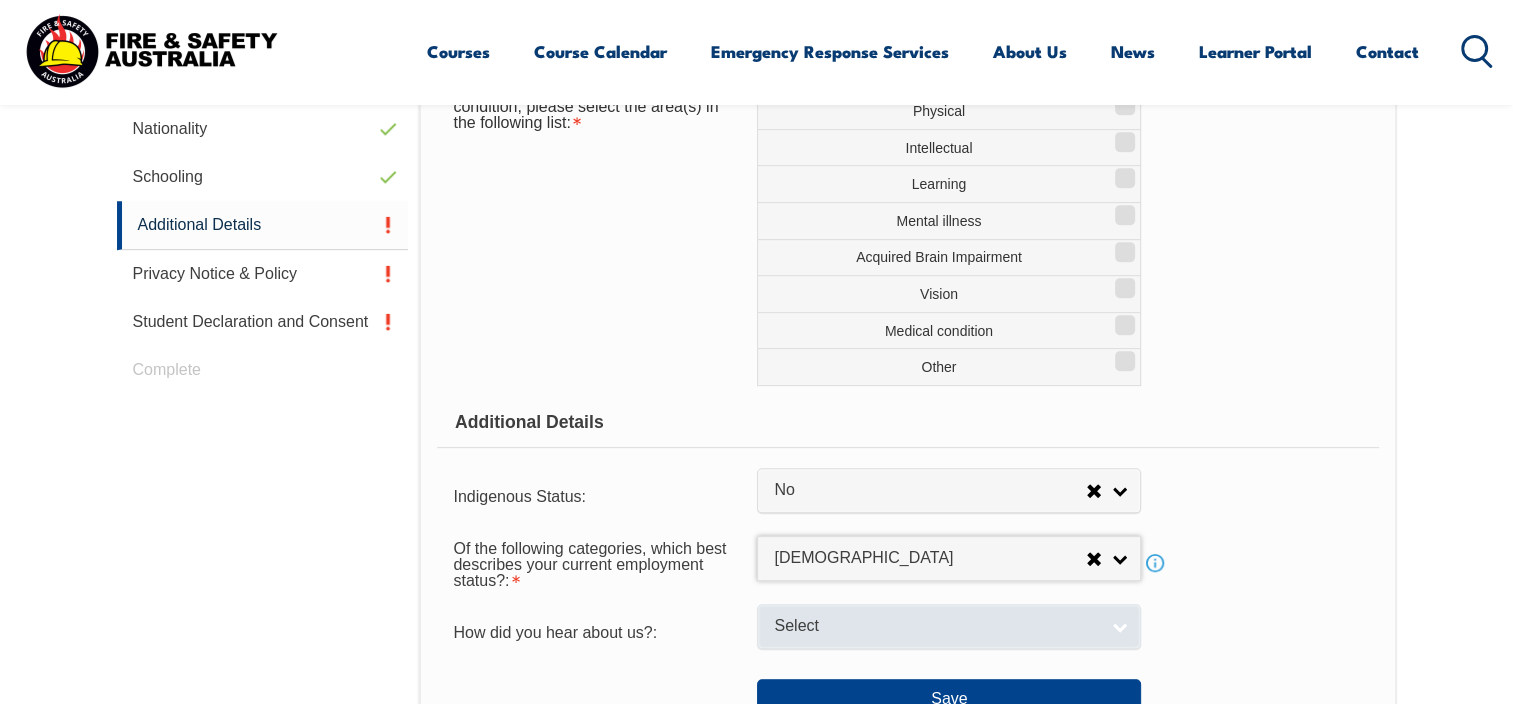 click on "Select" at bounding box center (936, 626) 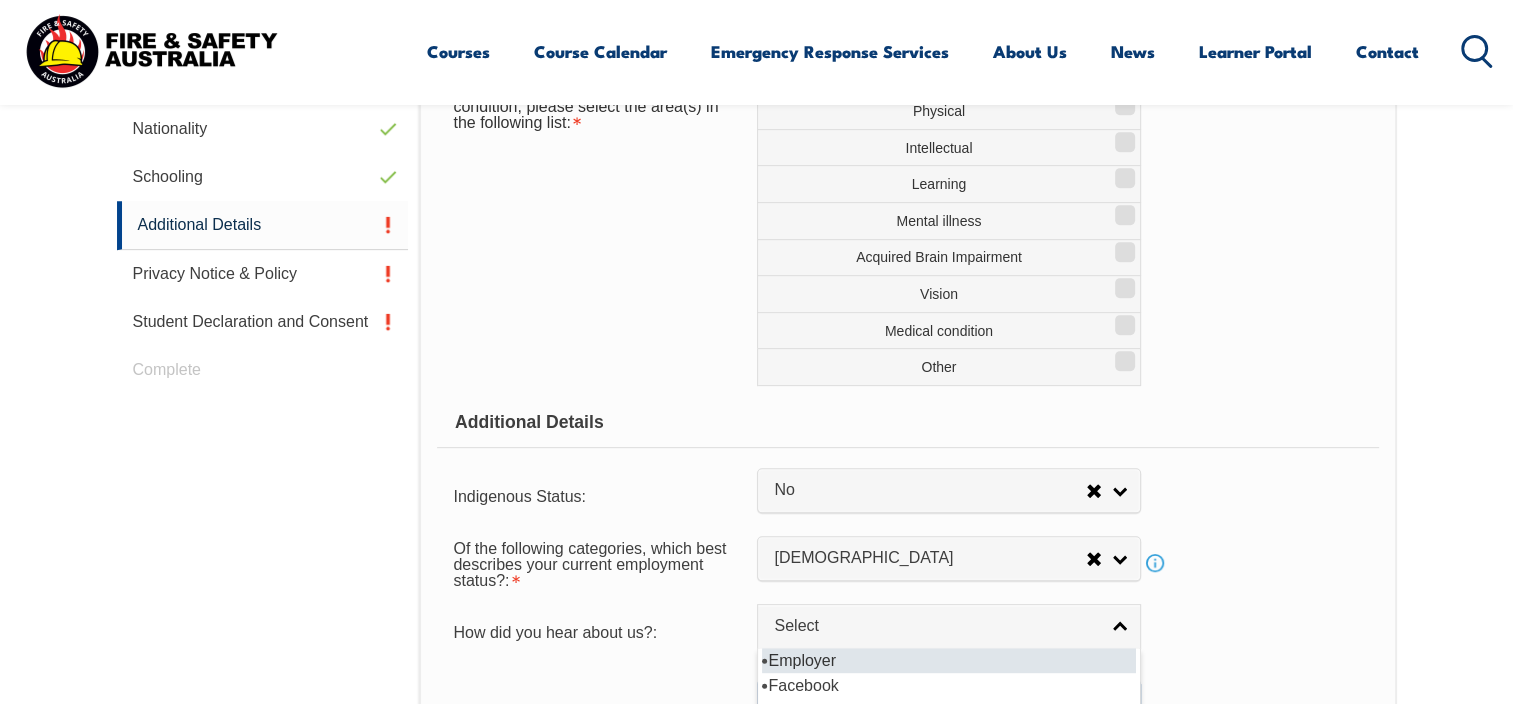 click on "Employer" at bounding box center [949, 660] 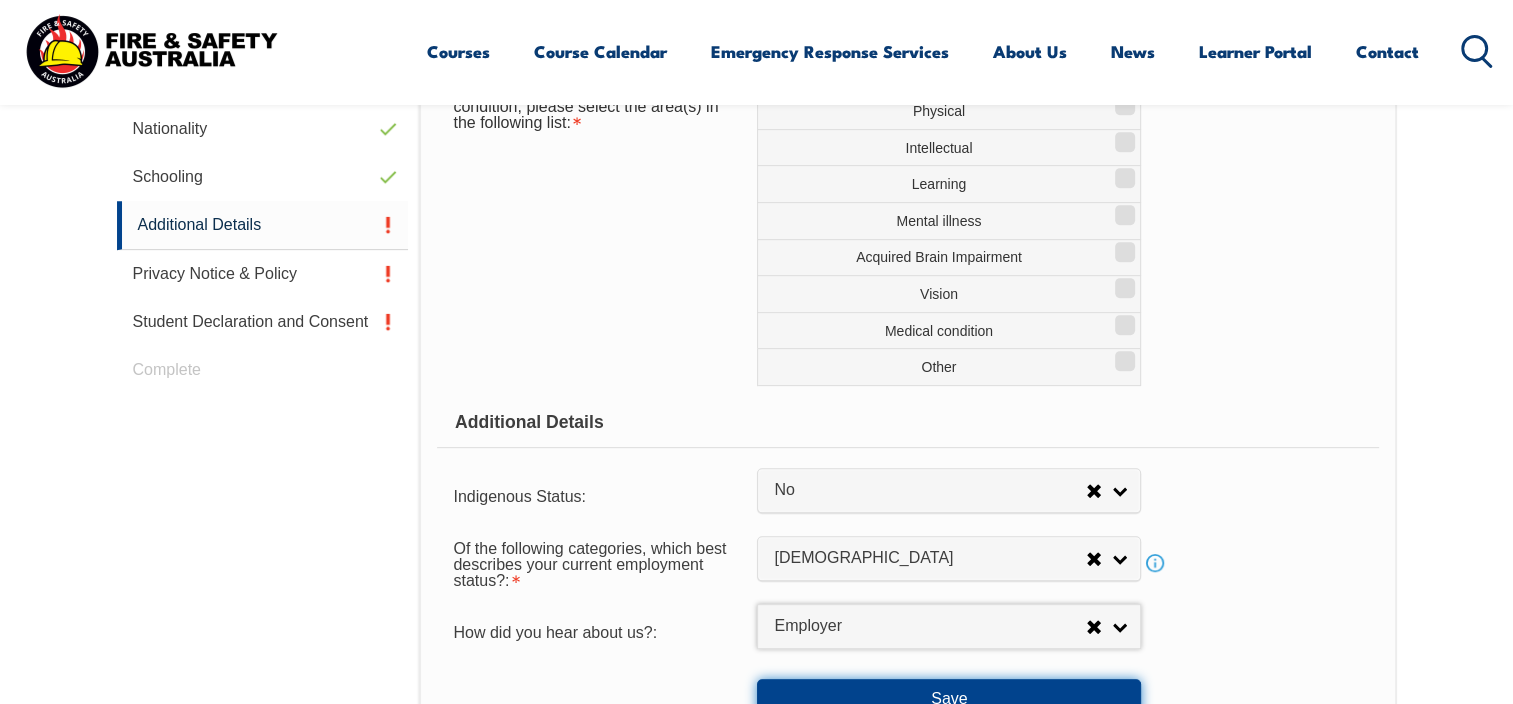 click on "Save" at bounding box center (949, 699) 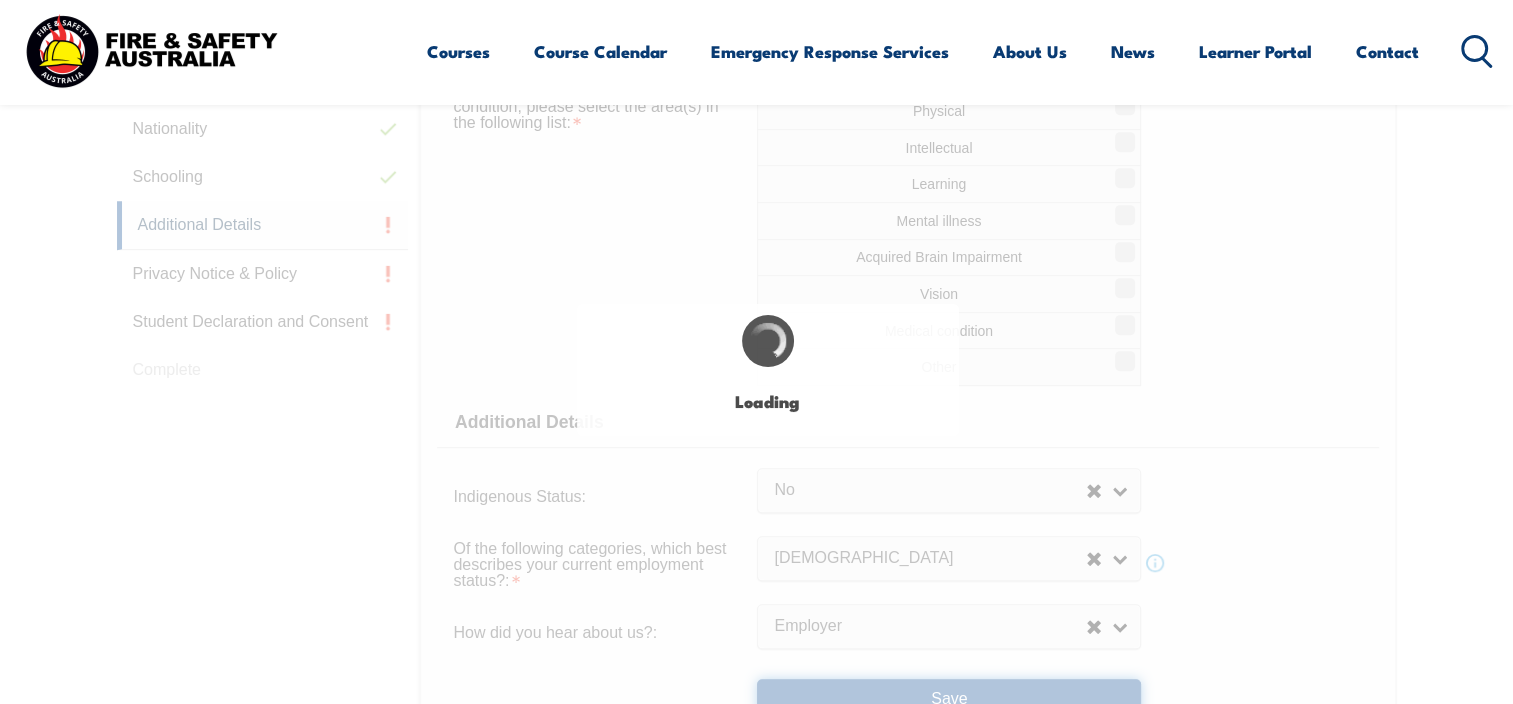 select on "true" 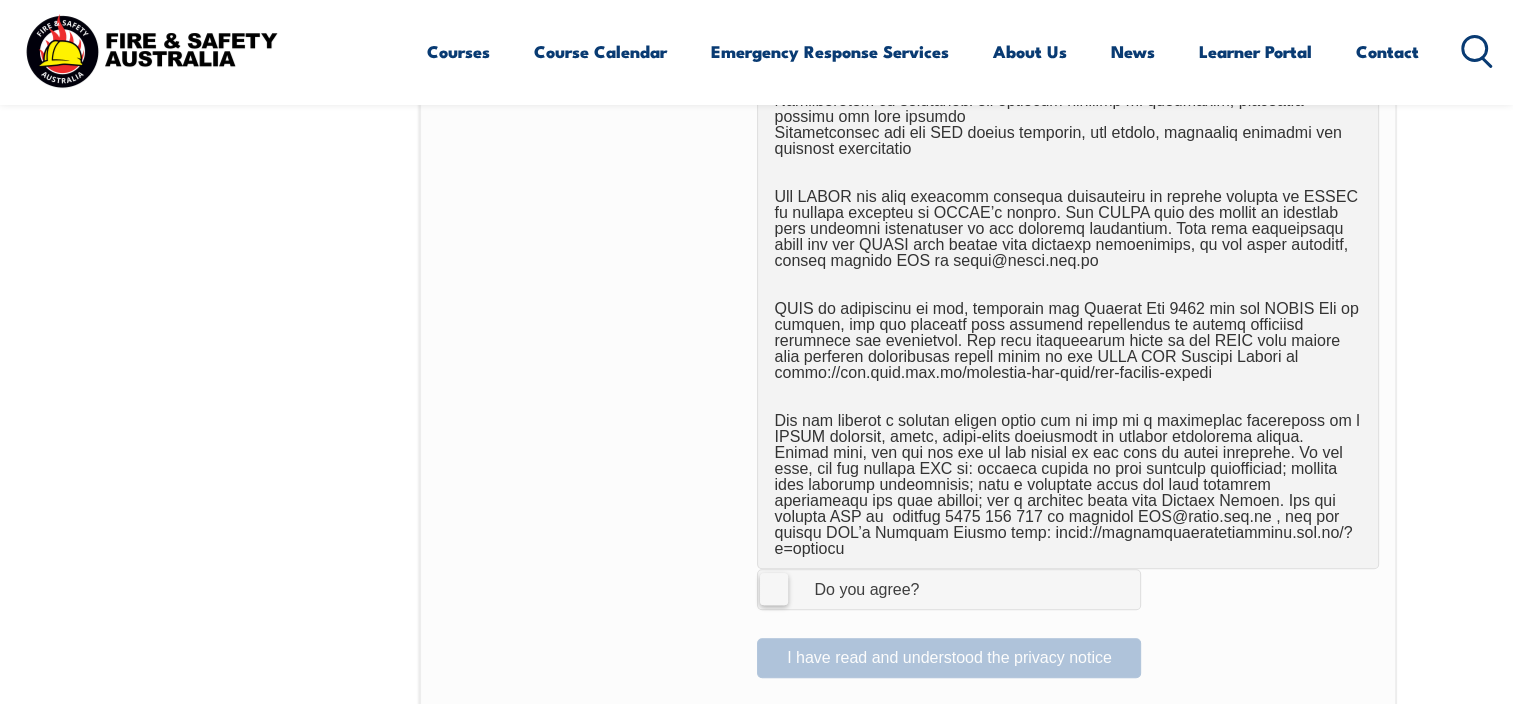 scroll, scrollTop: 1144, scrollLeft: 0, axis: vertical 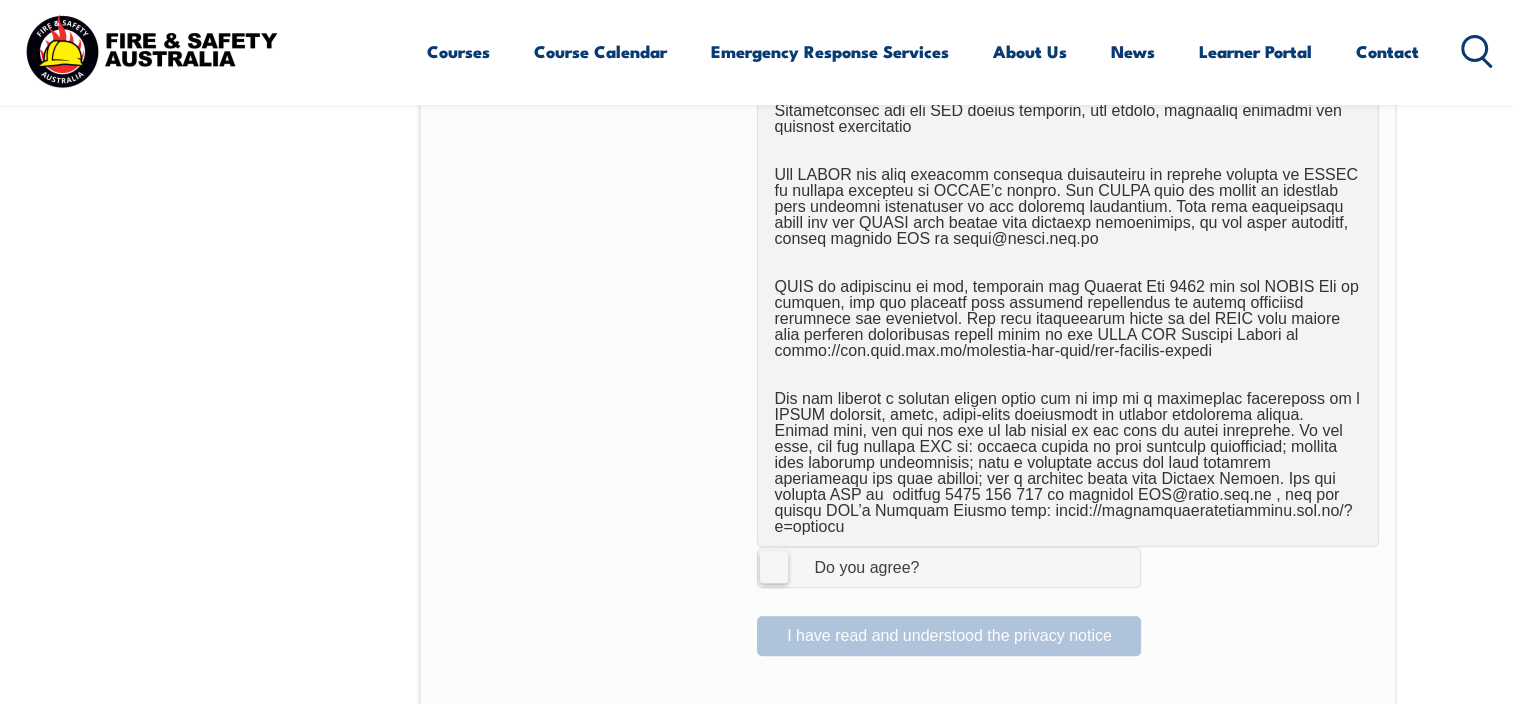 click on "I Agree Do you agree?" at bounding box center [949, 567] 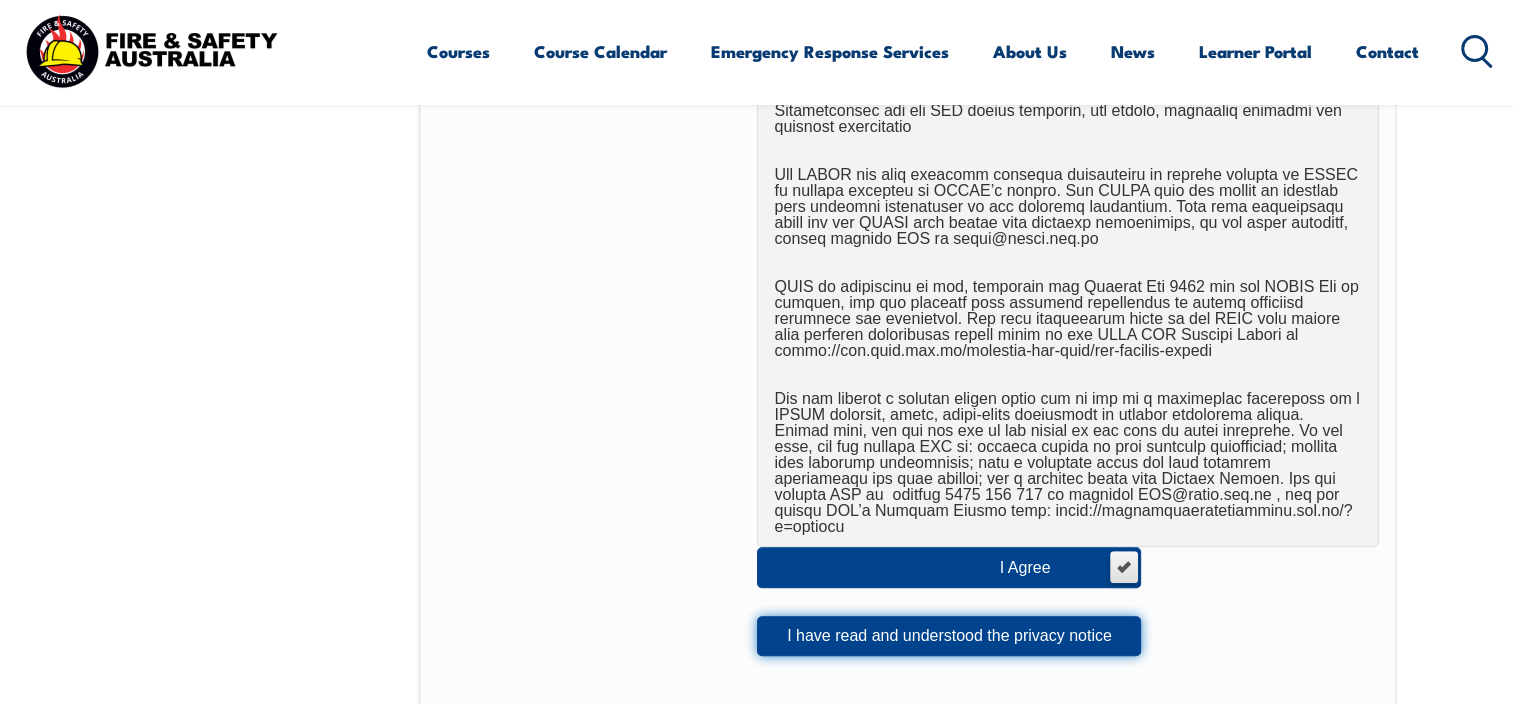 click on "I have read and understood the privacy notice" at bounding box center [949, 636] 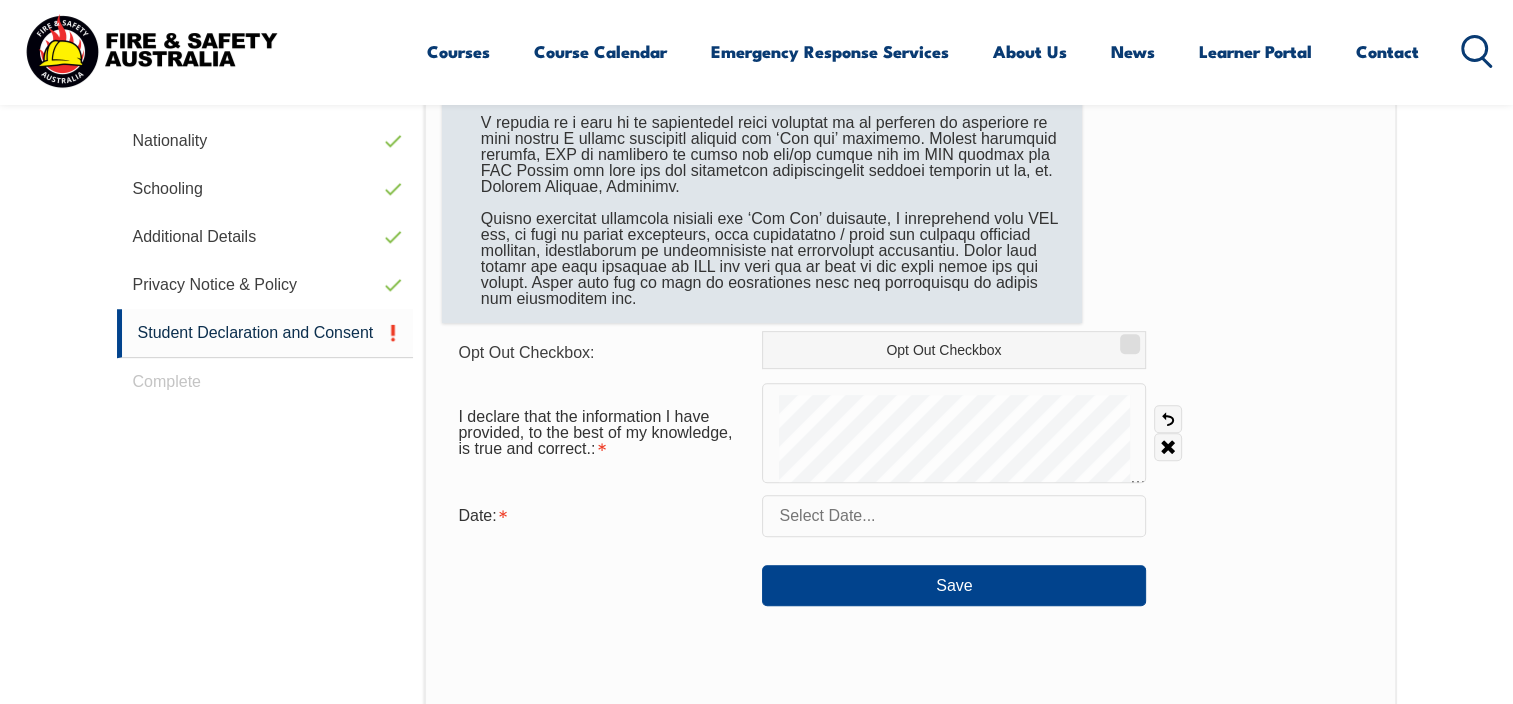 scroll, scrollTop: 844, scrollLeft: 0, axis: vertical 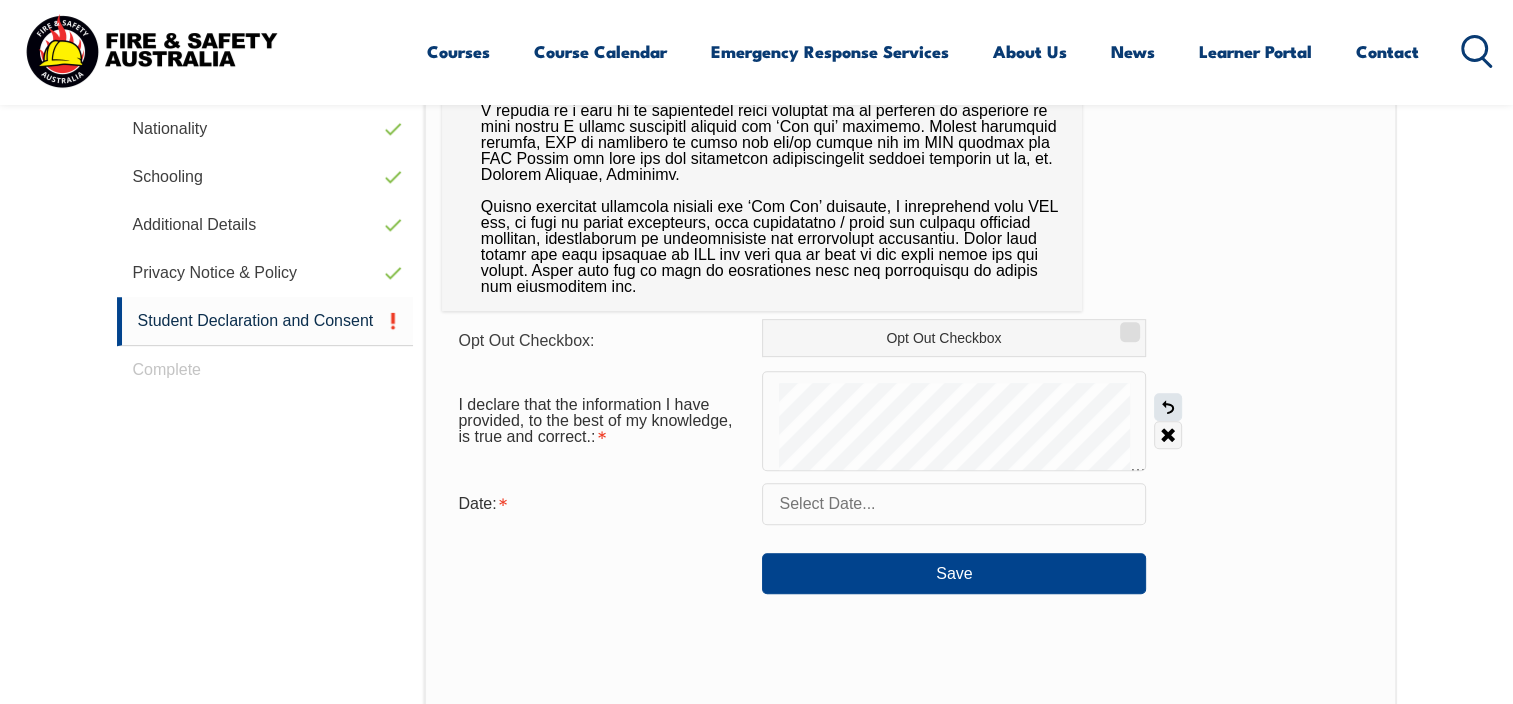 click on "Undo" at bounding box center (1168, 407) 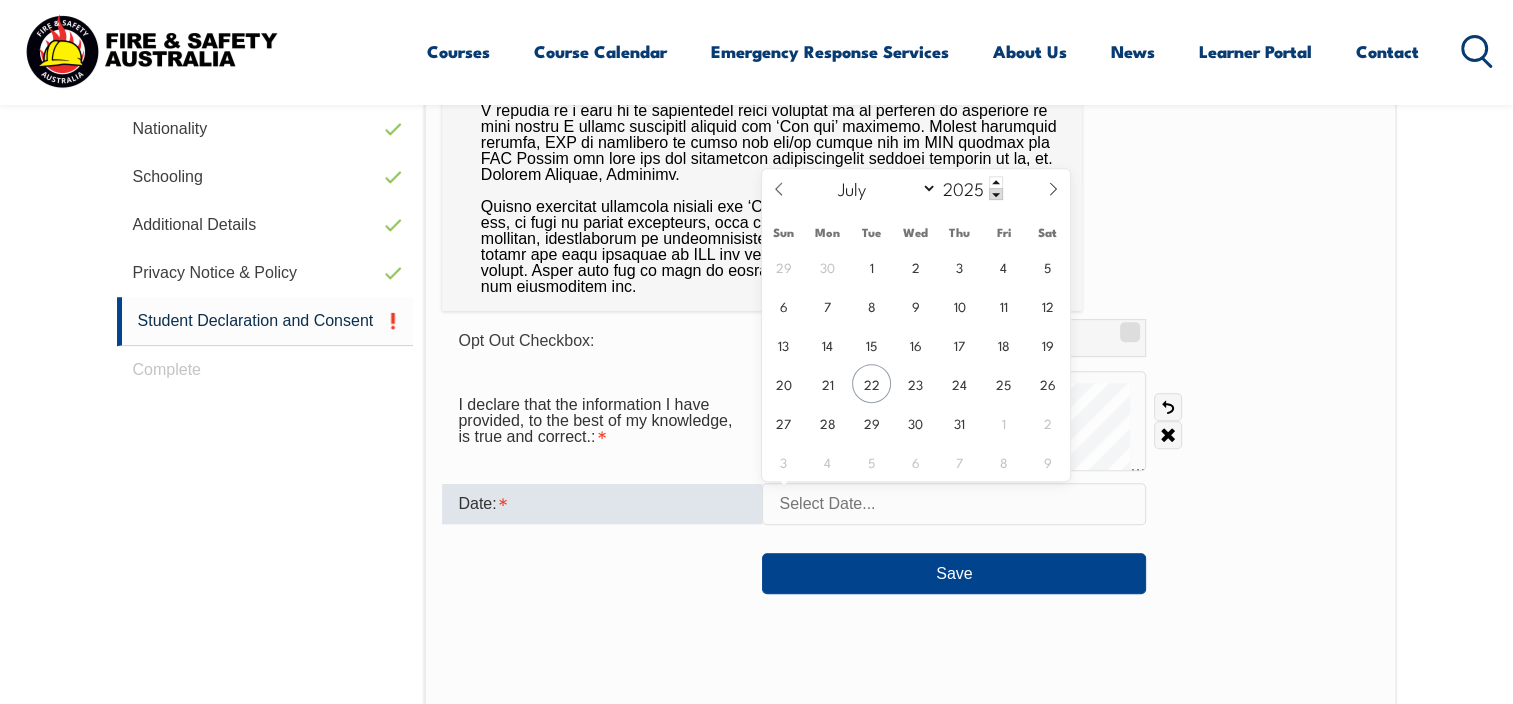 click at bounding box center [954, 504] 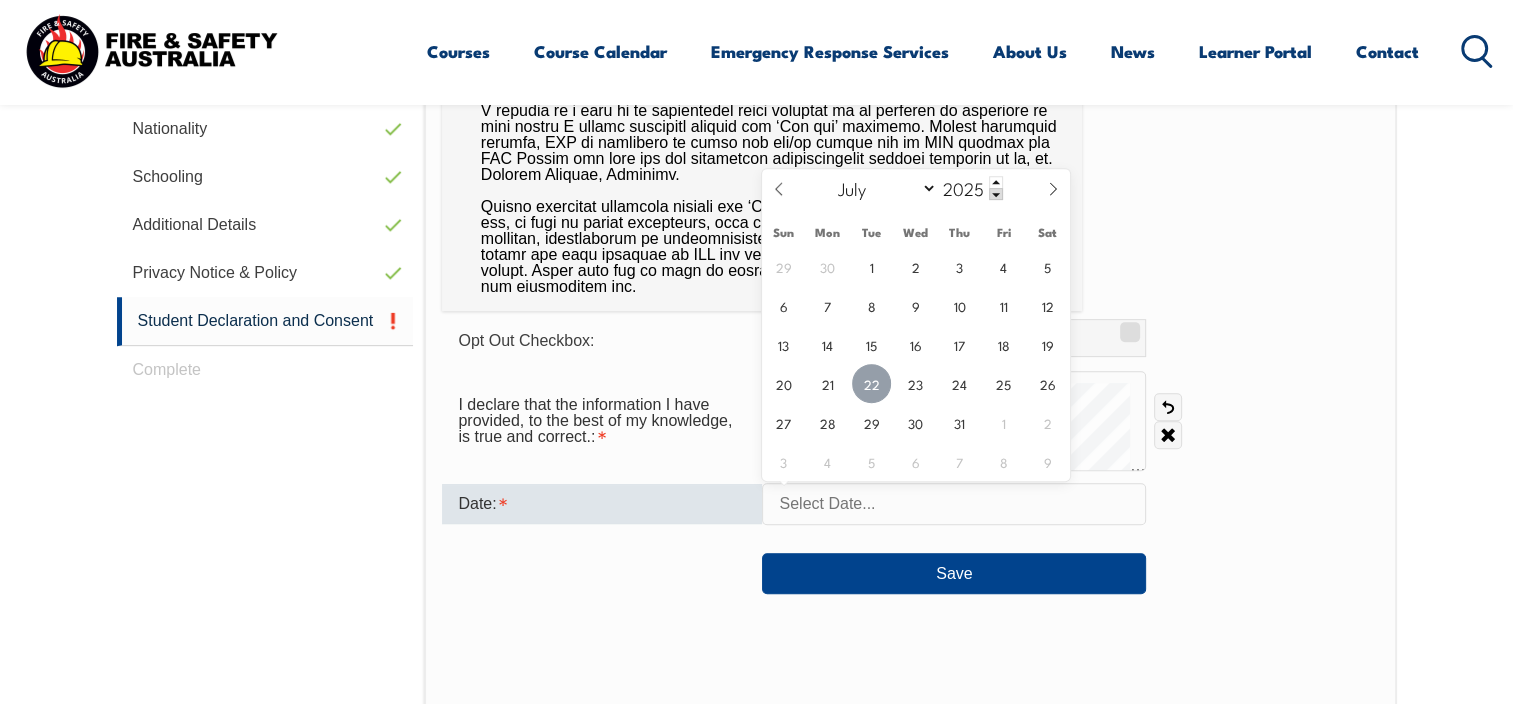 click on "22" at bounding box center (871, 383) 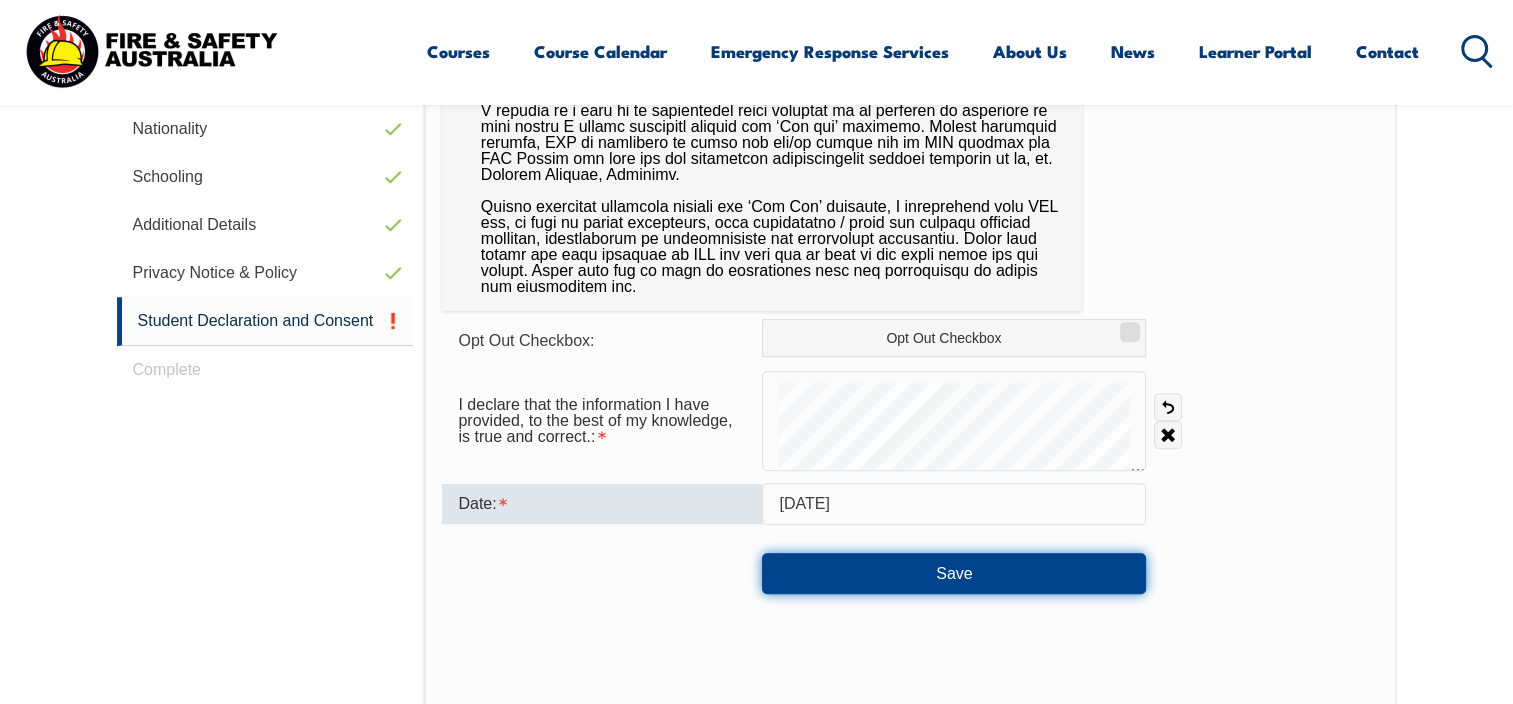 click on "Save" at bounding box center (954, 573) 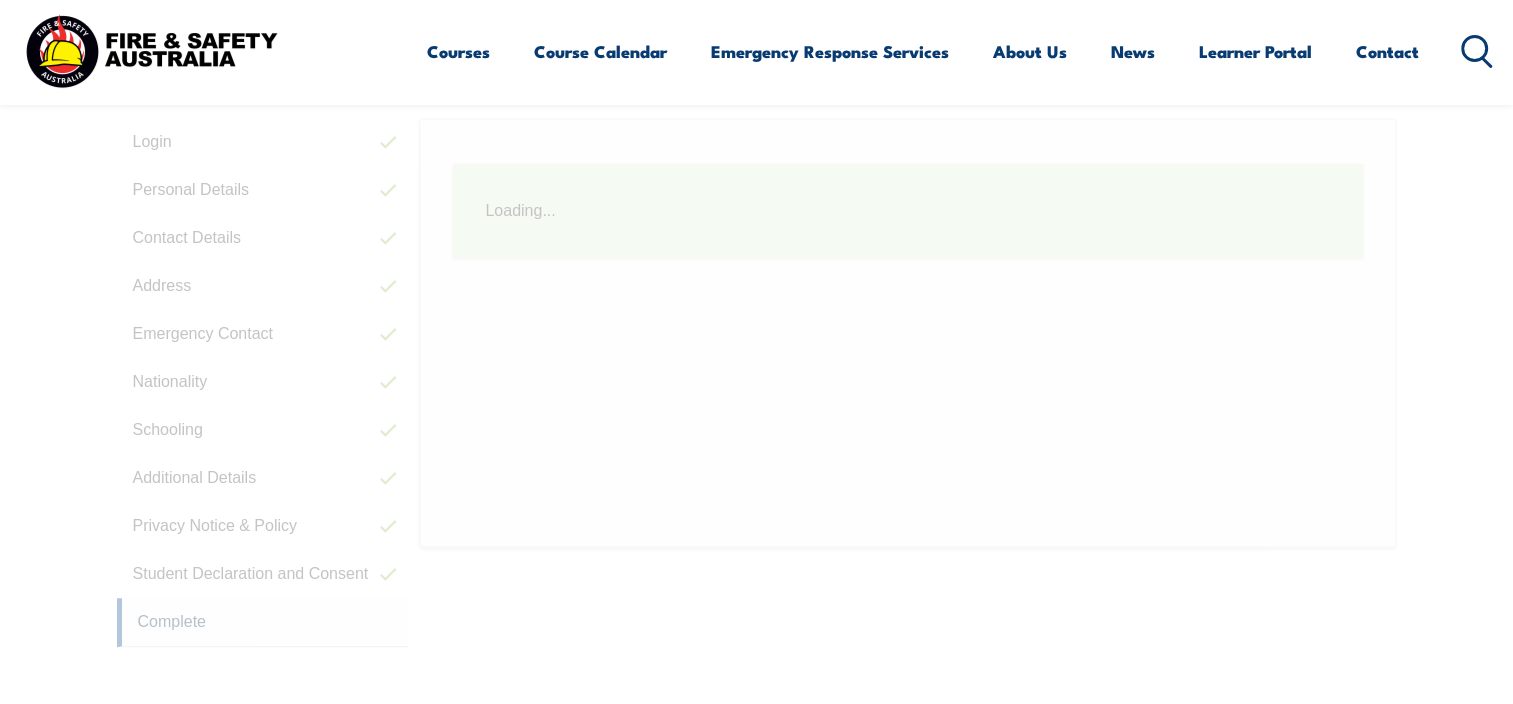 scroll, scrollTop: 544, scrollLeft: 0, axis: vertical 